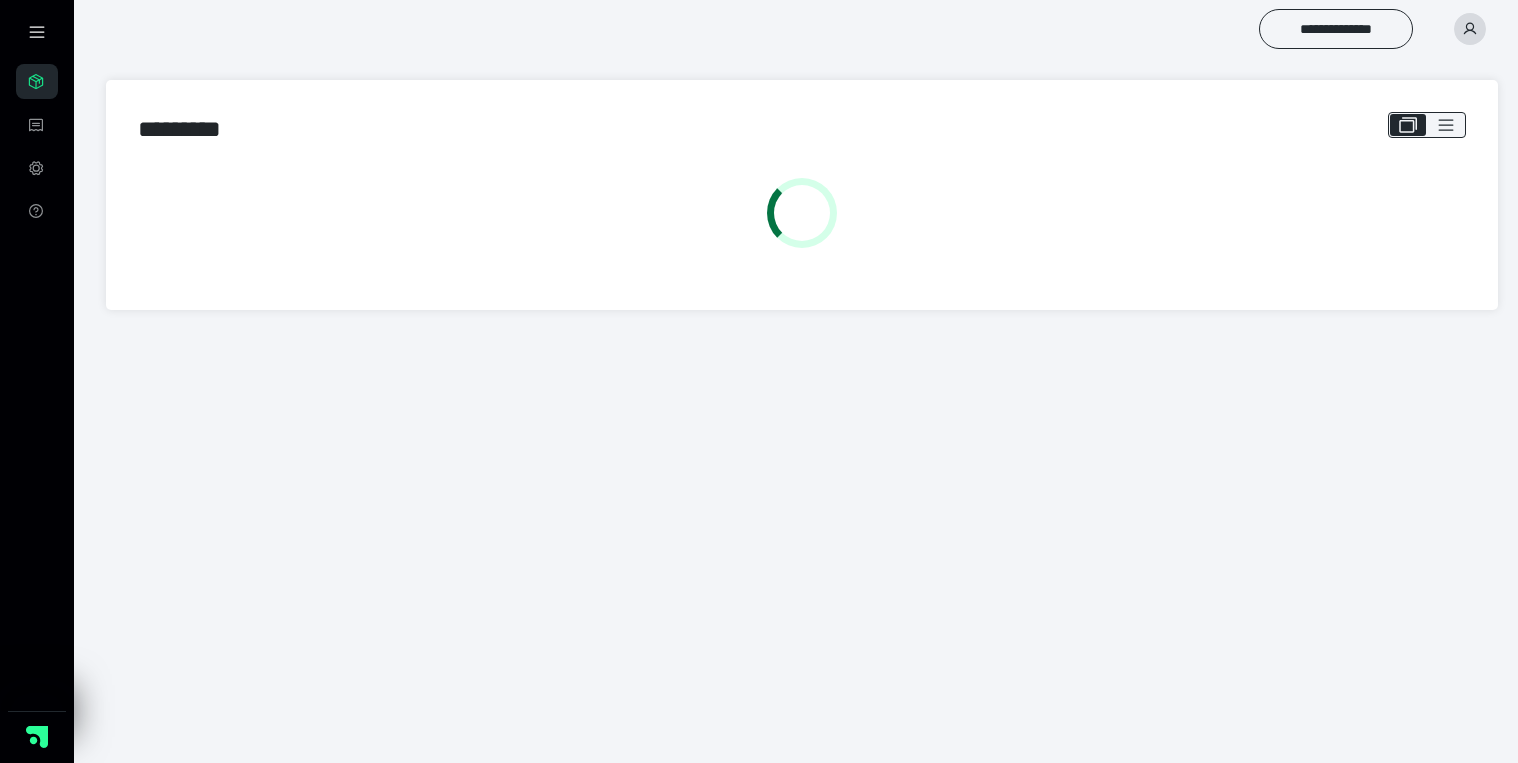scroll, scrollTop: 0, scrollLeft: 0, axis: both 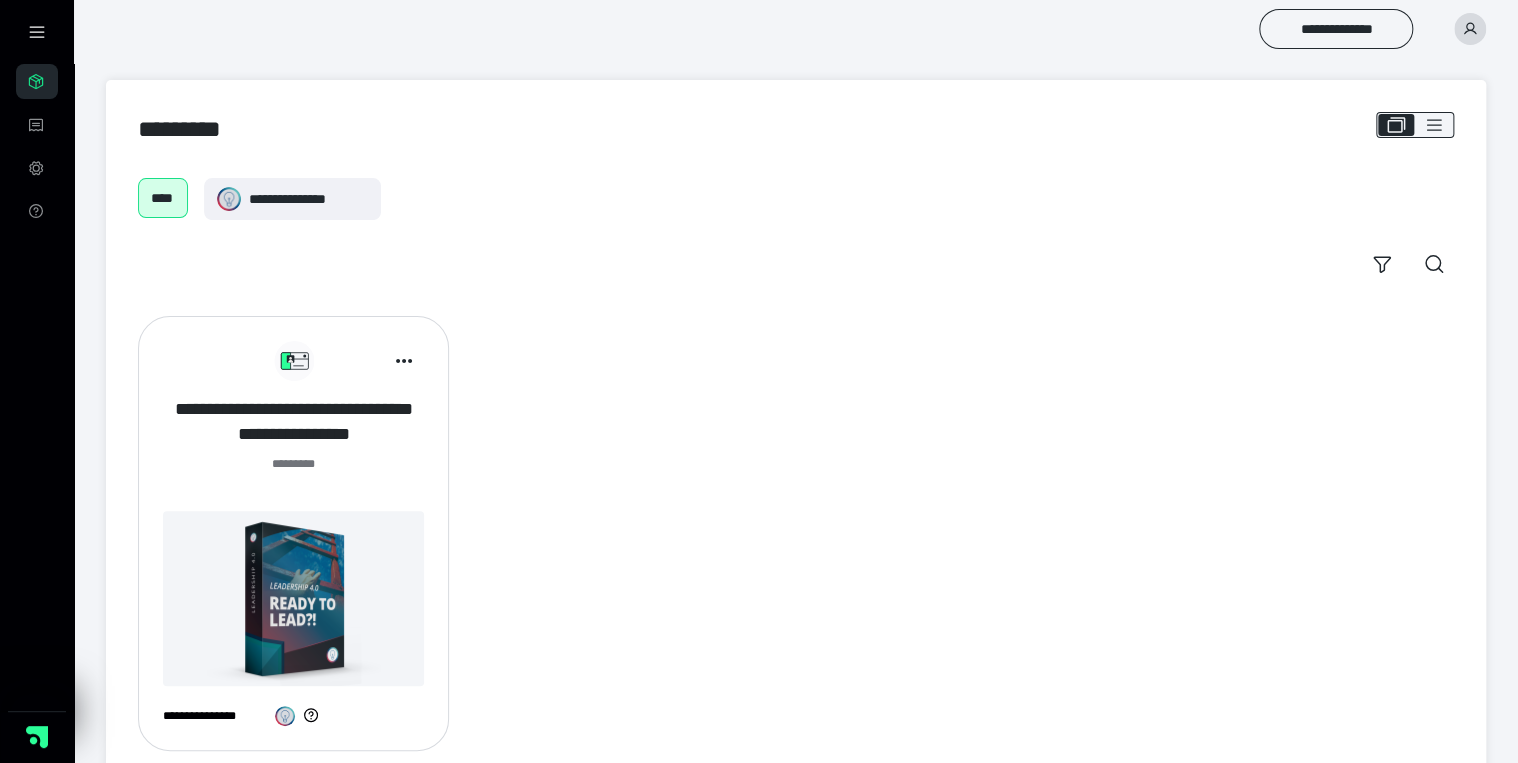 click on "**********" at bounding box center (293, 422) 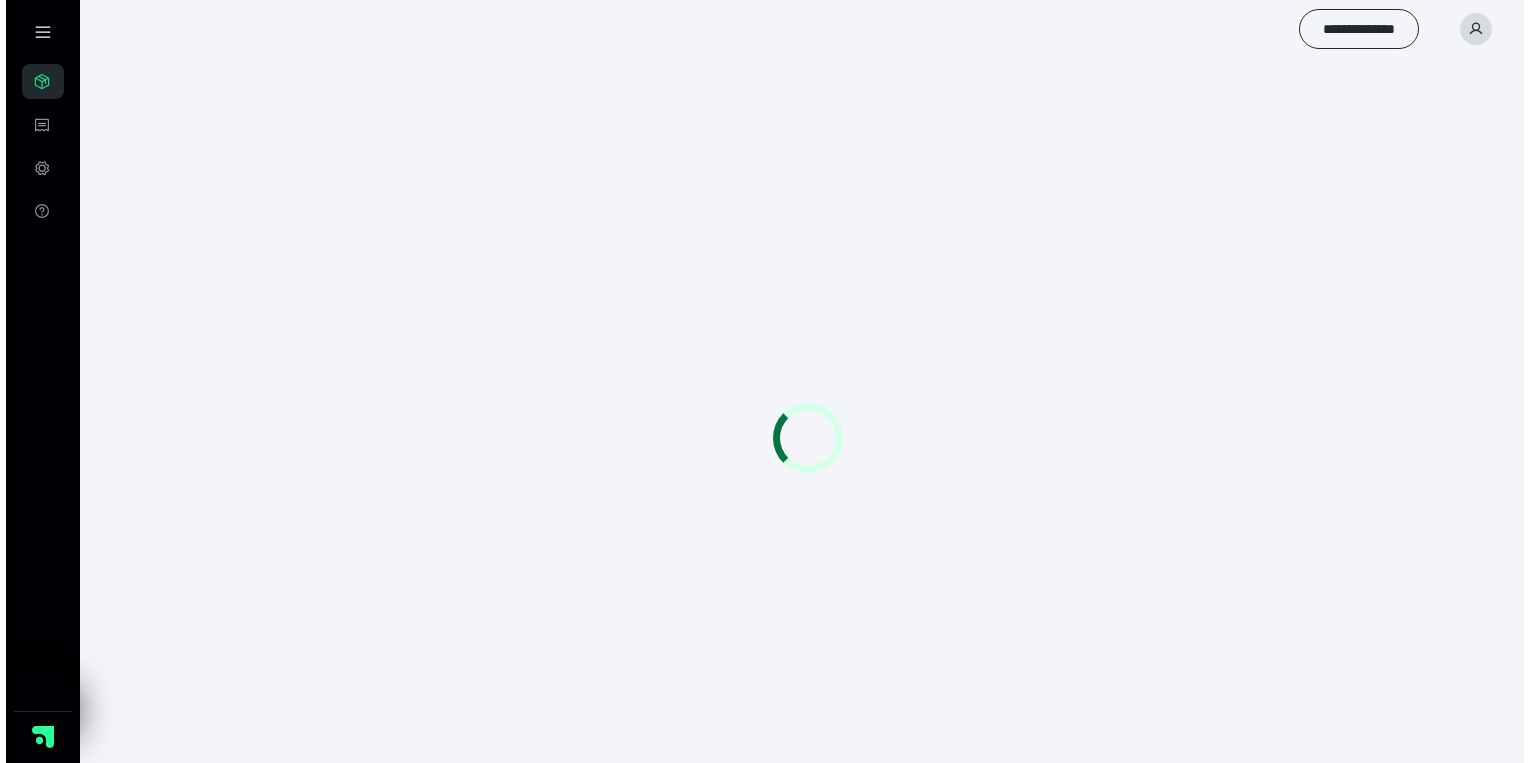 scroll, scrollTop: 0, scrollLeft: 0, axis: both 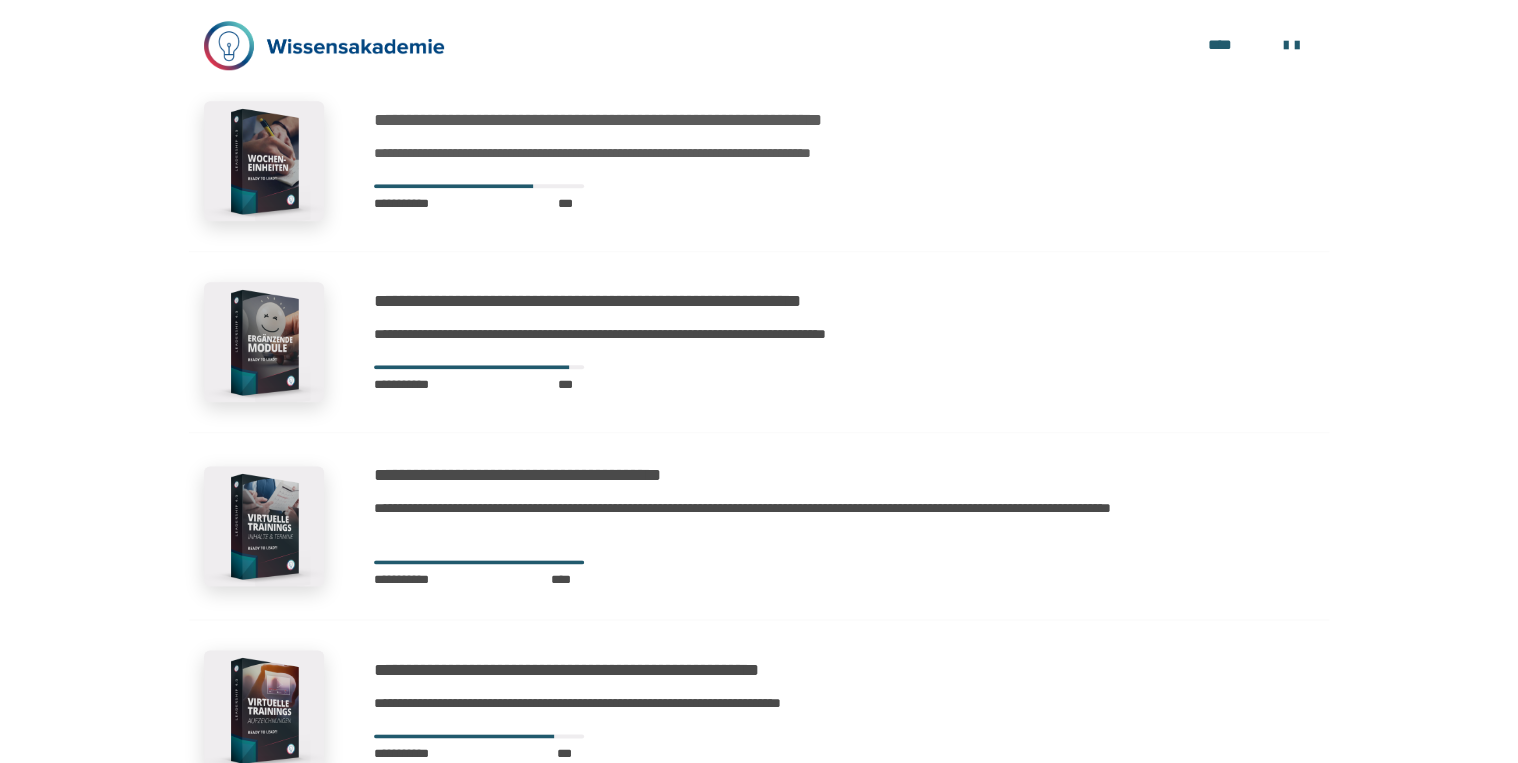 click on "**********" at bounding box center (693, 120) 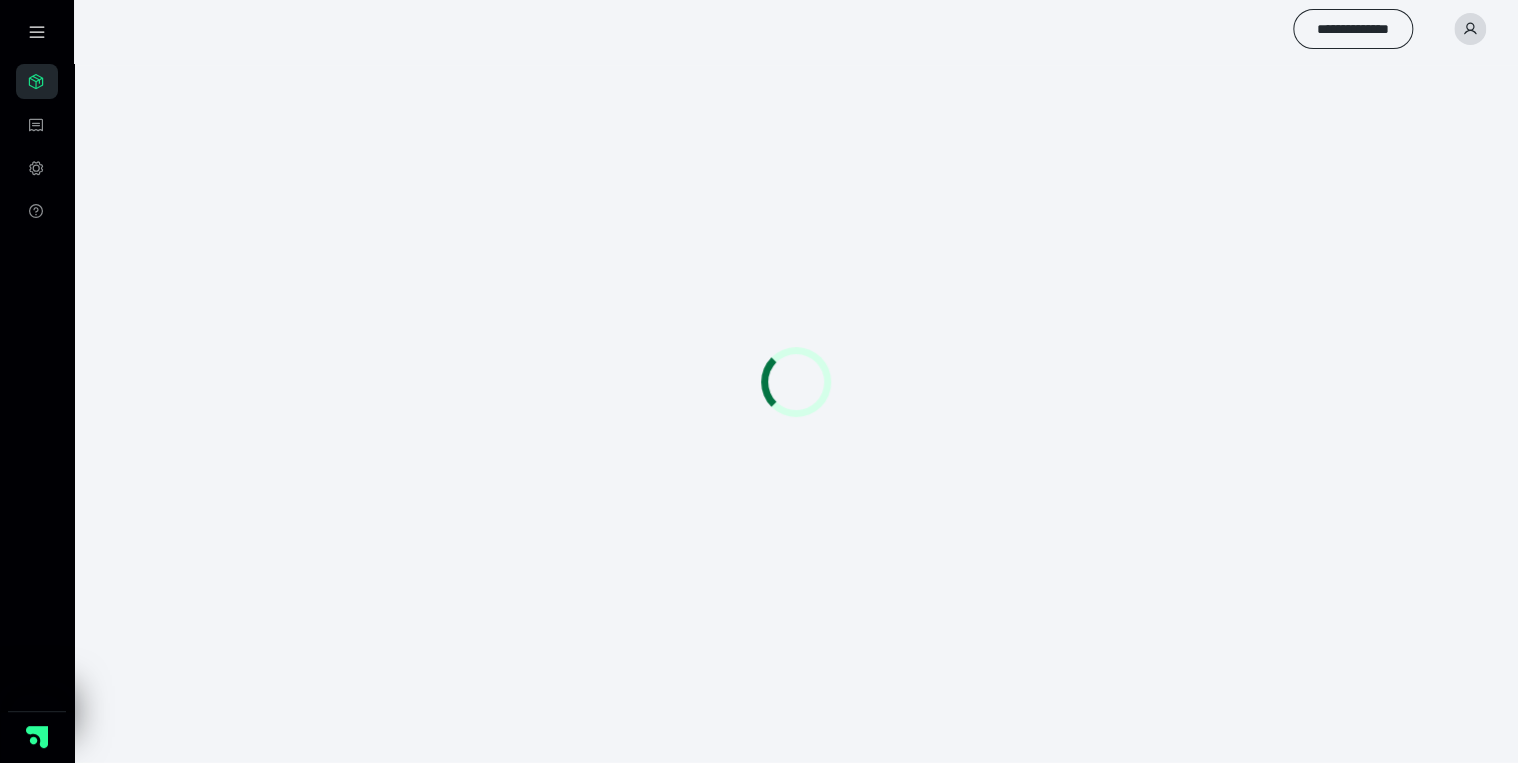 scroll, scrollTop: 56, scrollLeft: 0, axis: vertical 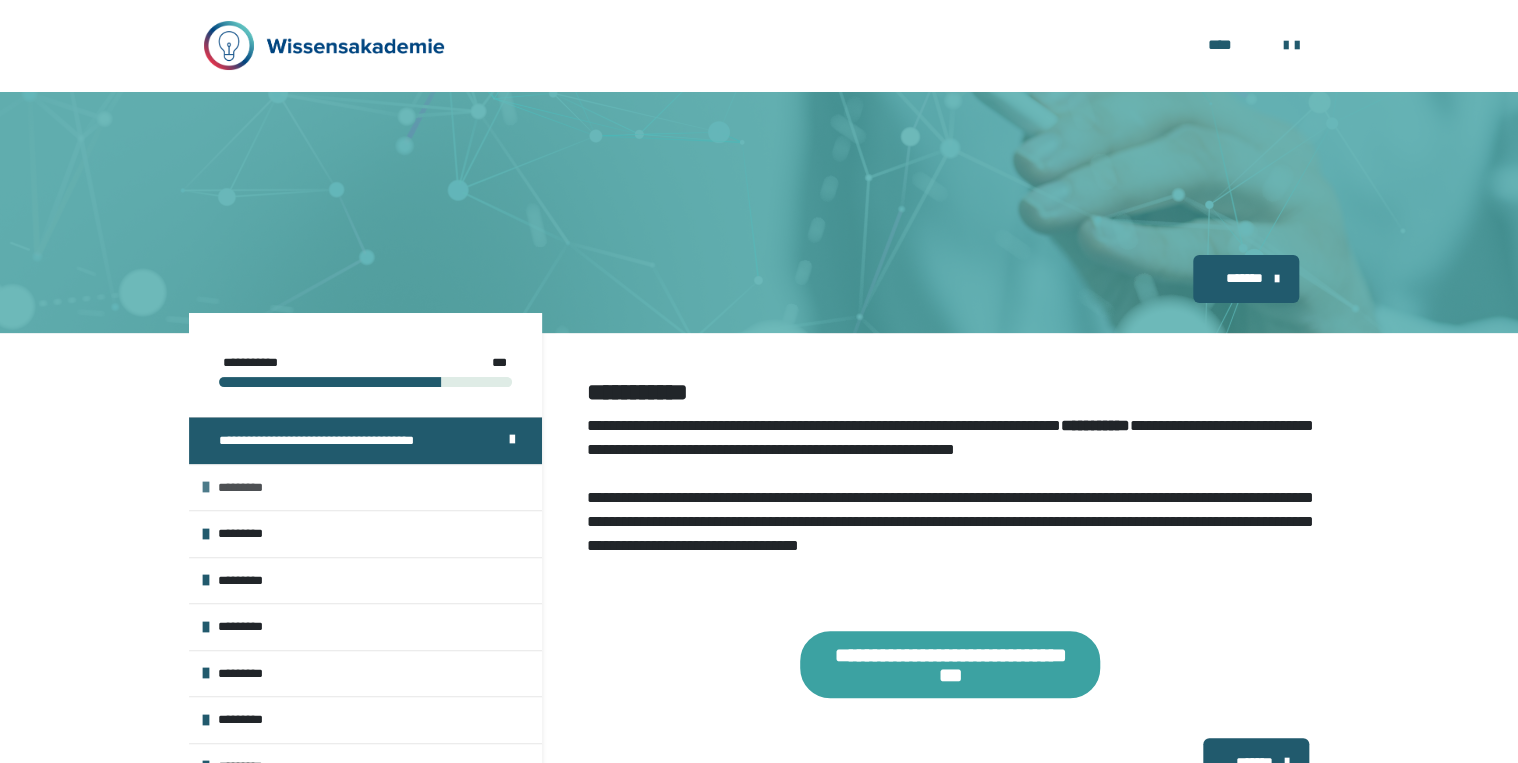 click on "*********" at bounding box center [365, 487] 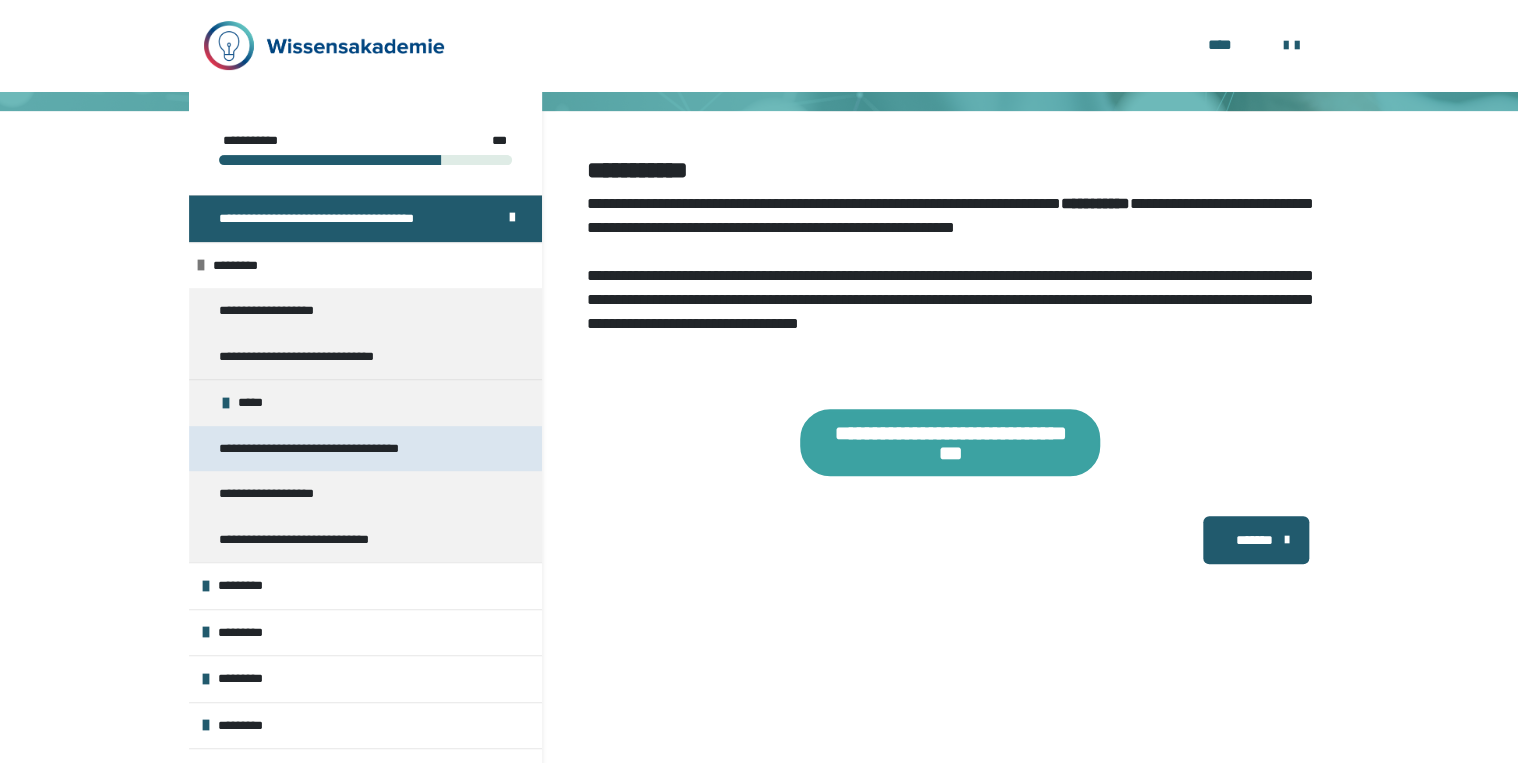 scroll, scrollTop: 296, scrollLeft: 0, axis: vertical 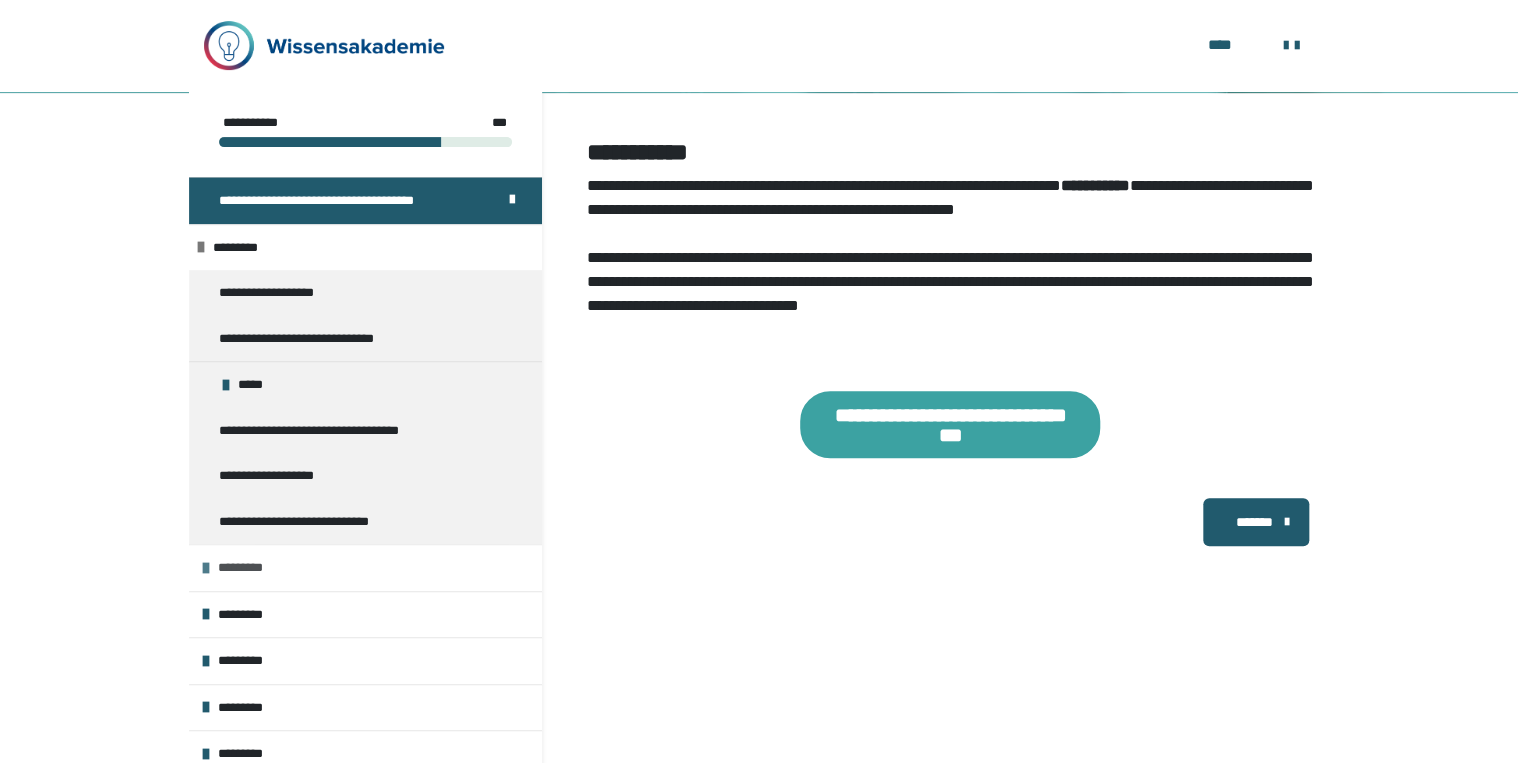 click on "*********" at bounding box center (365, 567) 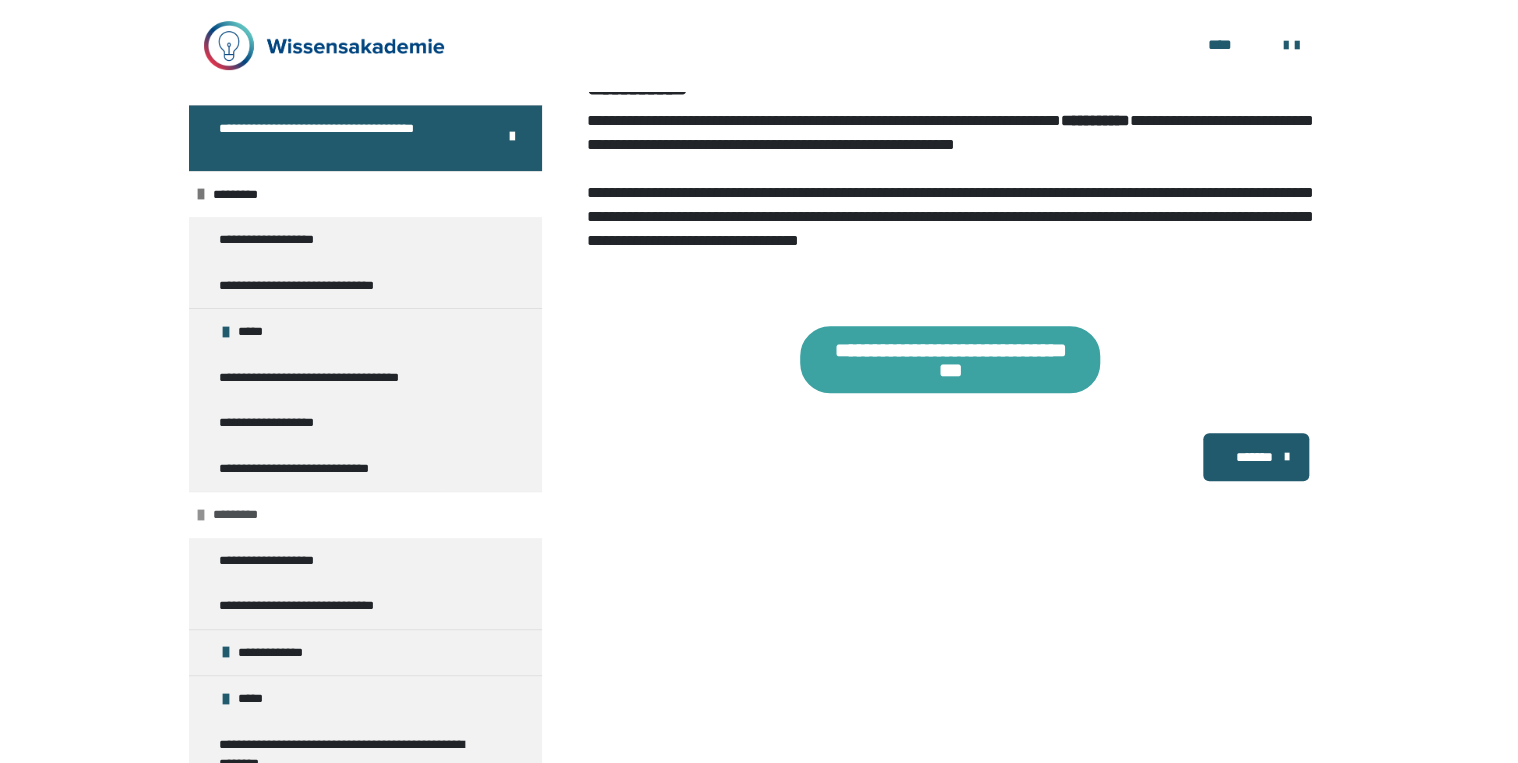 scroll, scrollTop: 448, scrollLeft: 0, axis: vertical 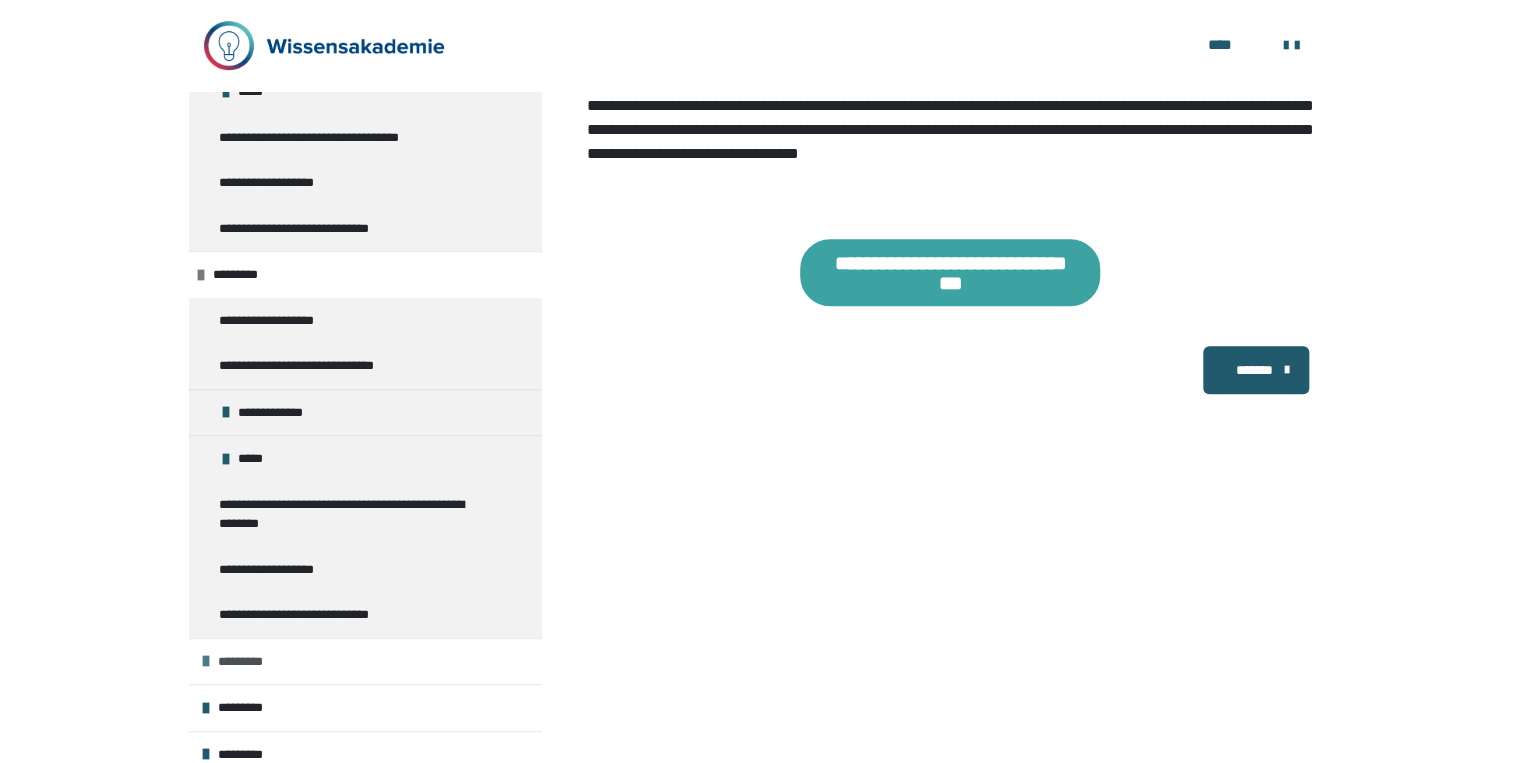 click on "*********" at bounding box center (249, 662) 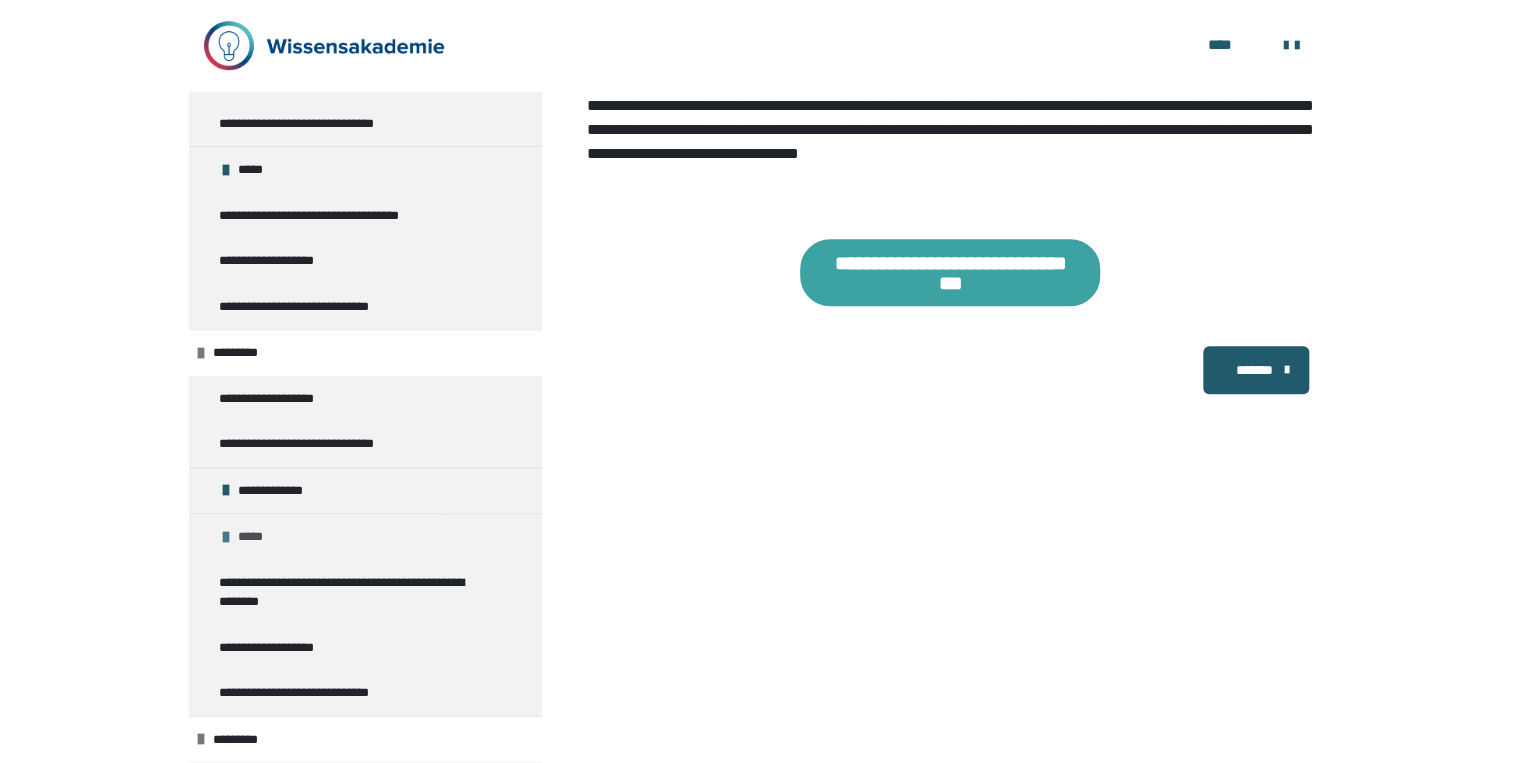 scroll, scrollTop: 160, scrollLeft: 0, axis: vertical 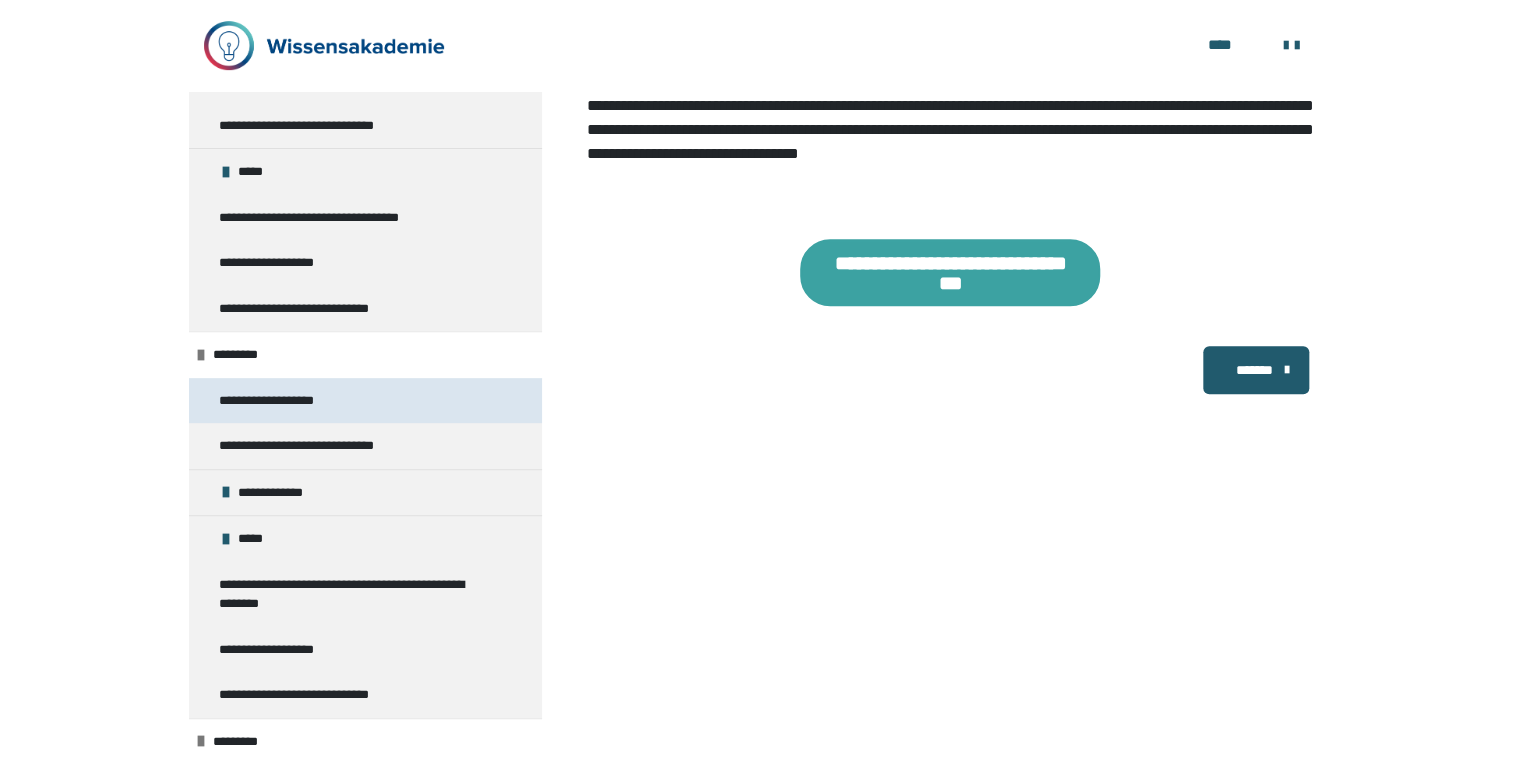 click on "**********" at bounding box center [282, 401] 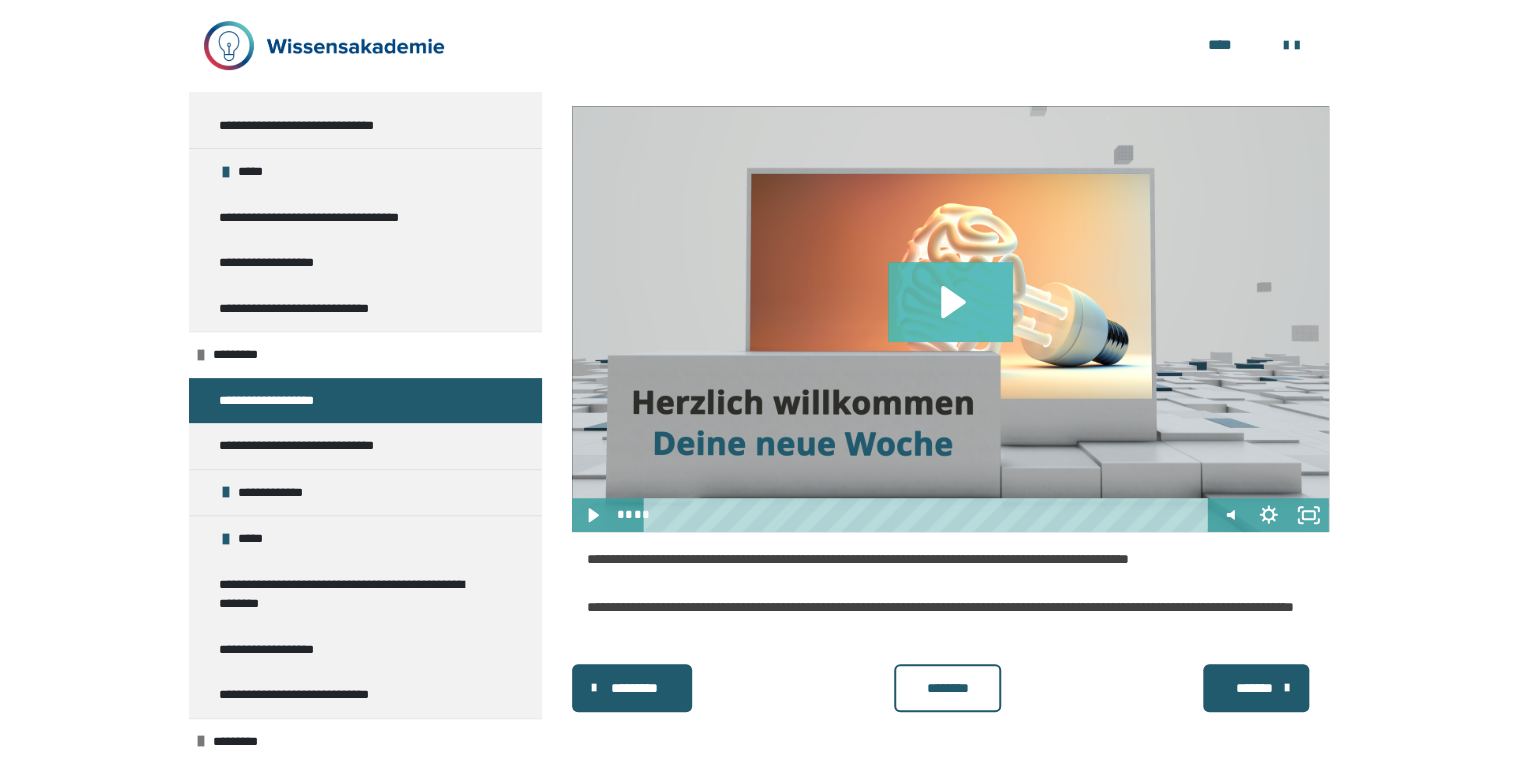 click 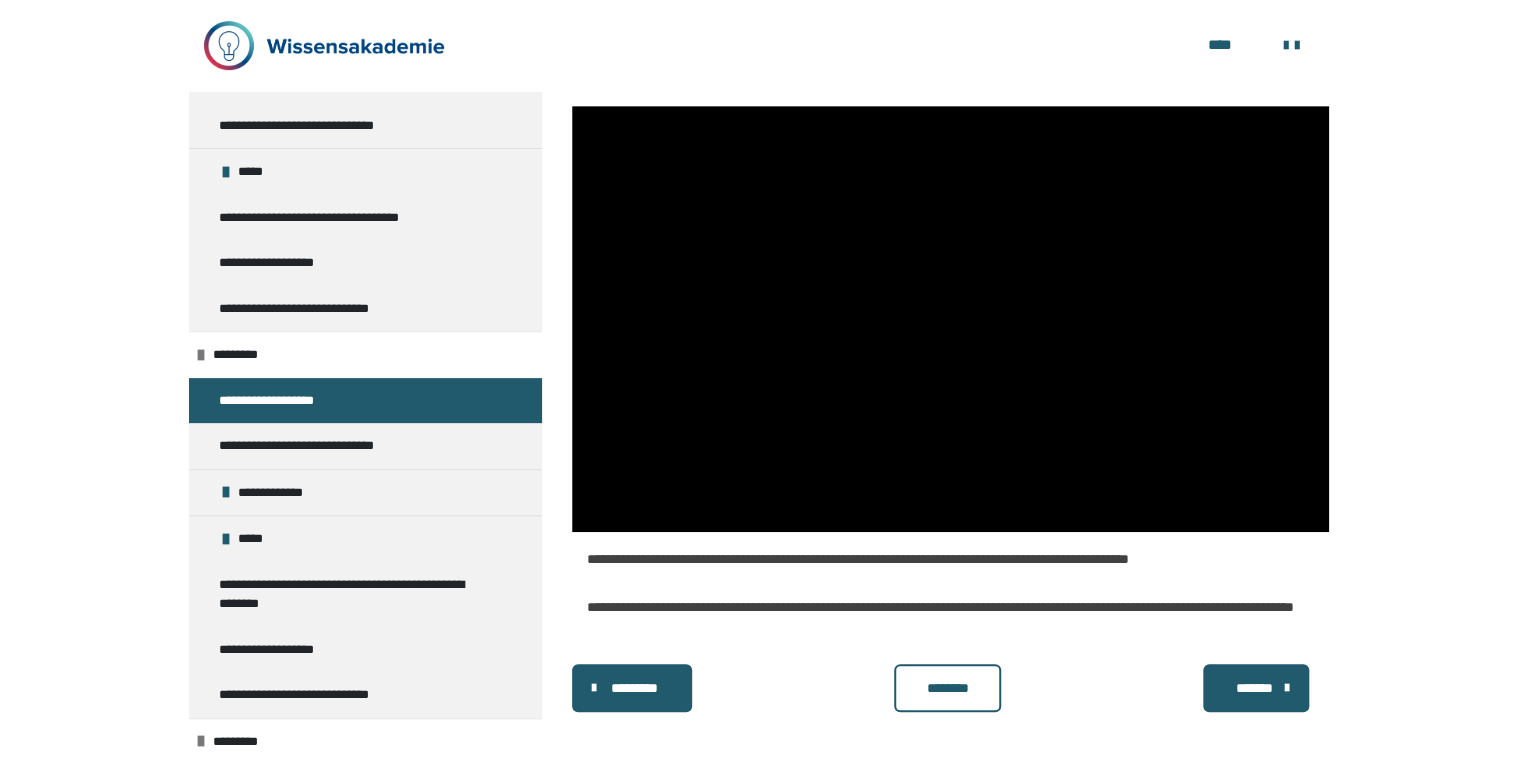 scroll, scrollTop: 320, scrollLeft: 0, axis: vertical 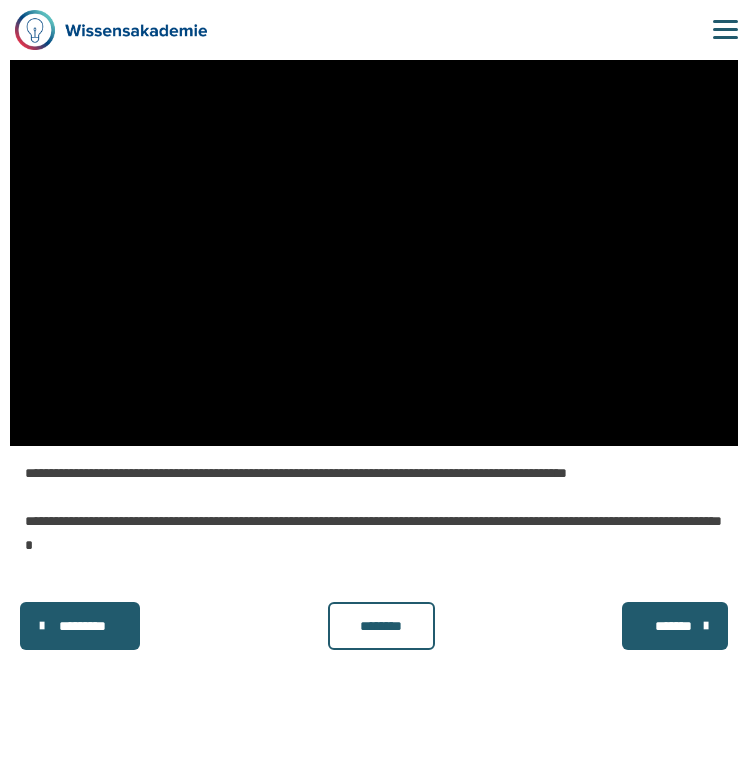 click on "**********" at bounding box center (374, 30) 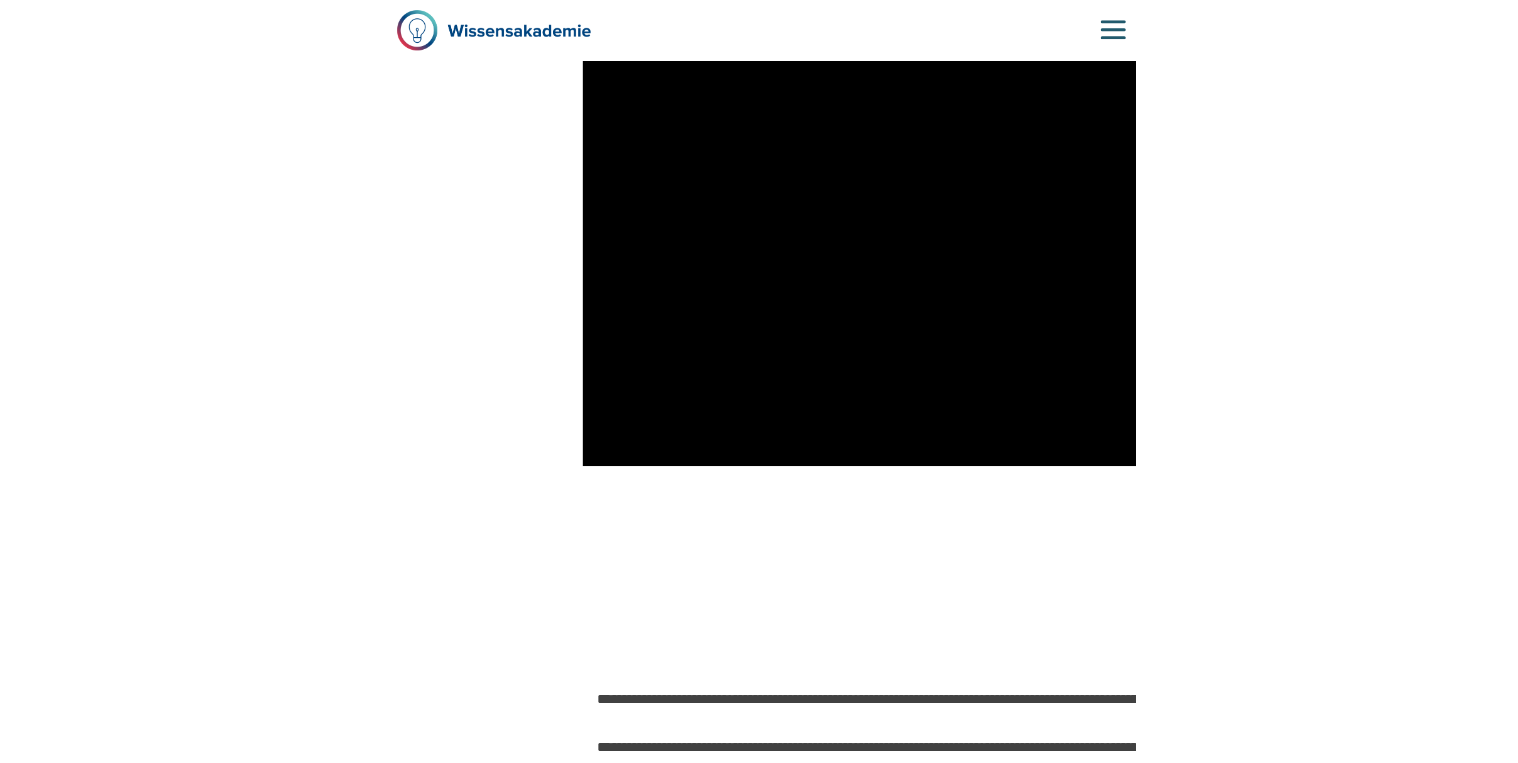 scroll, scrollTop: 0, scrollLeft: 0, axis: both 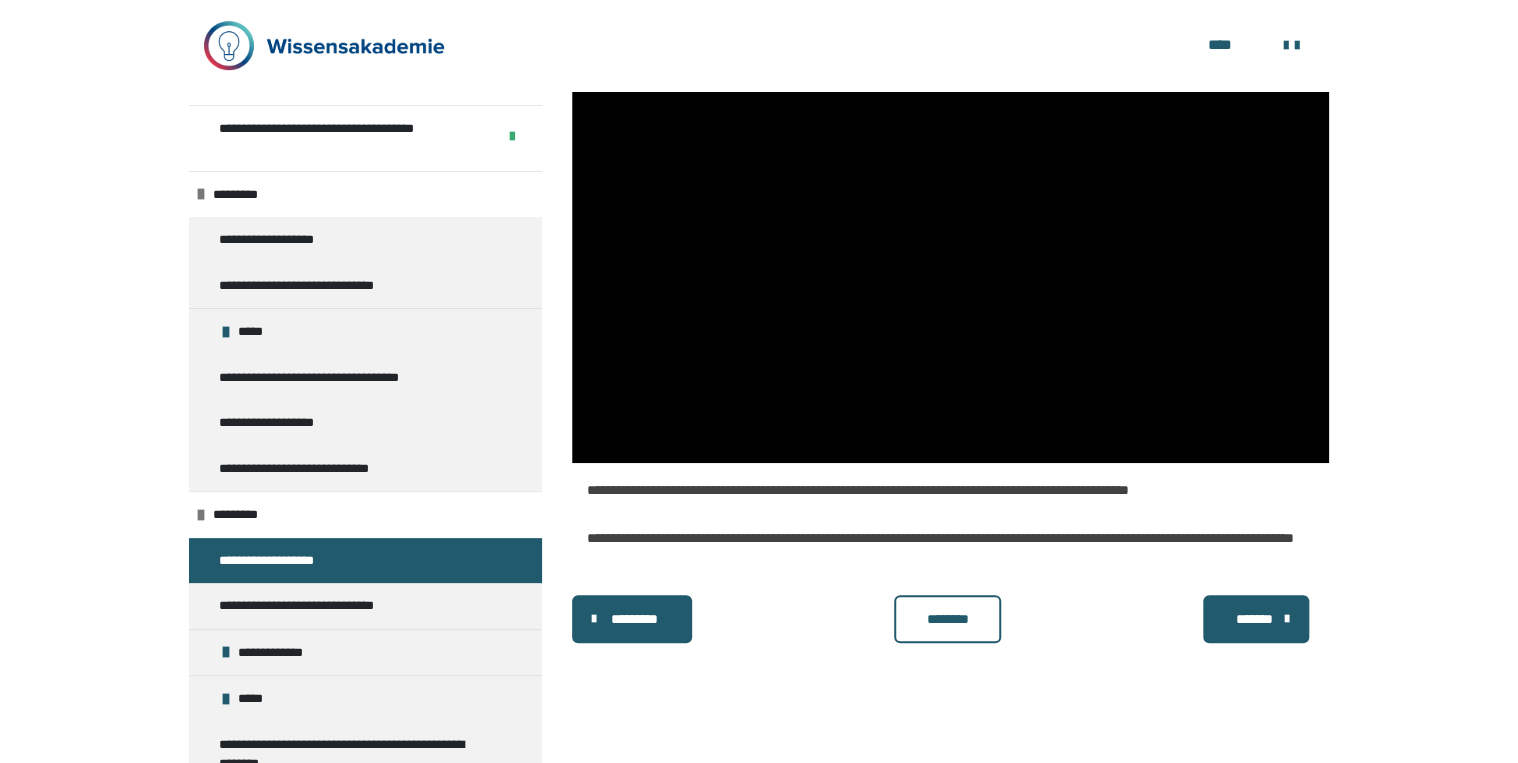 click on "********" at bounding box center [947, 619] 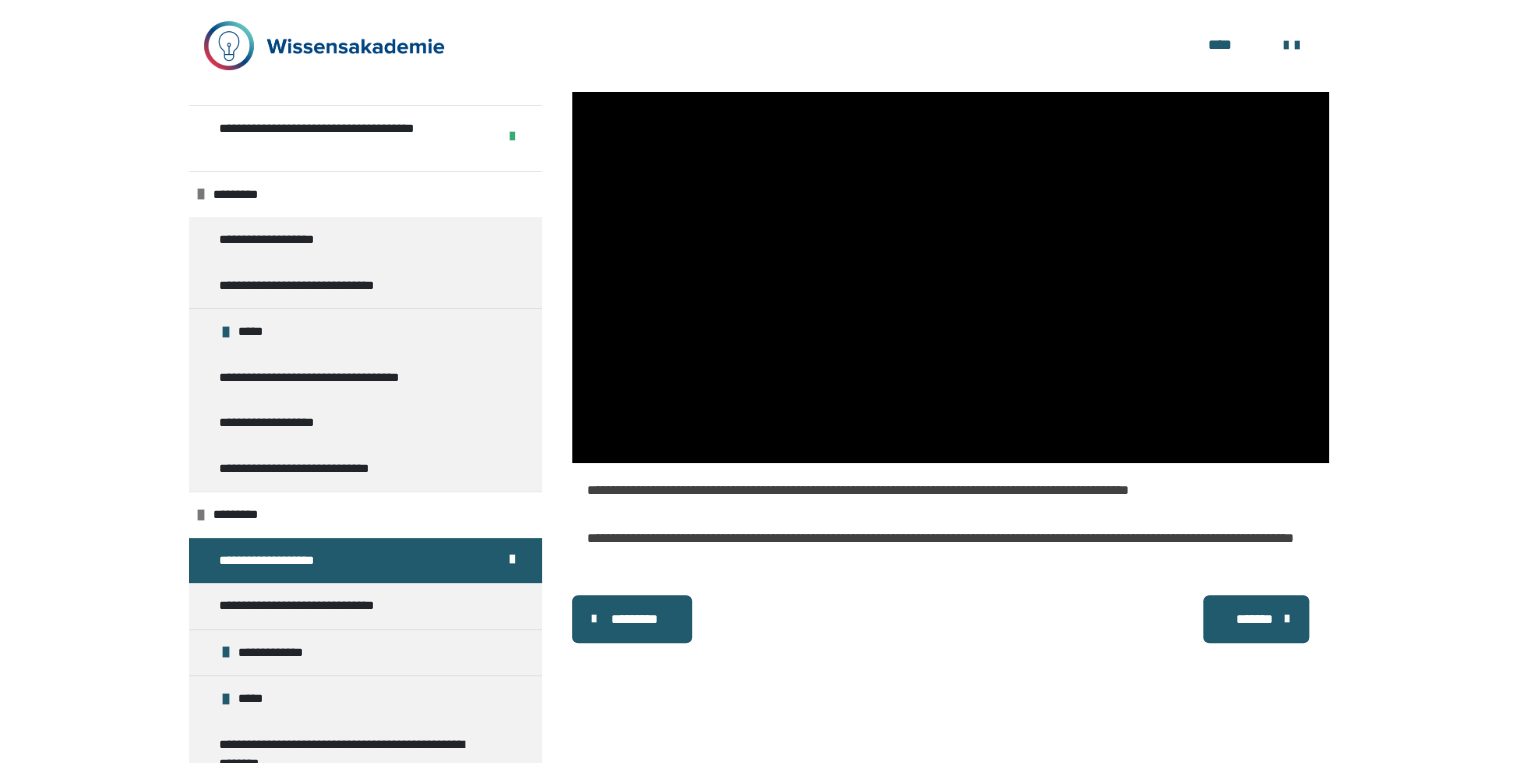 click on "*******" at bounding box center (1254, 619) 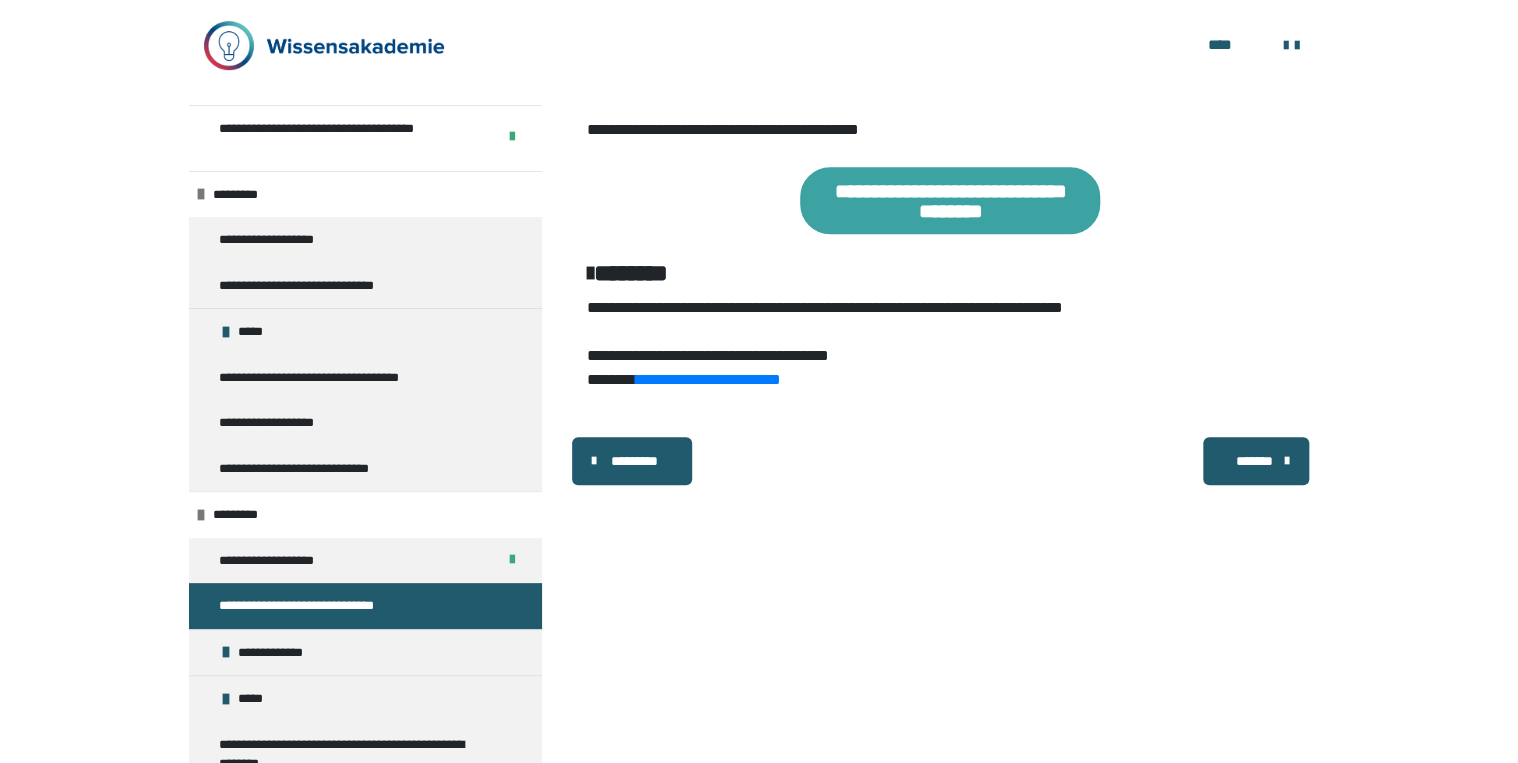 click on "*******" at bounding box center [1254, 461] 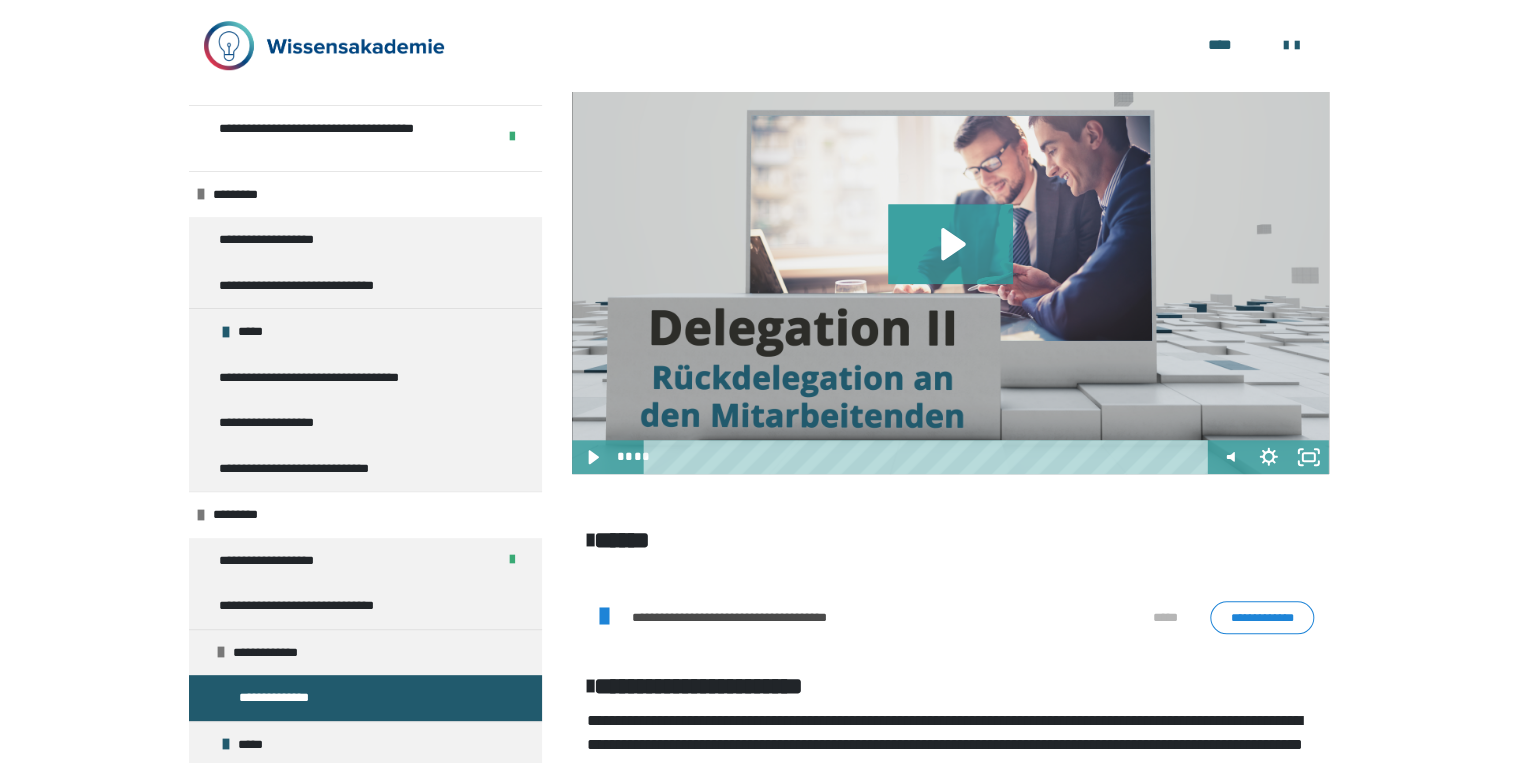 scroll, scrollTop: 768, scrollLeft: 0, axis: vertical 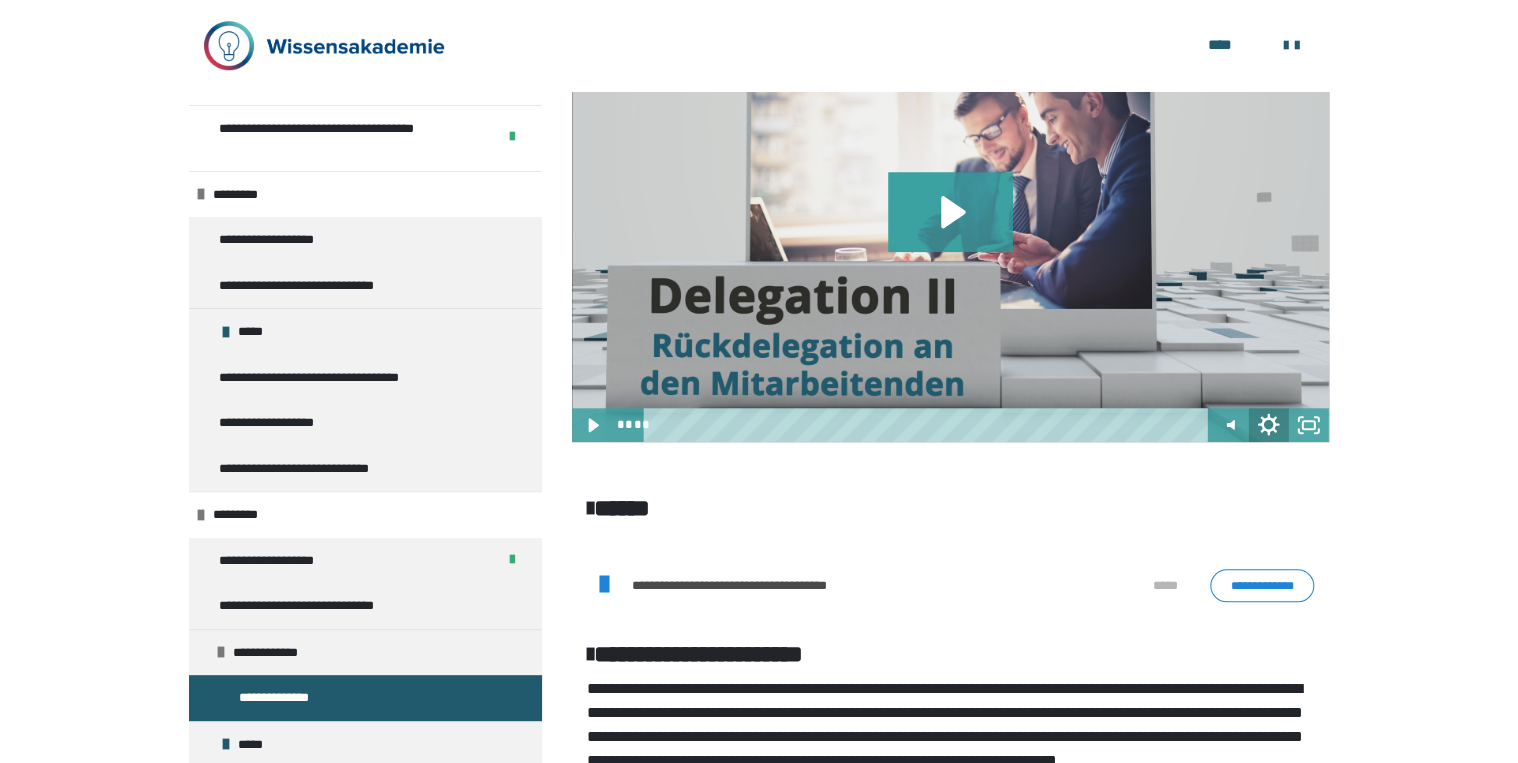 click 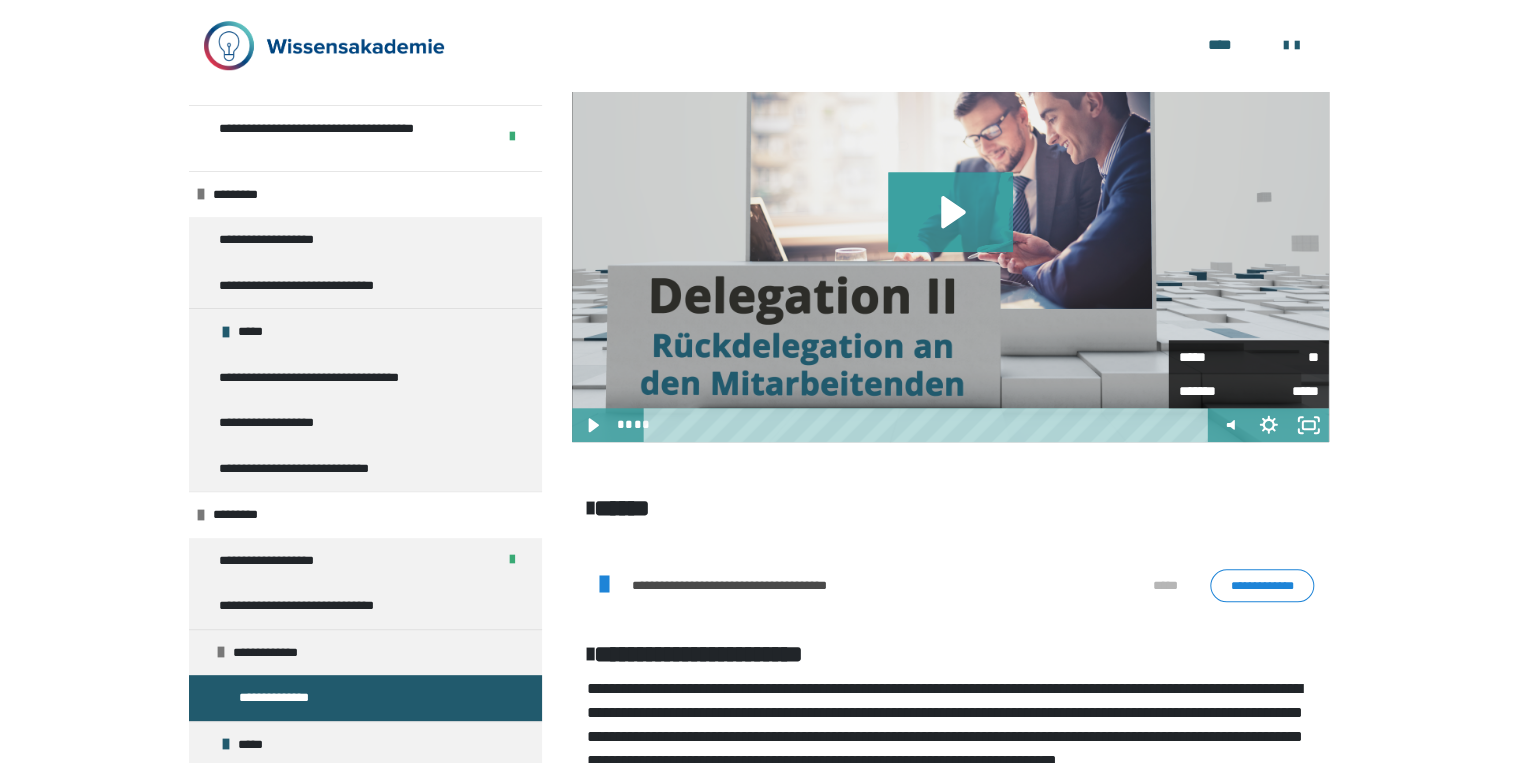 click on "*****" at bounding box center (1214, 357) 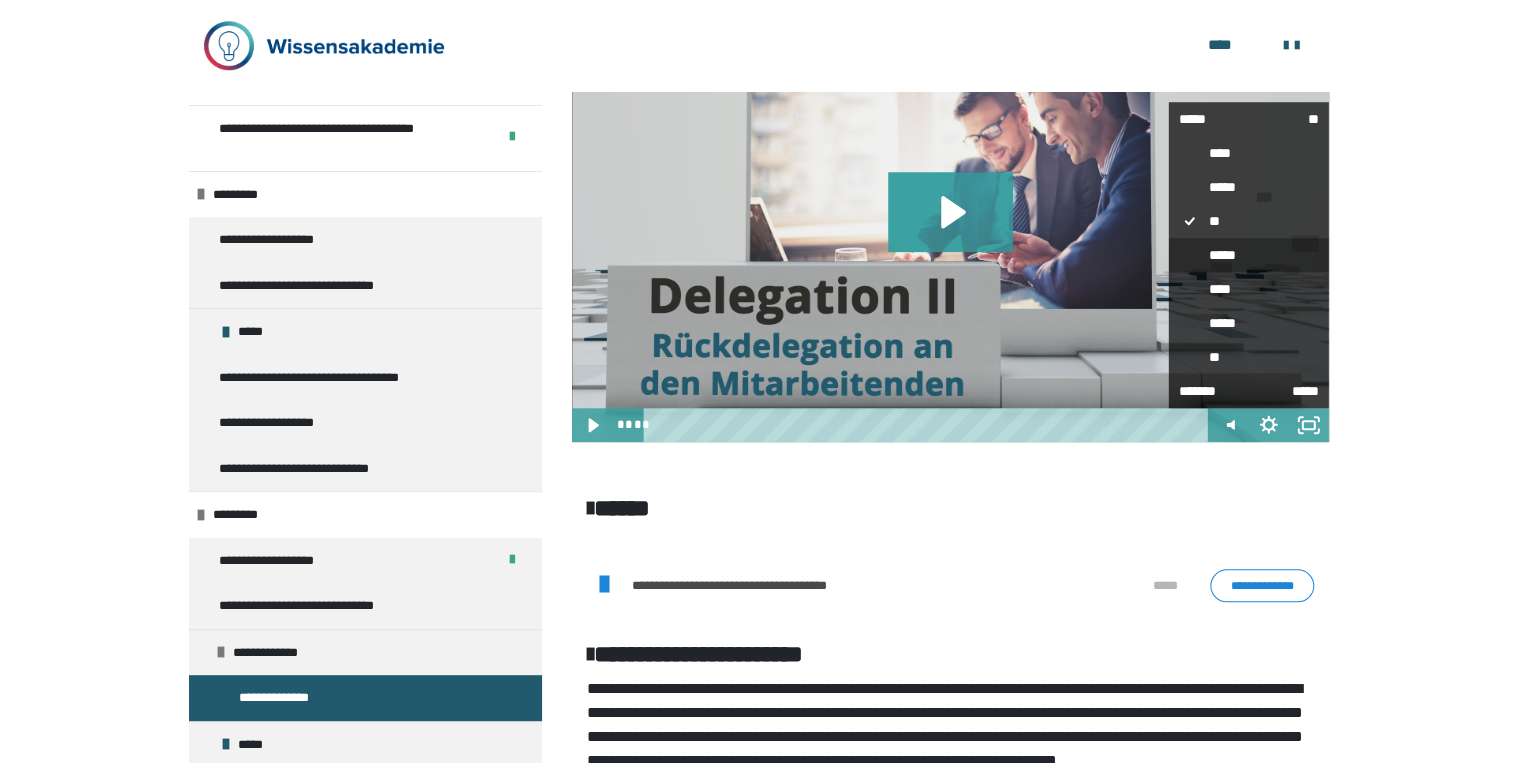 click on "*****" at bounding box center (1249, 255) 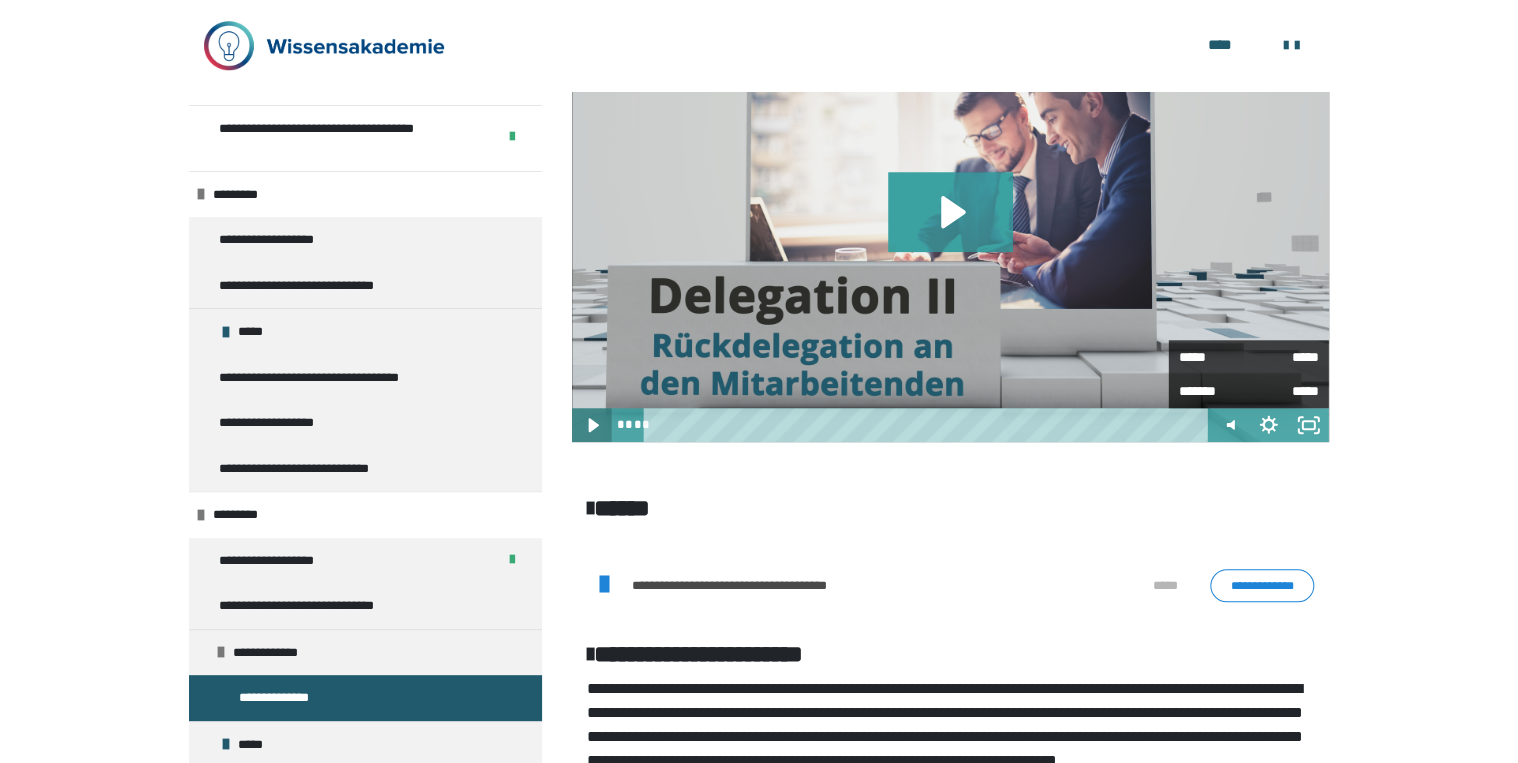 click 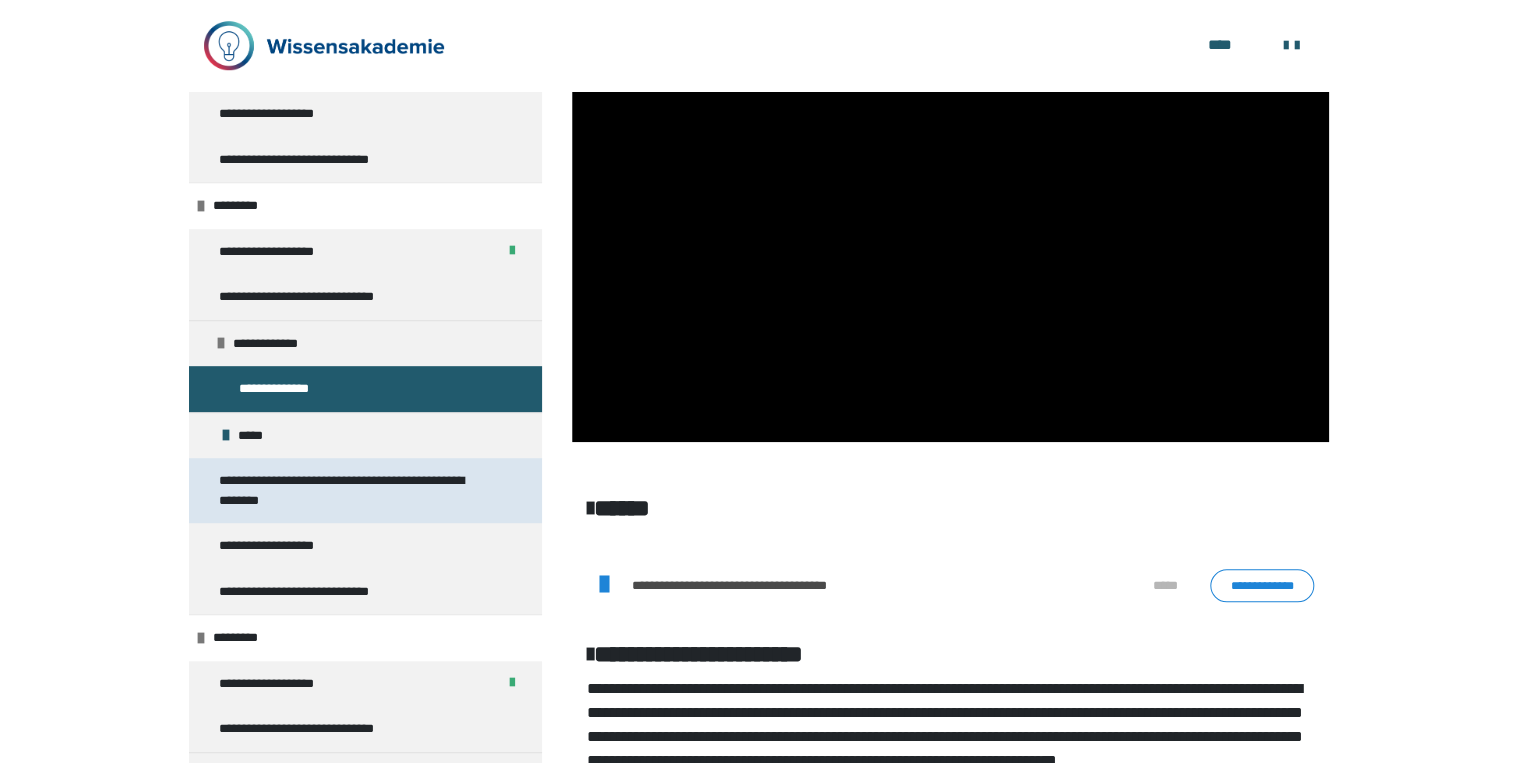 scroll, scrollTop: 320, scrollLeft: 0, axis: vertical 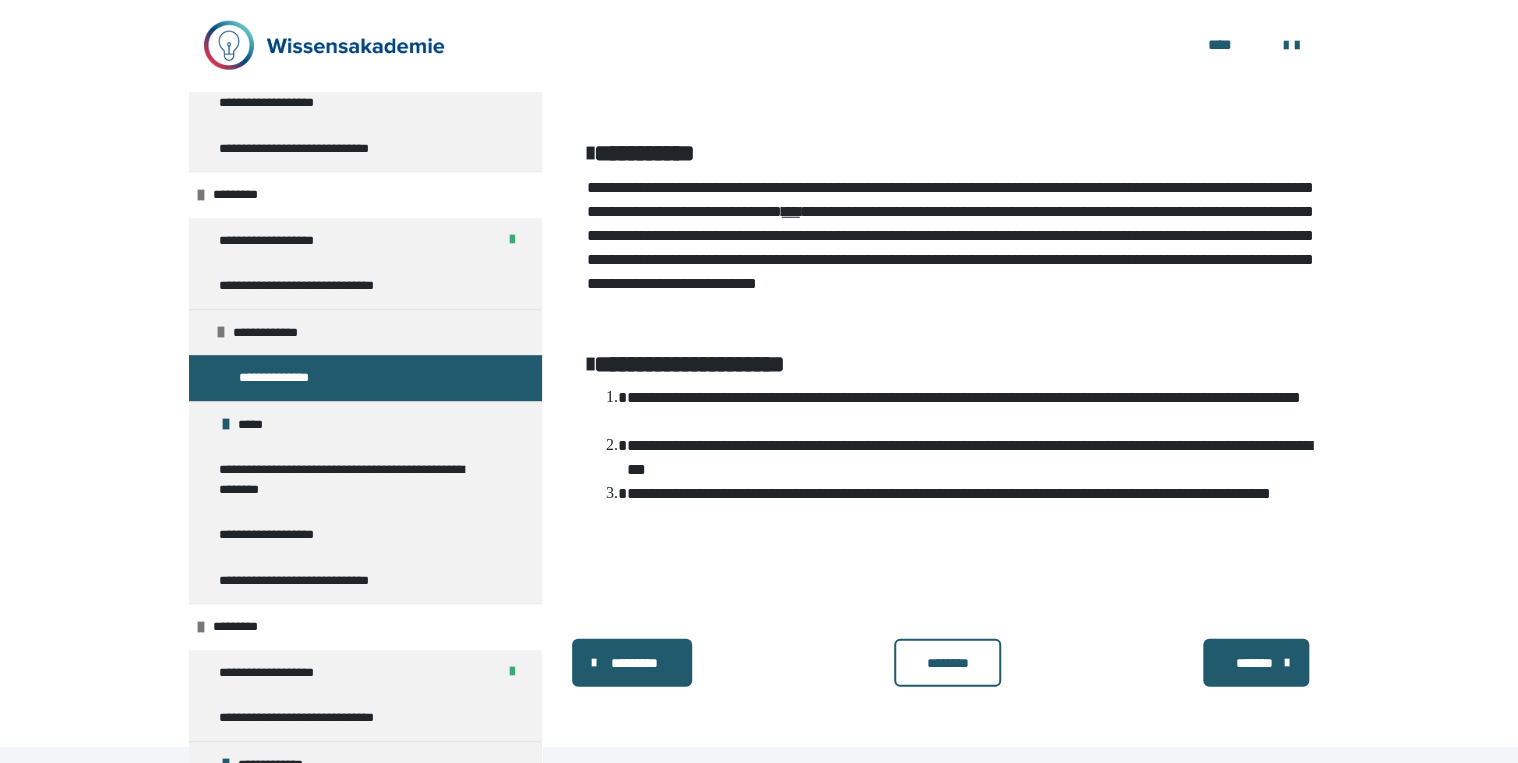 click on "********" at bounding box center [947, 663] 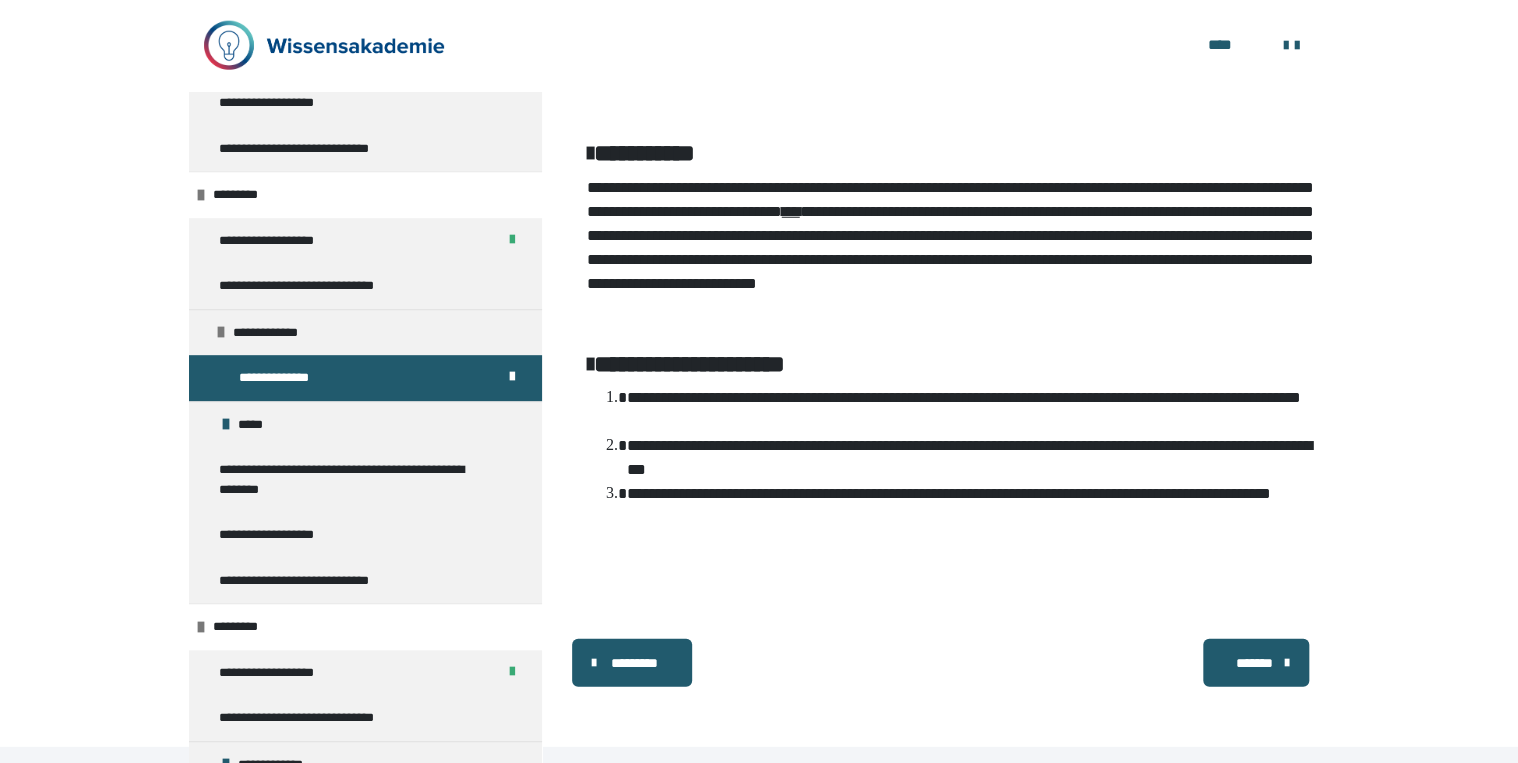 click on "*******" at bounding box center [1256, 663] 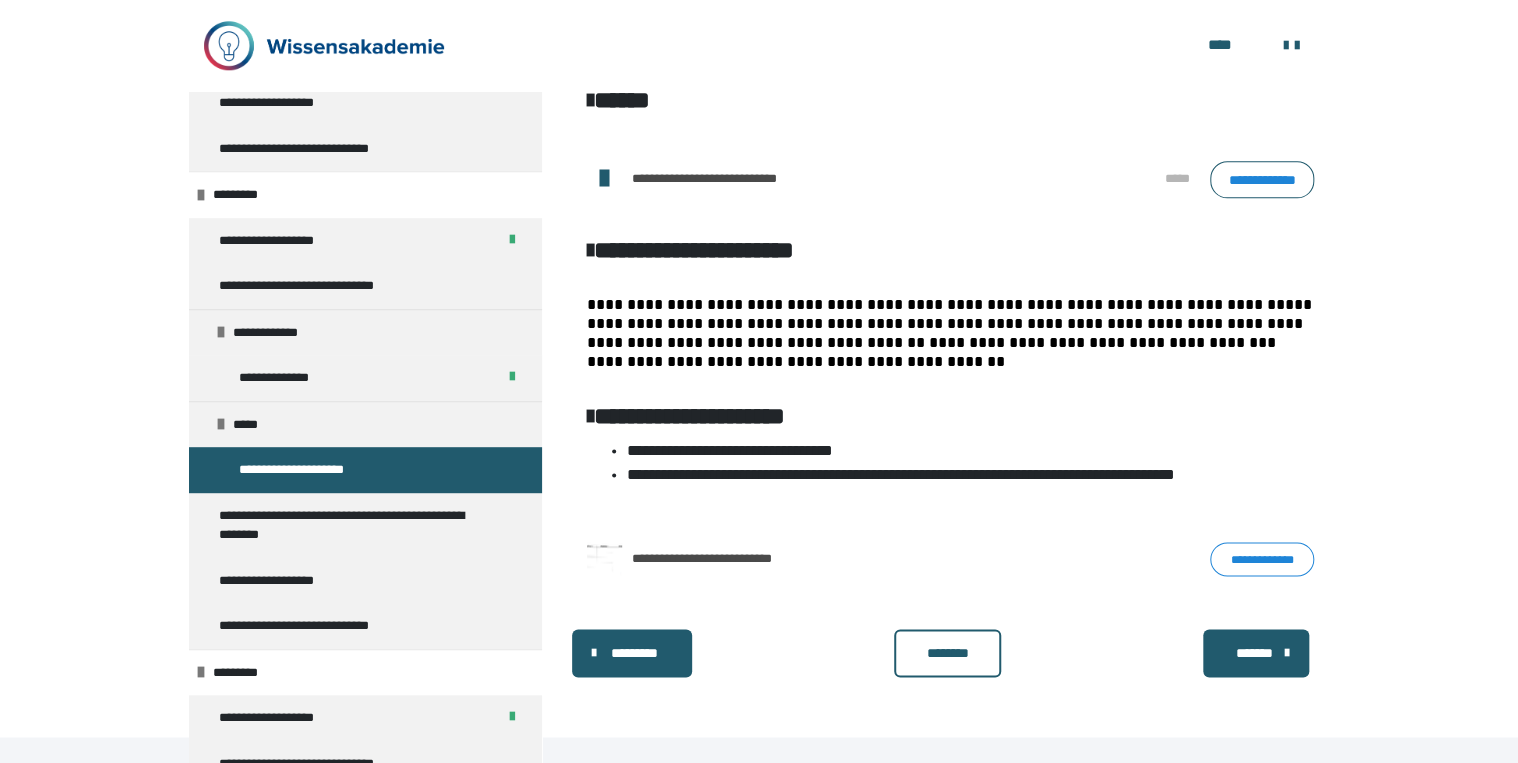 scroll, scrollTop: 710, scrollLeft: 0, axis: vertical 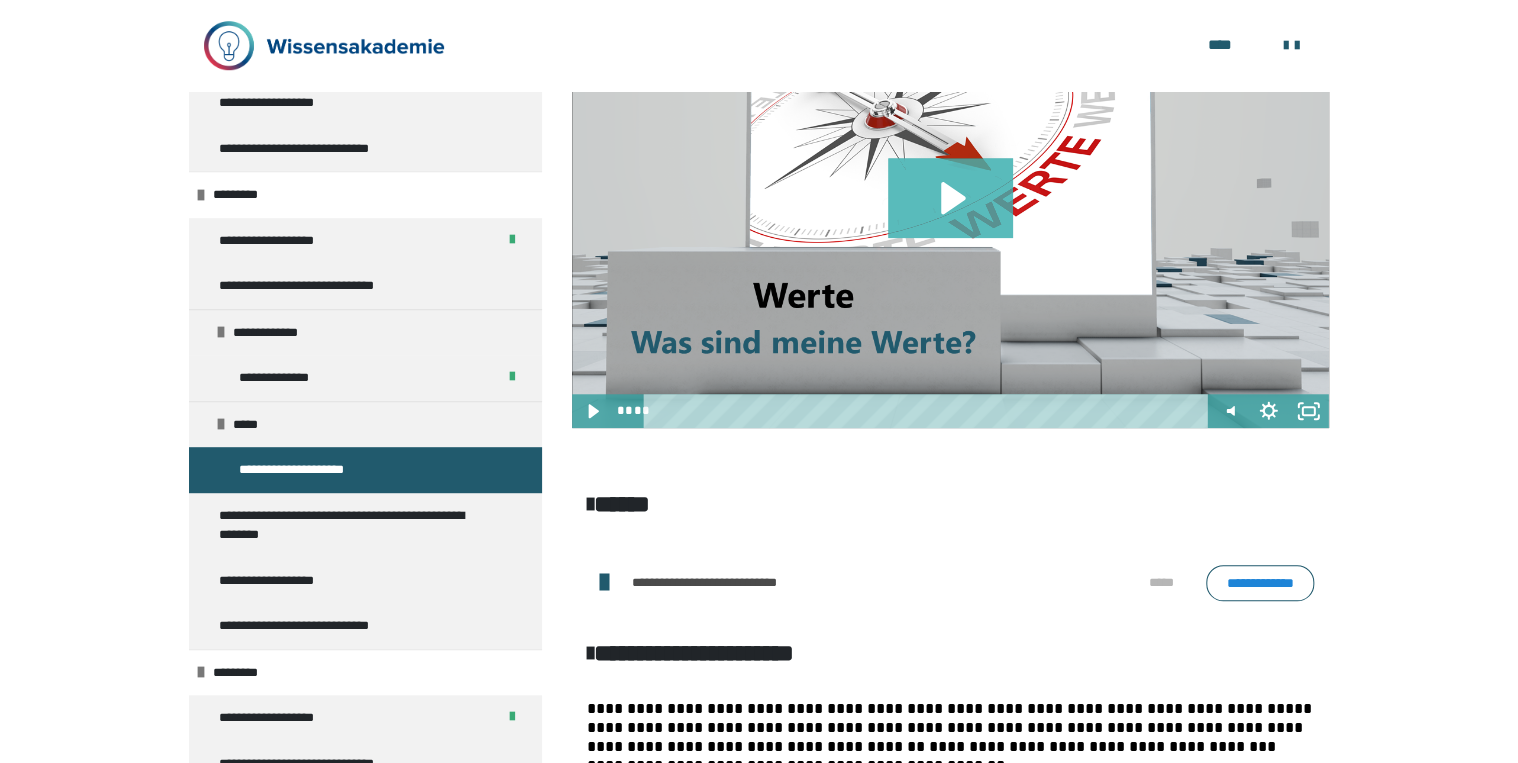 click 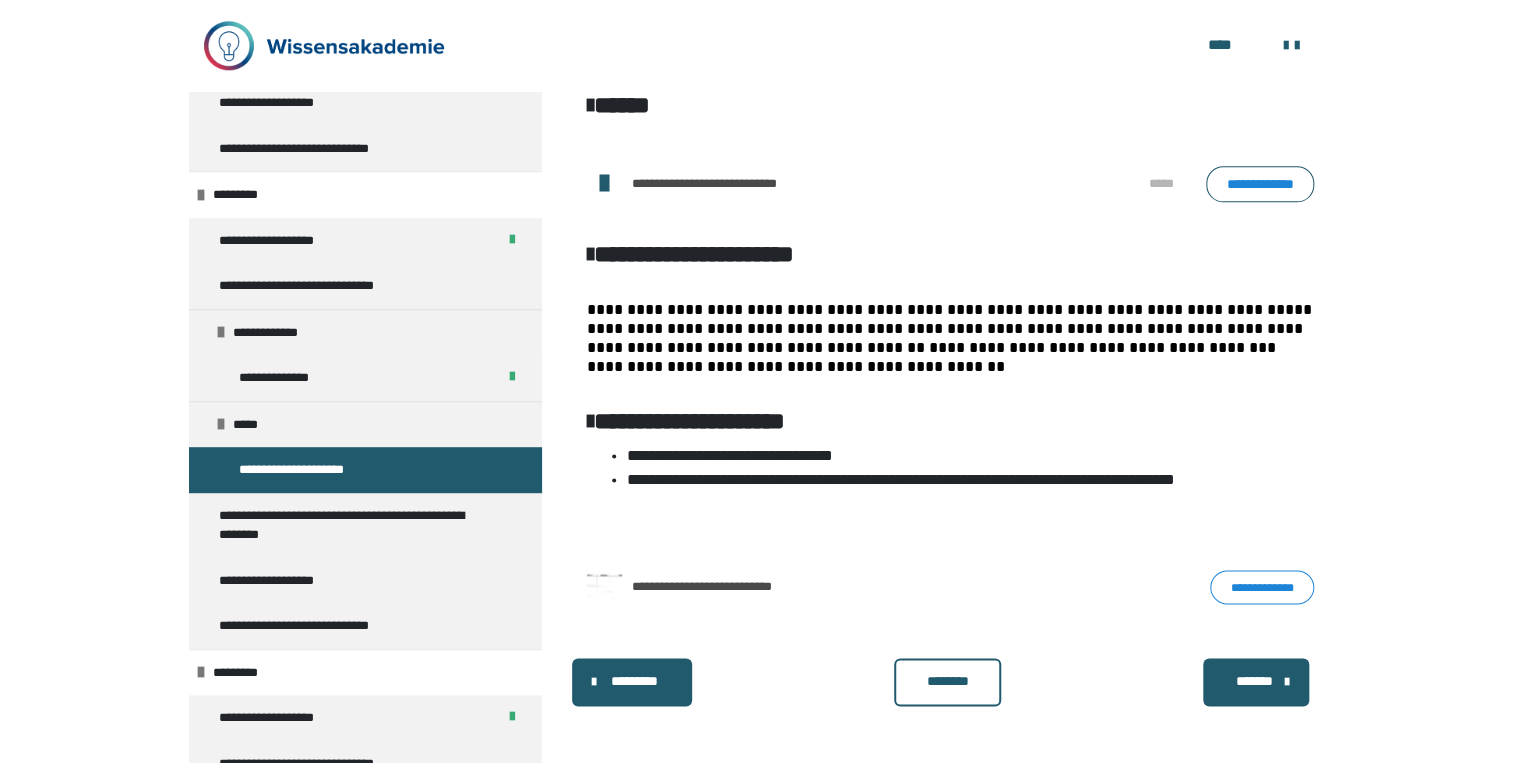 scroll, scrollTop: 1113, scrollLeft: 0, axis: vertical 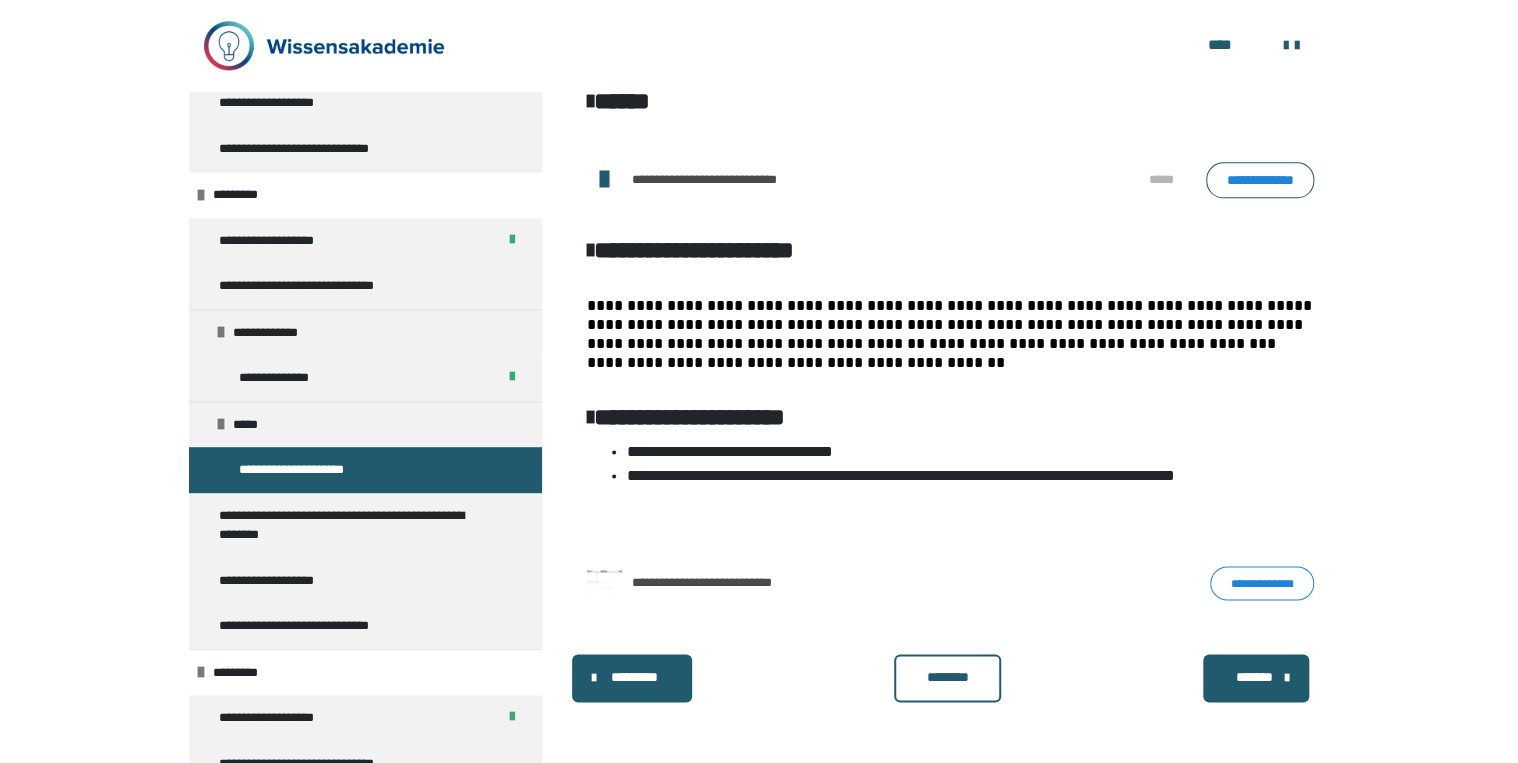 click on "********" at bounding box center [947, 677] 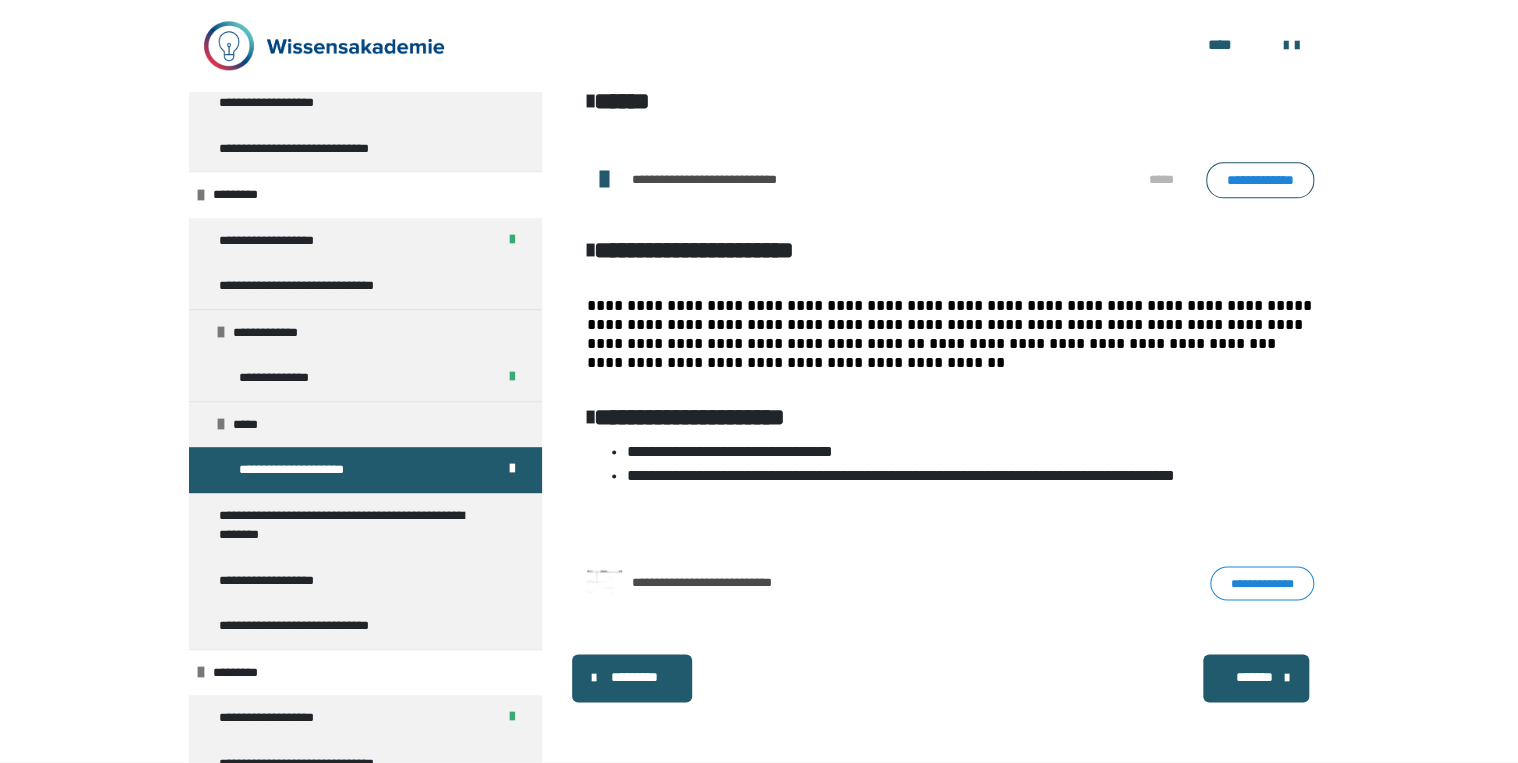 click on "*******" at bounding box center [1254, 677] 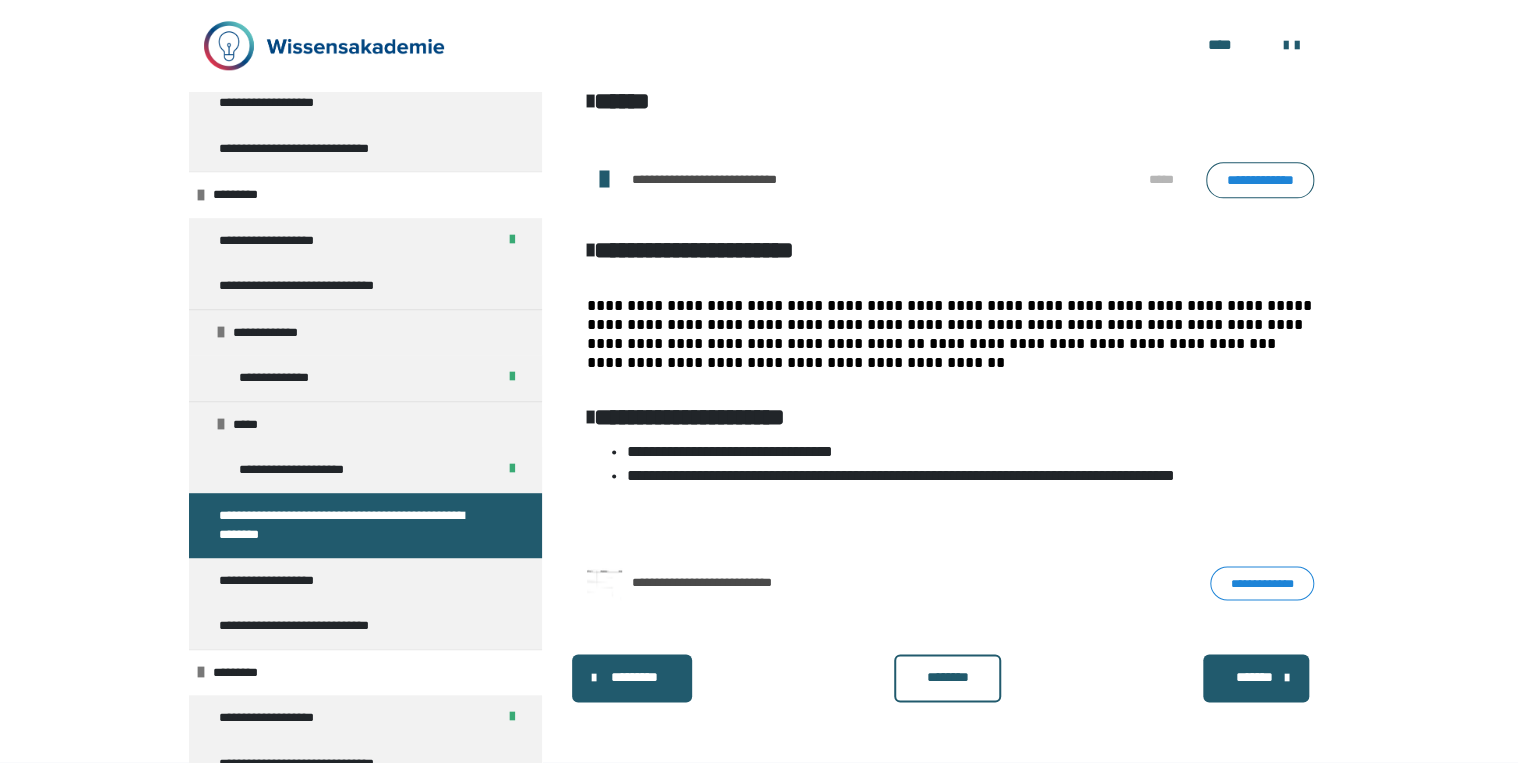 scroll, scrollTop: 448, scrollLeft: 0, axis: vertical 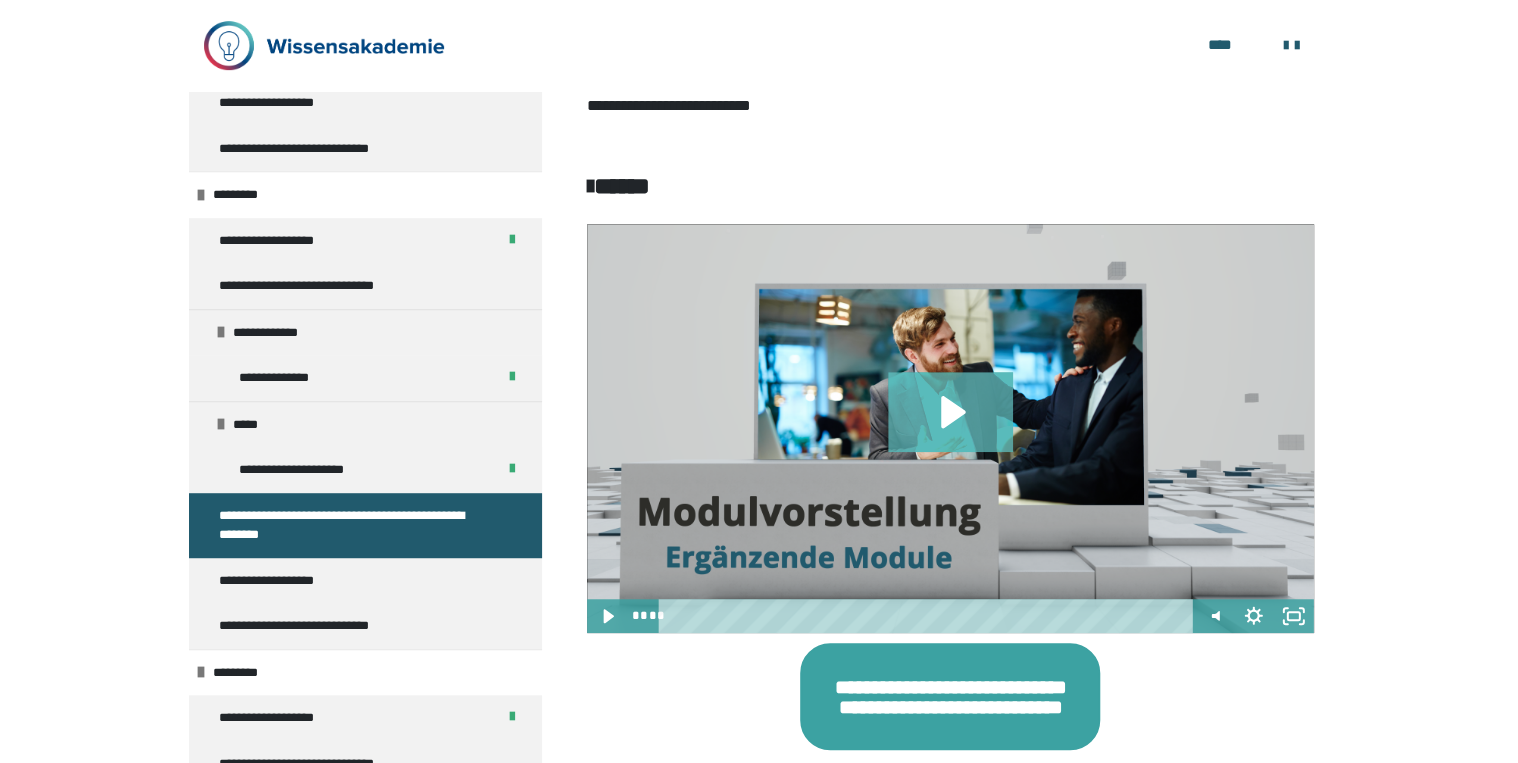 click 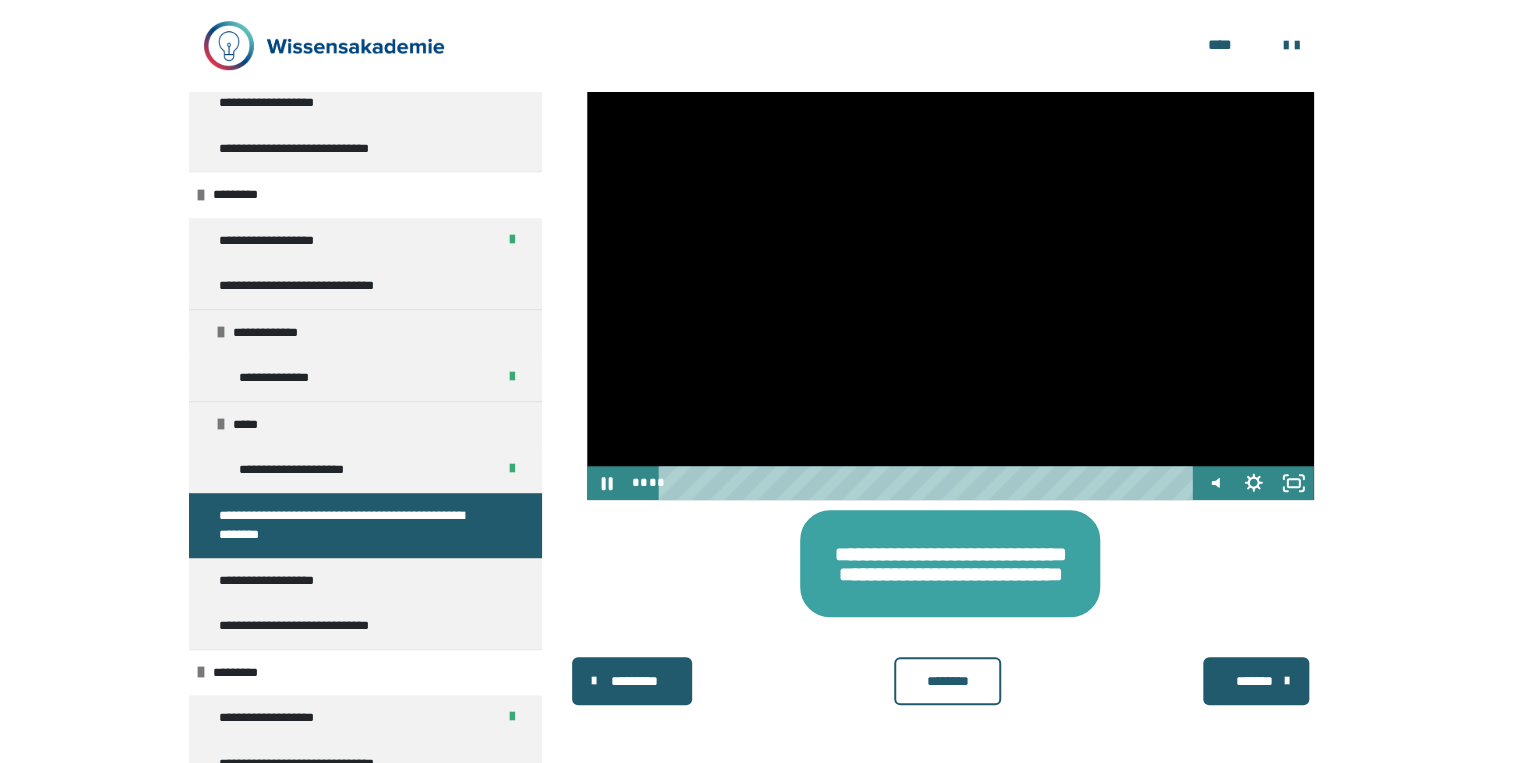 scroll, scrollTop: 583, scrollLeft: 0, axis: vertical 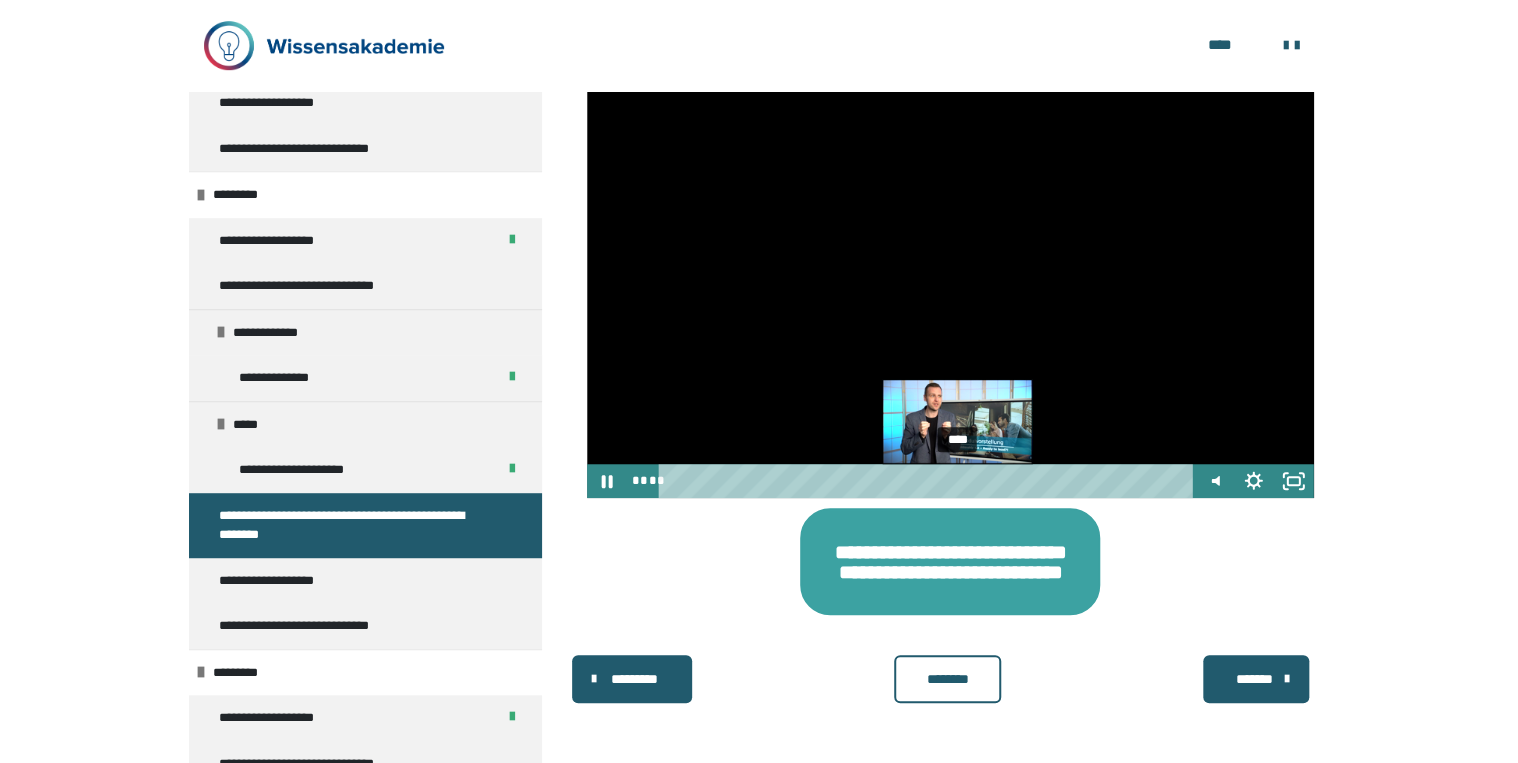 type 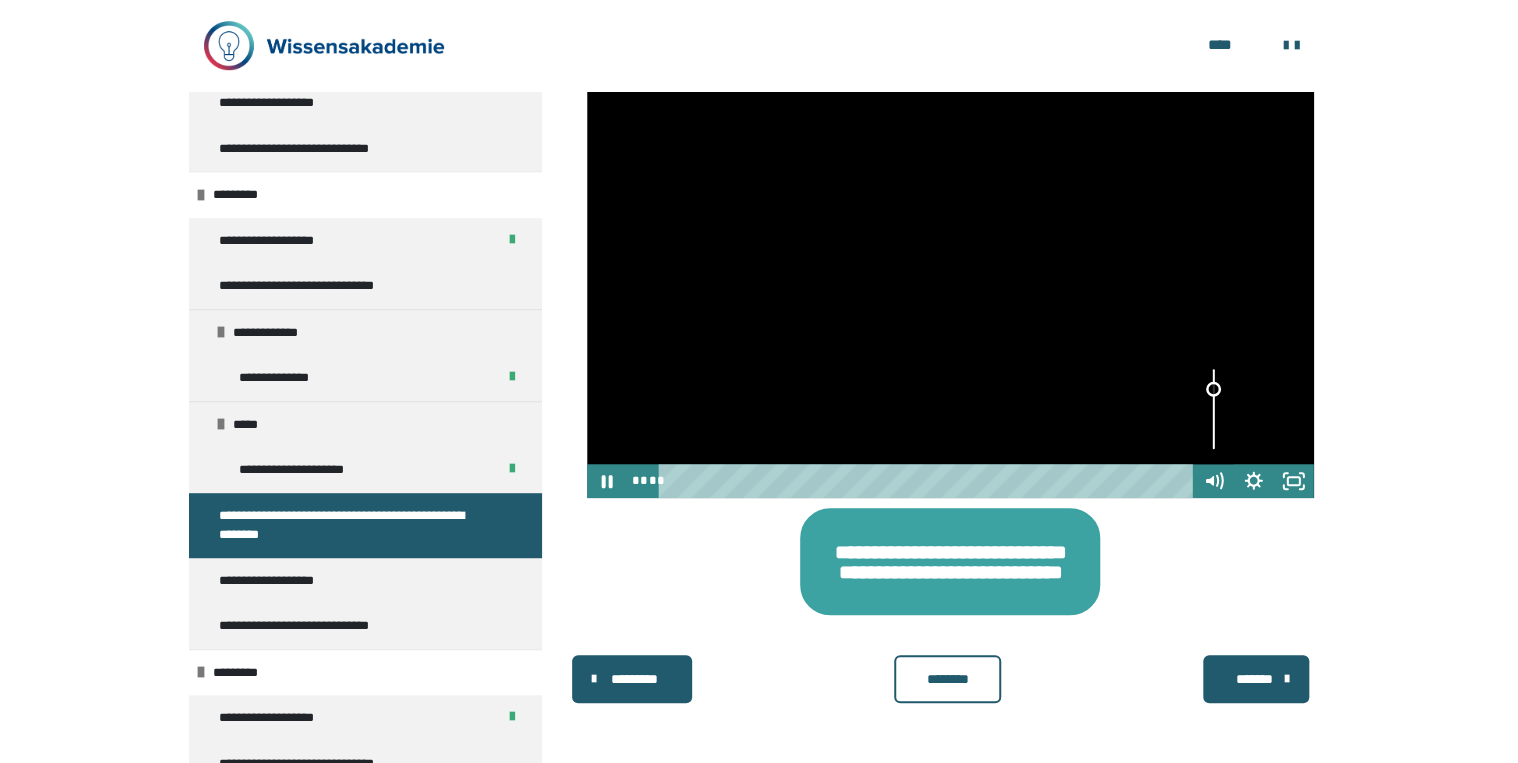 drag, startPoint x: 1209, startPoint y: 437, endPoint x: 1210, endPoint y: 388, distance: 49.010204 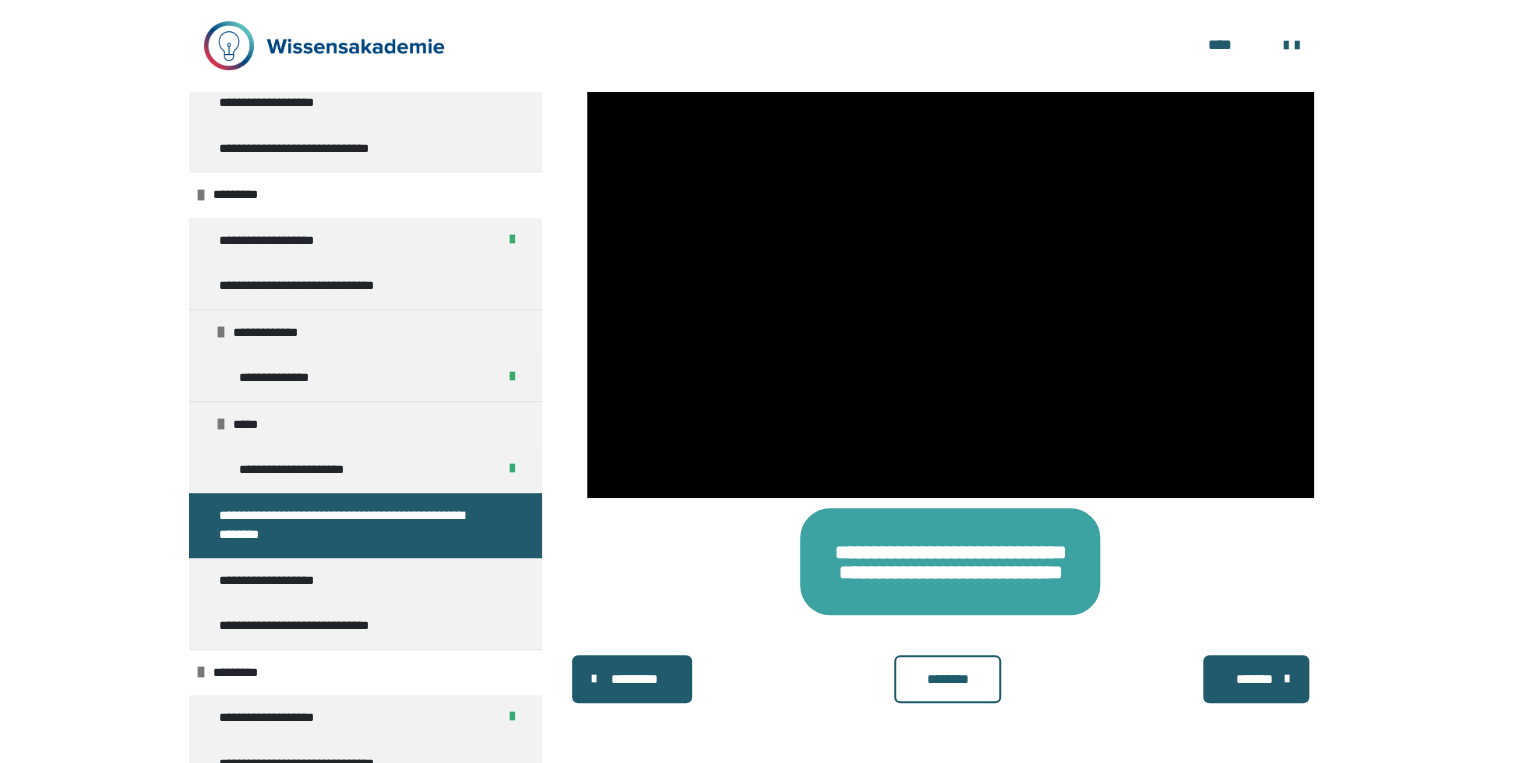 scroll, scrollTop: 433, scrollLeft: 0, axis: vertical 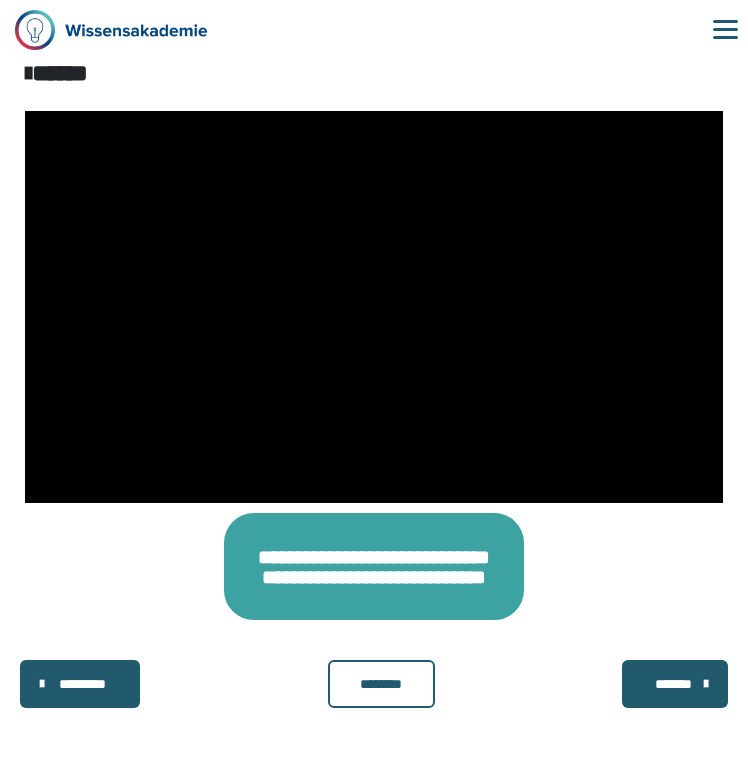 click on "**********" at bounding box center [374, 30] 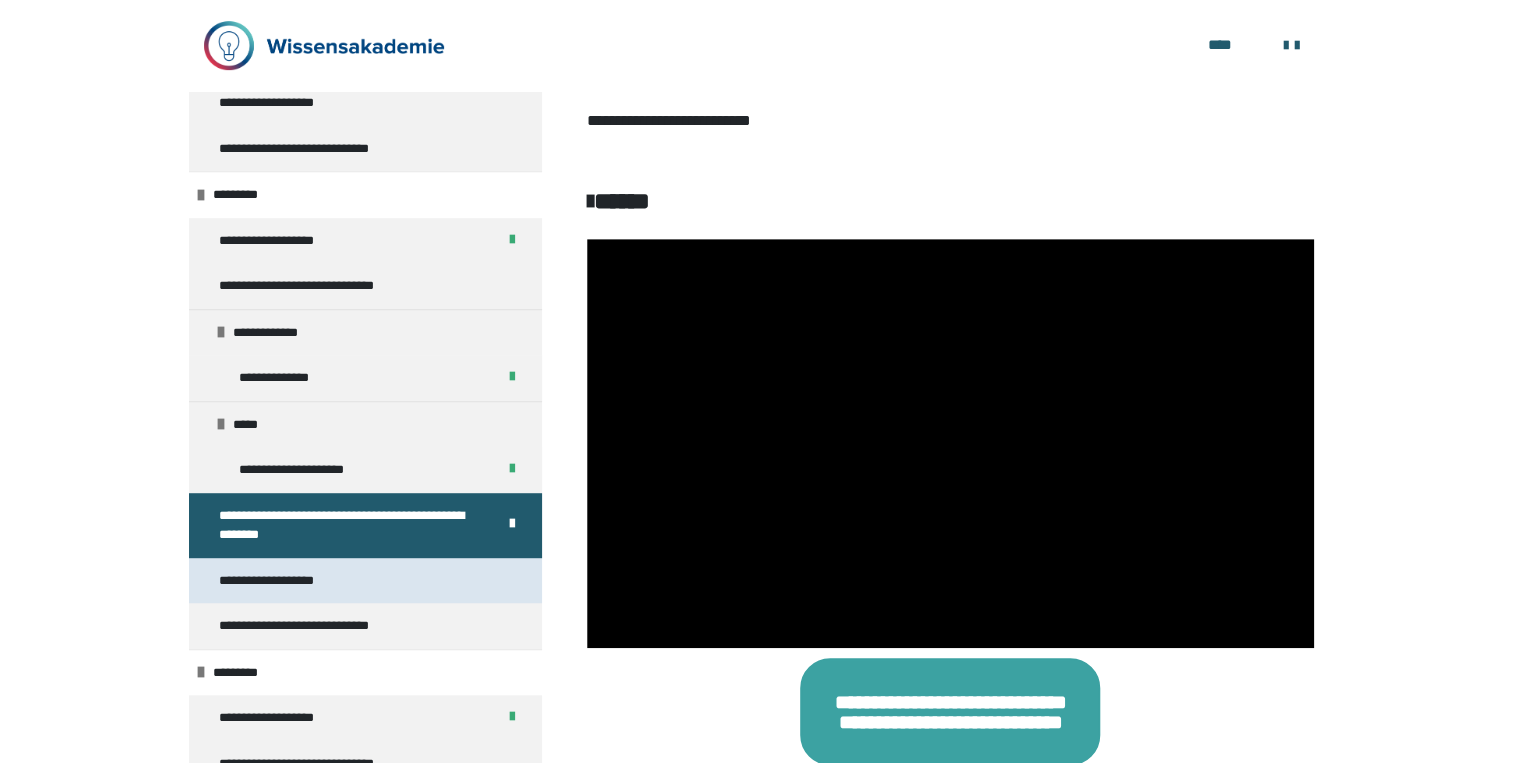 click on "**********" at bounding box center (285, 581) 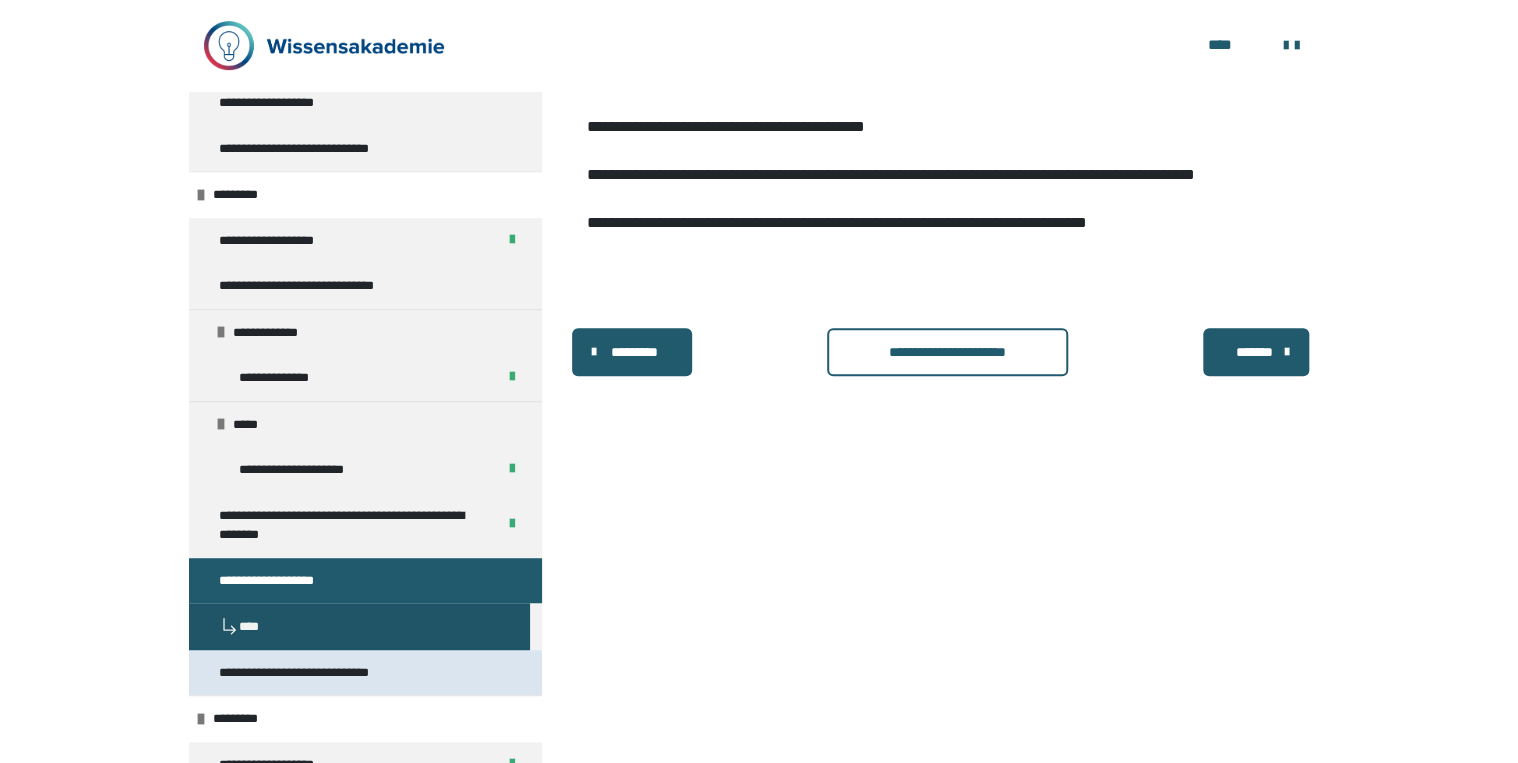 click on "**********" at bounding box center (323, 673) 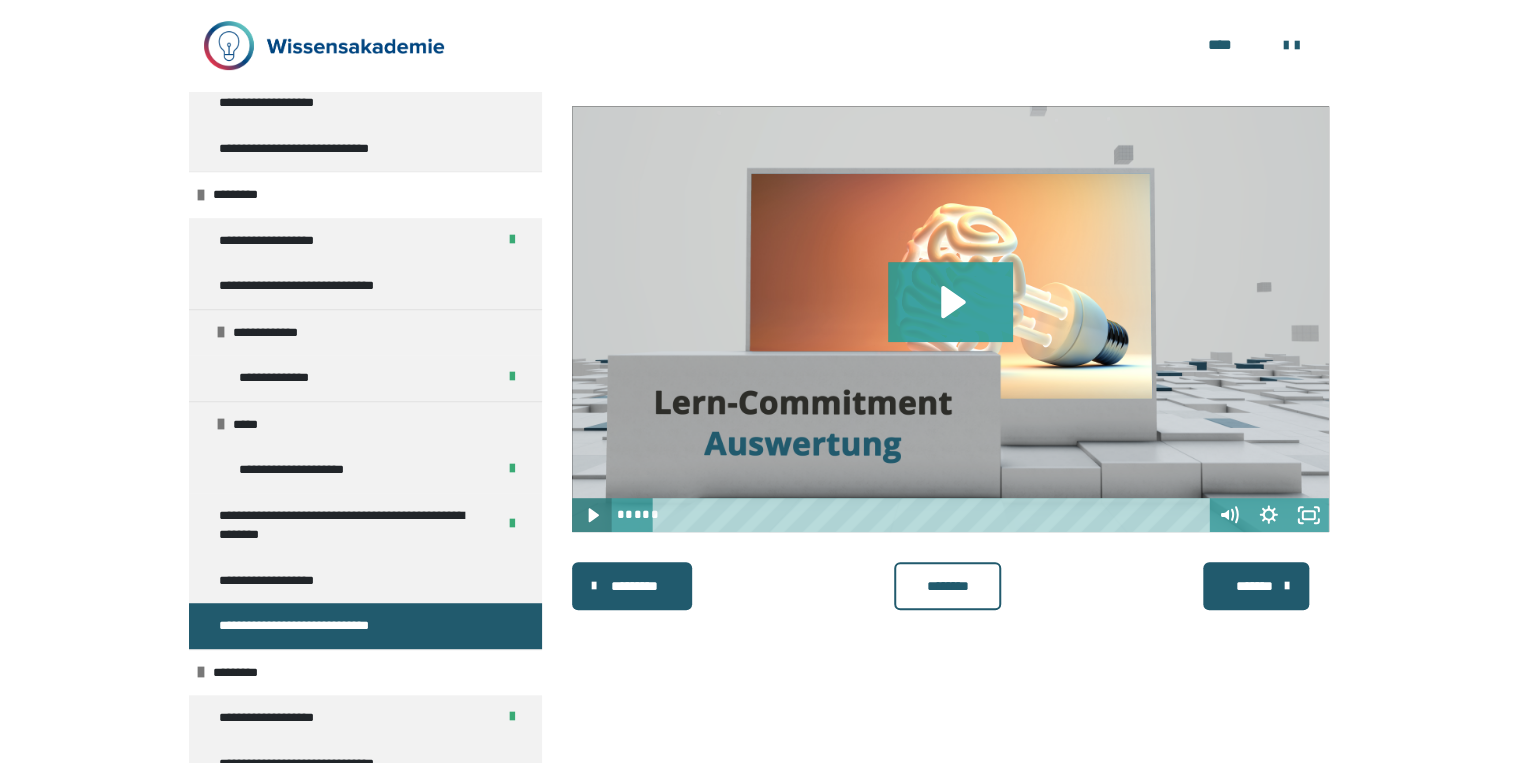 click 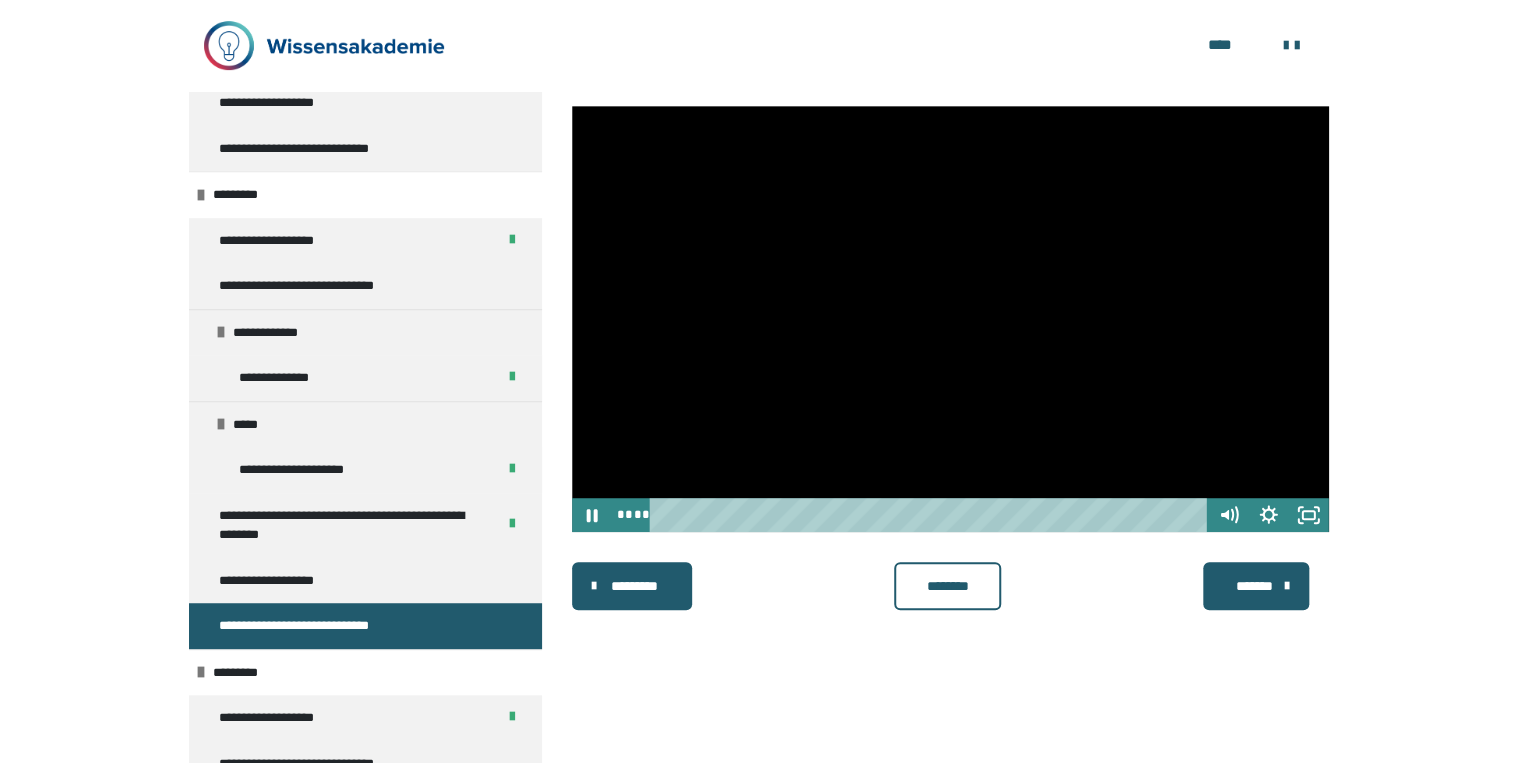 click at bounding box center (932, 515) 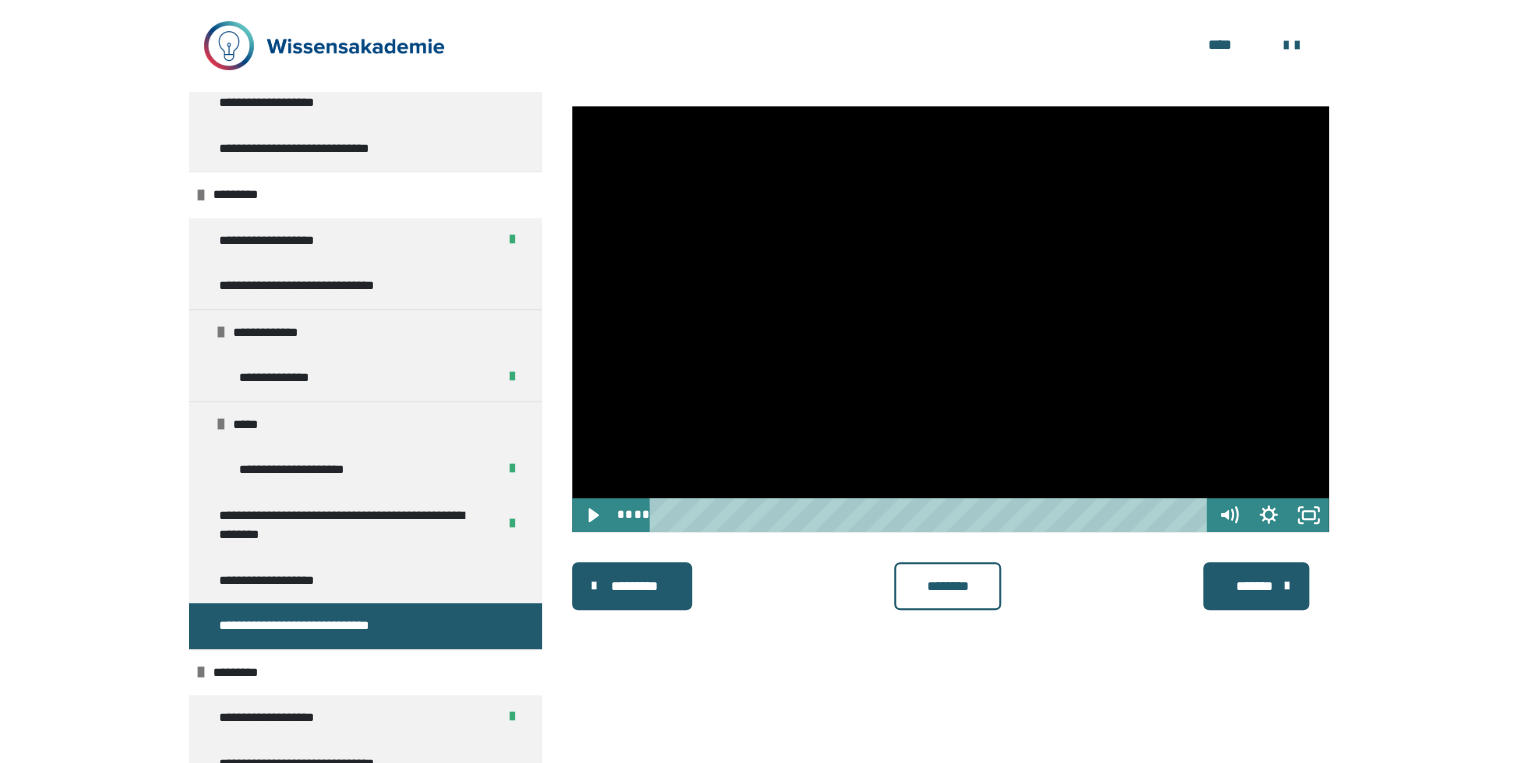 click at bounding box center [950, 319] 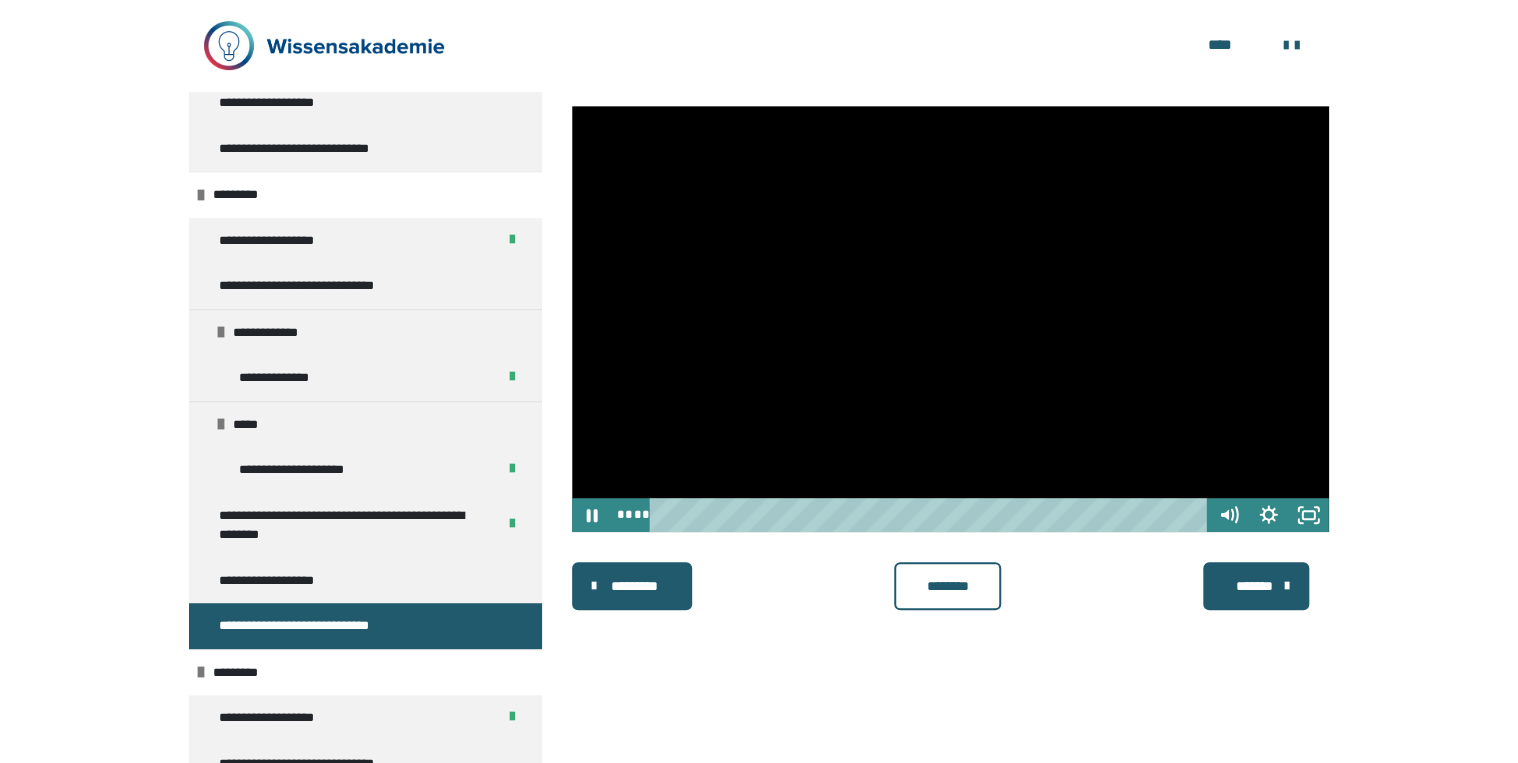 click at bounding box center [932, 515] 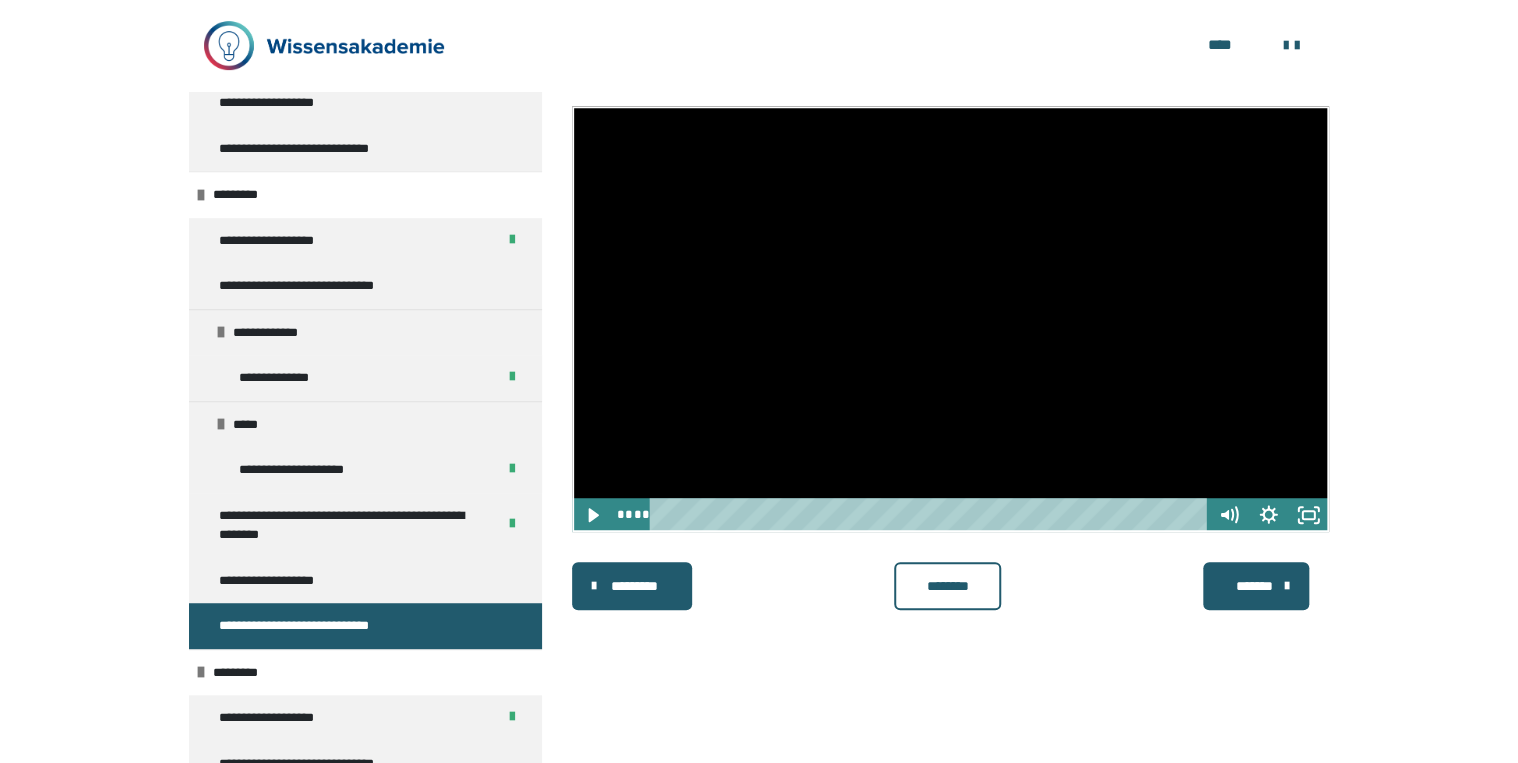 click at bounding box center (950, 319) 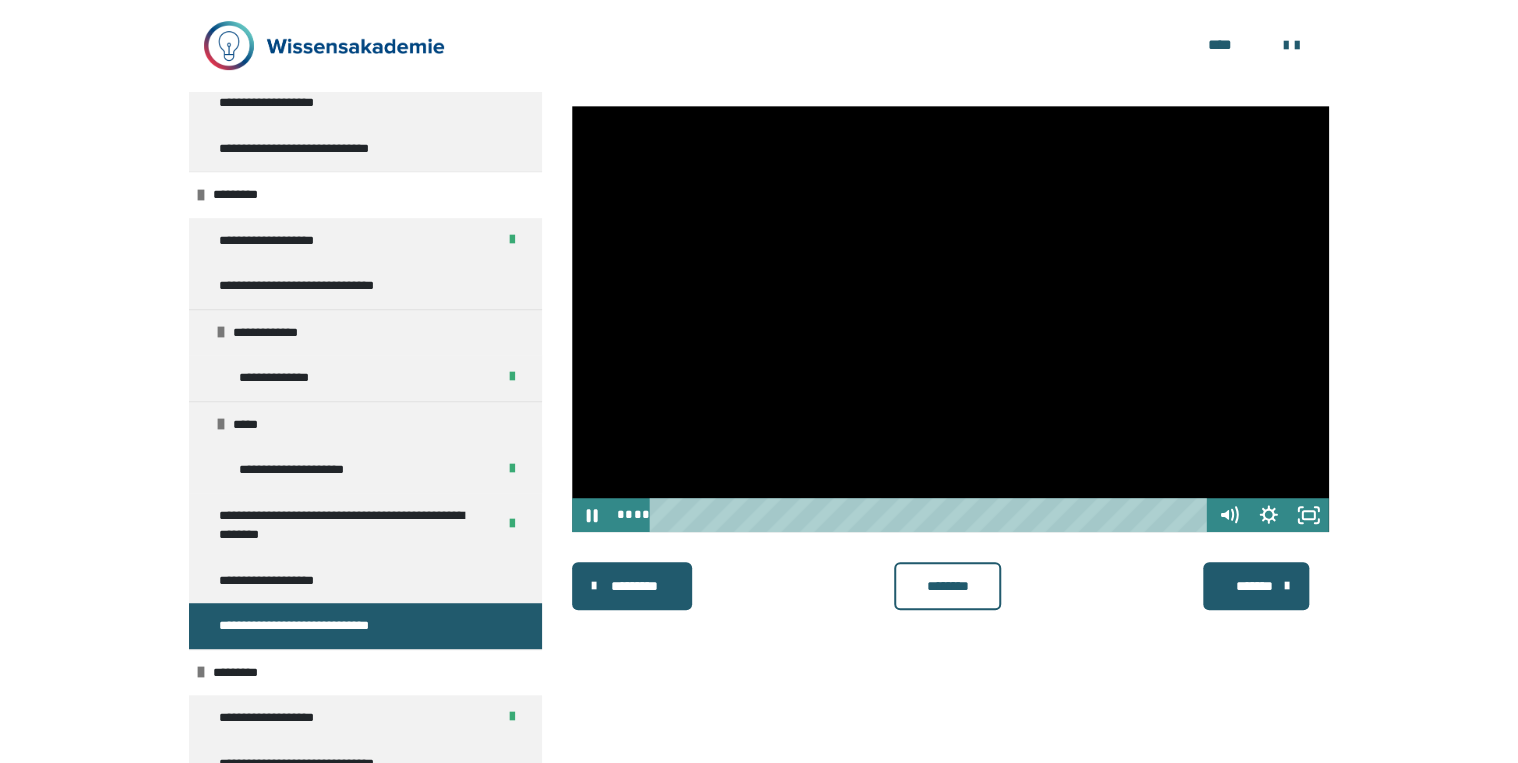 click at bounding box center (932, 515) 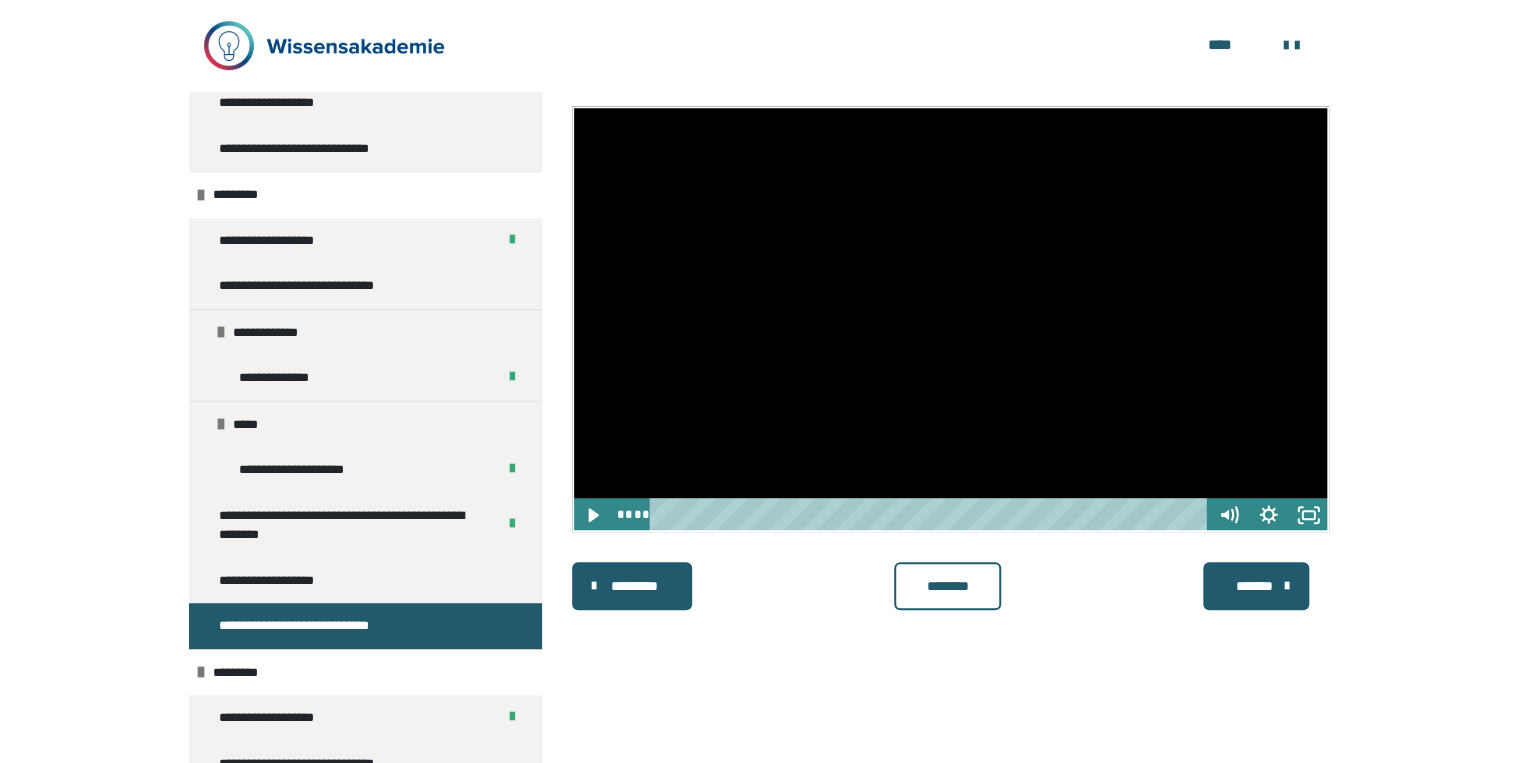 click at bounding box center [950, 319] 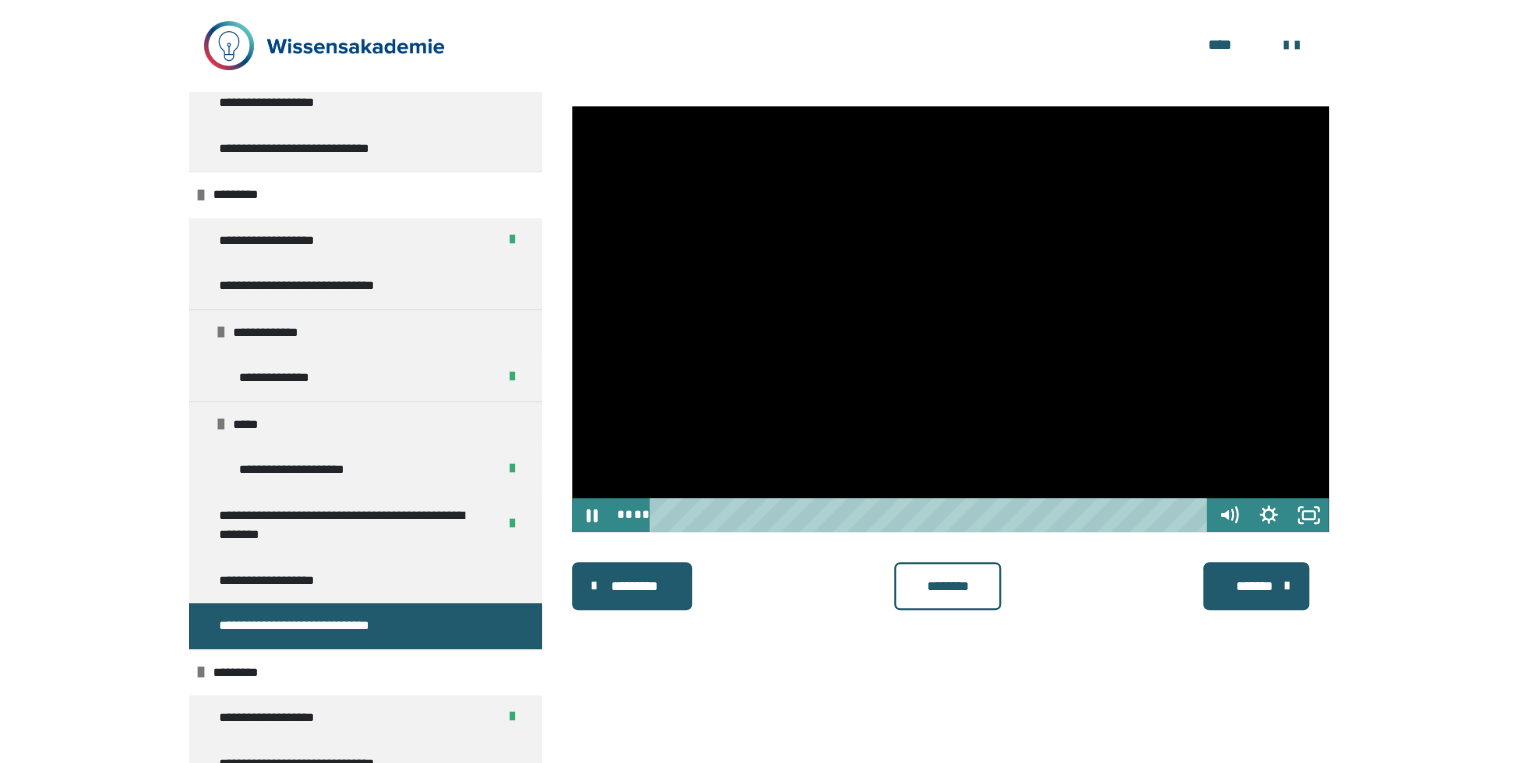 click at bounding box center (932, 515) 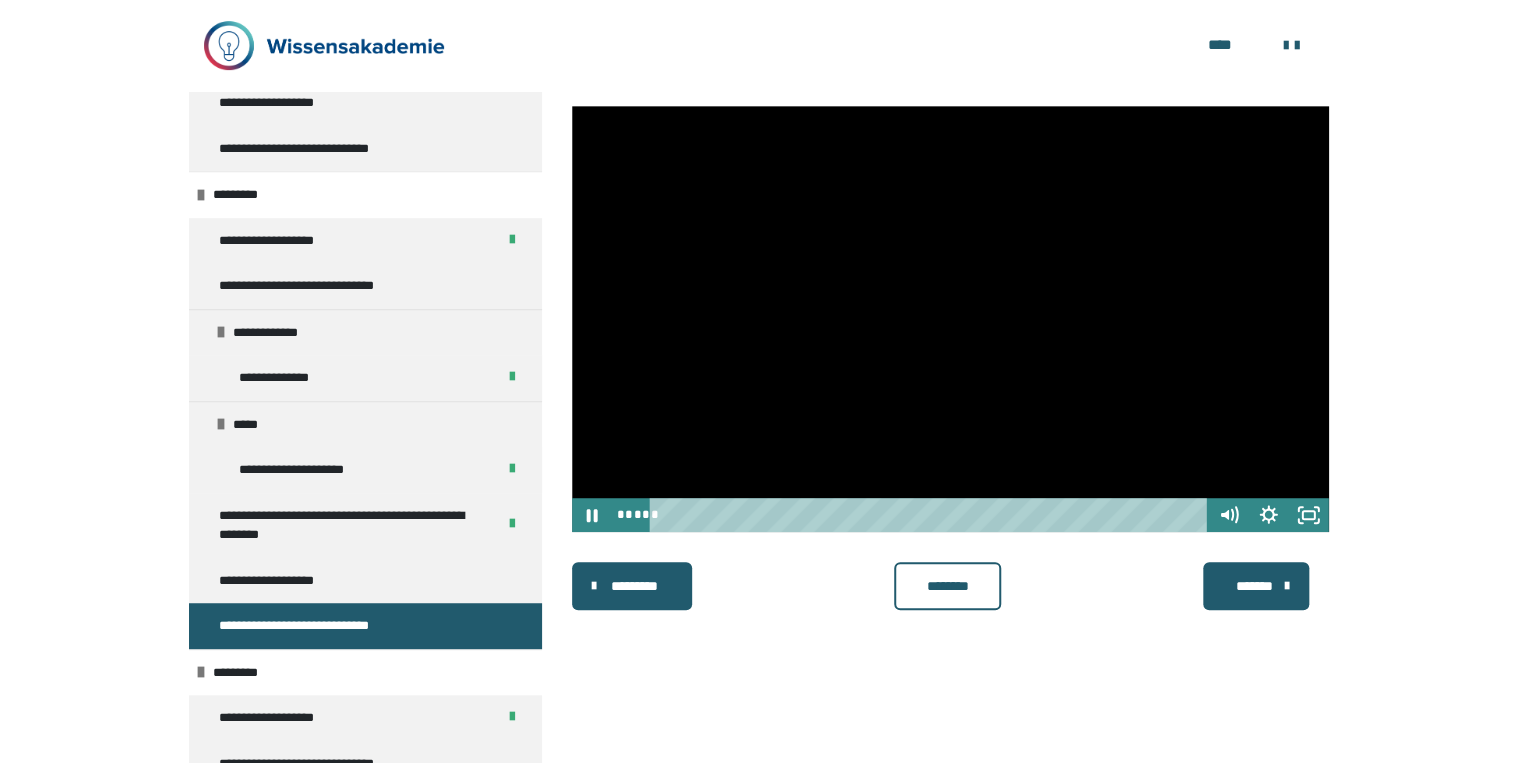 click at bounding box center (932, 515) 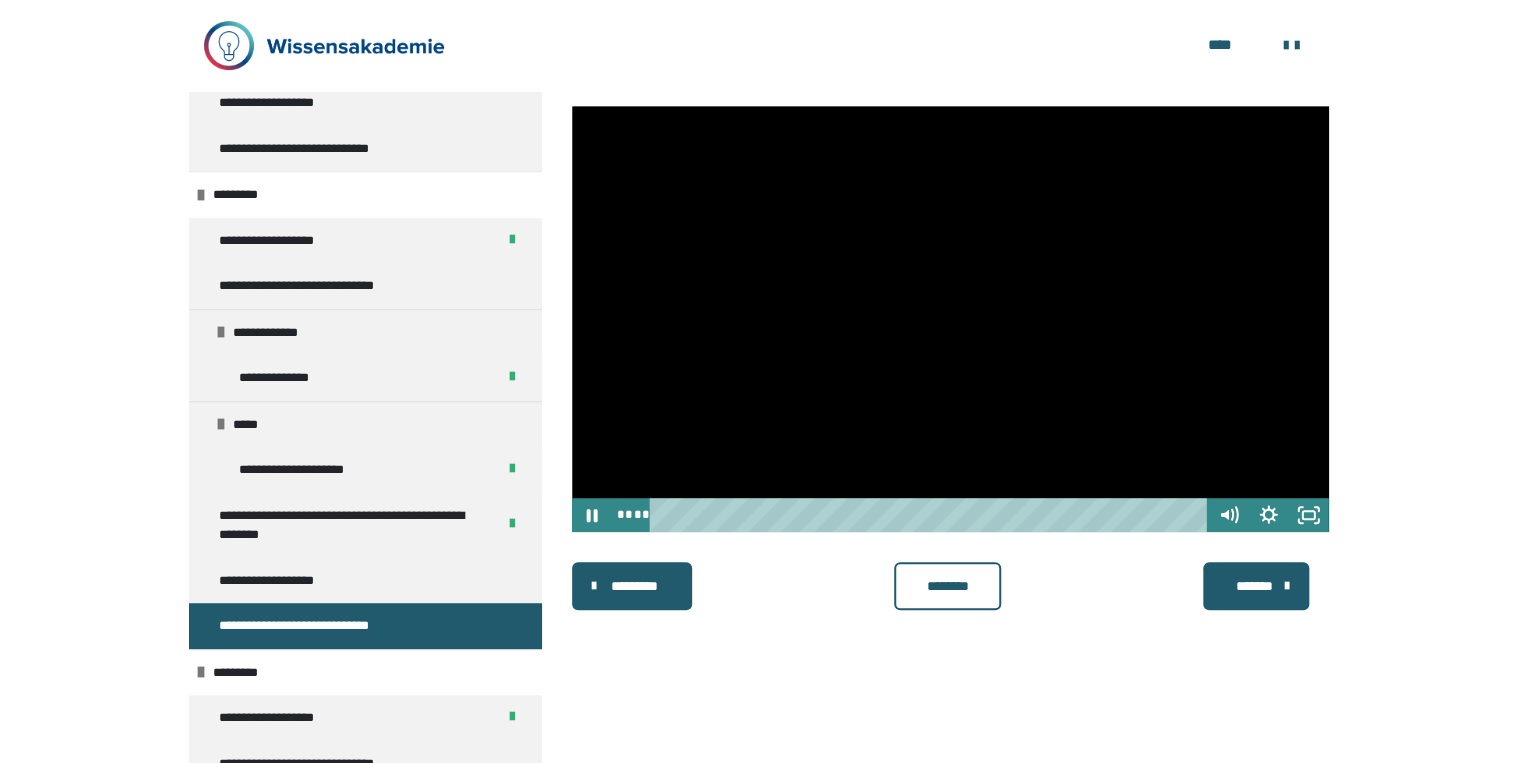 click at bounding box center [932, 515] 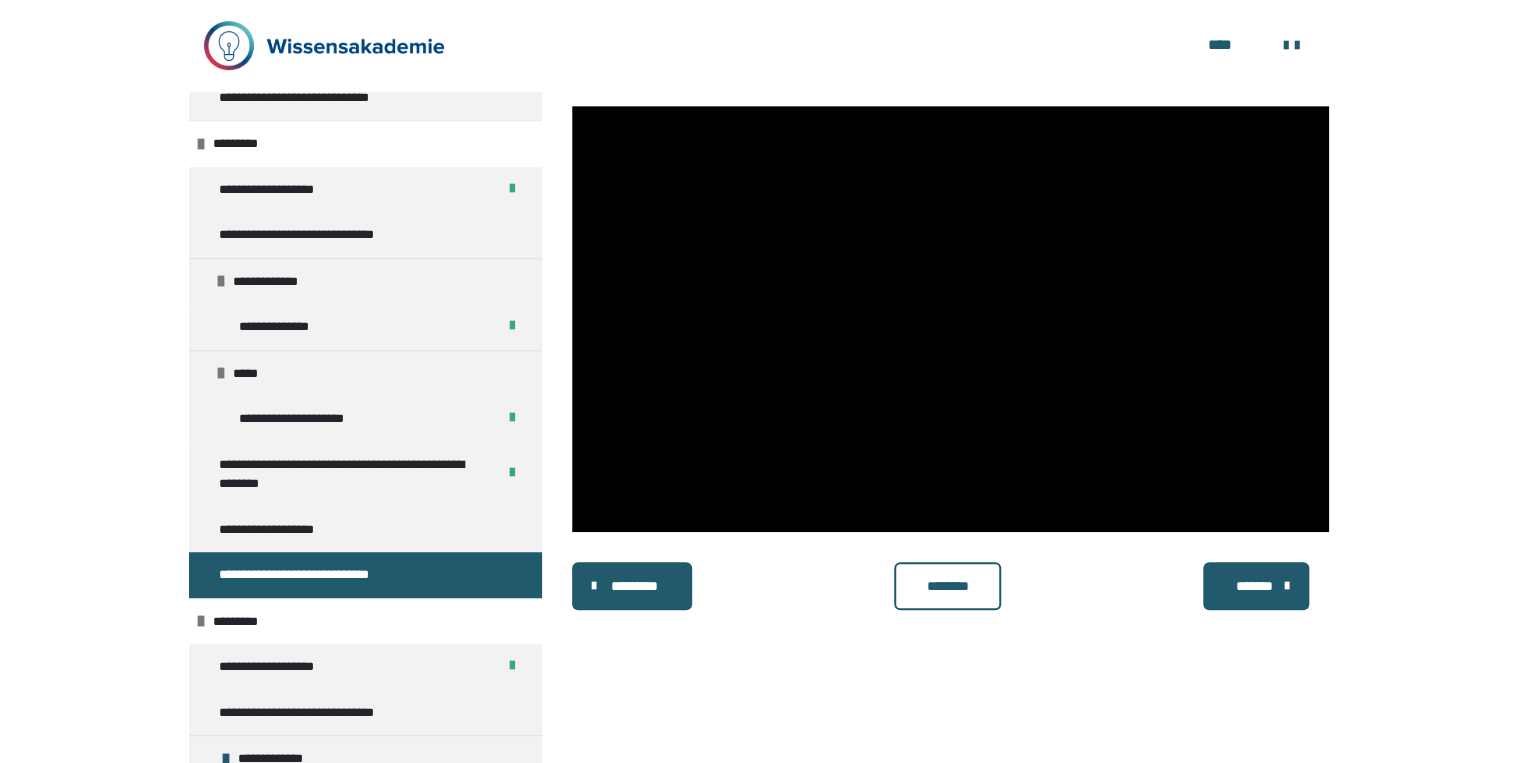 scroll, scrollTop: 400, scrollLeft: 0, axis: vertical 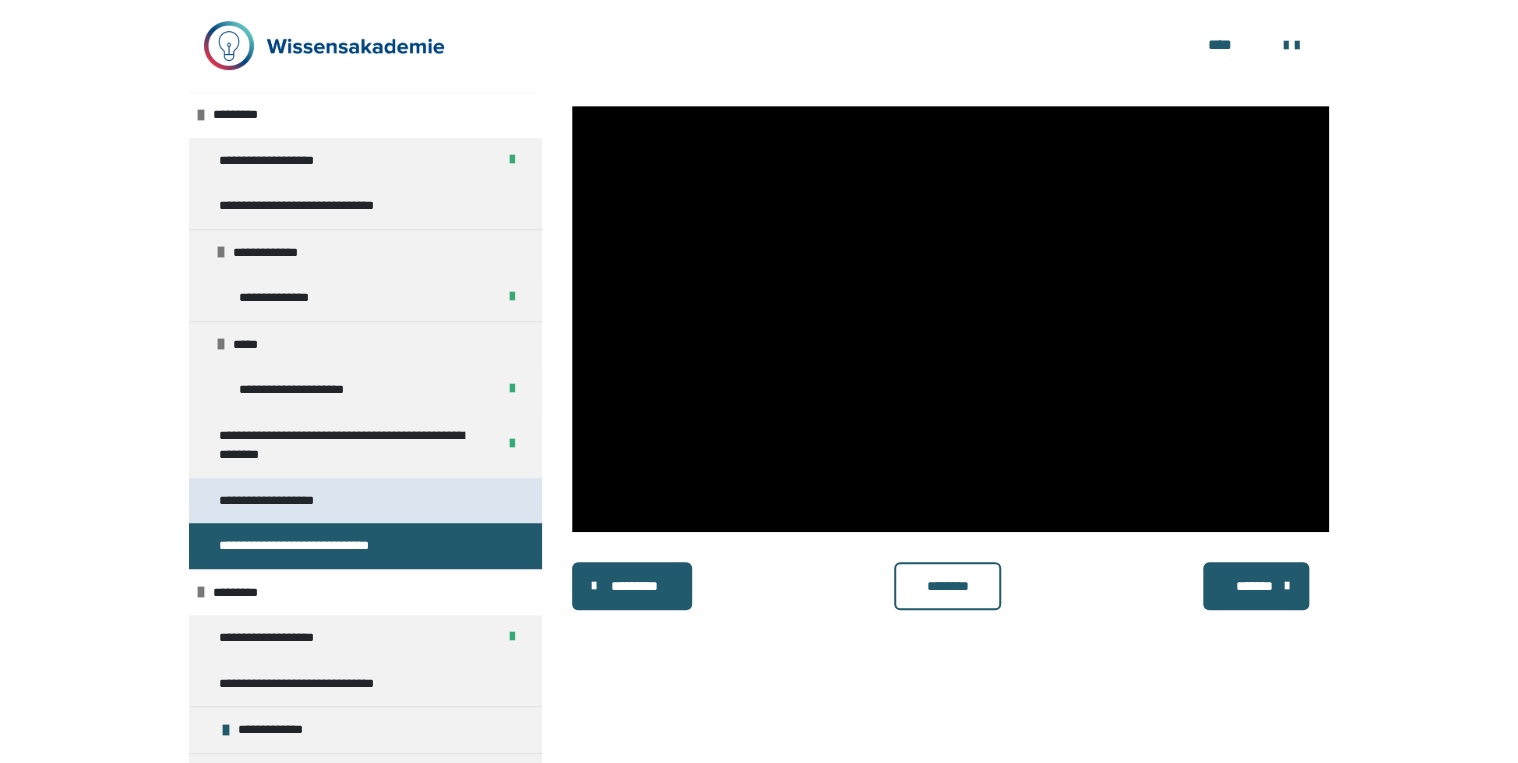 click on "**********" at bounding box center [285, 501] 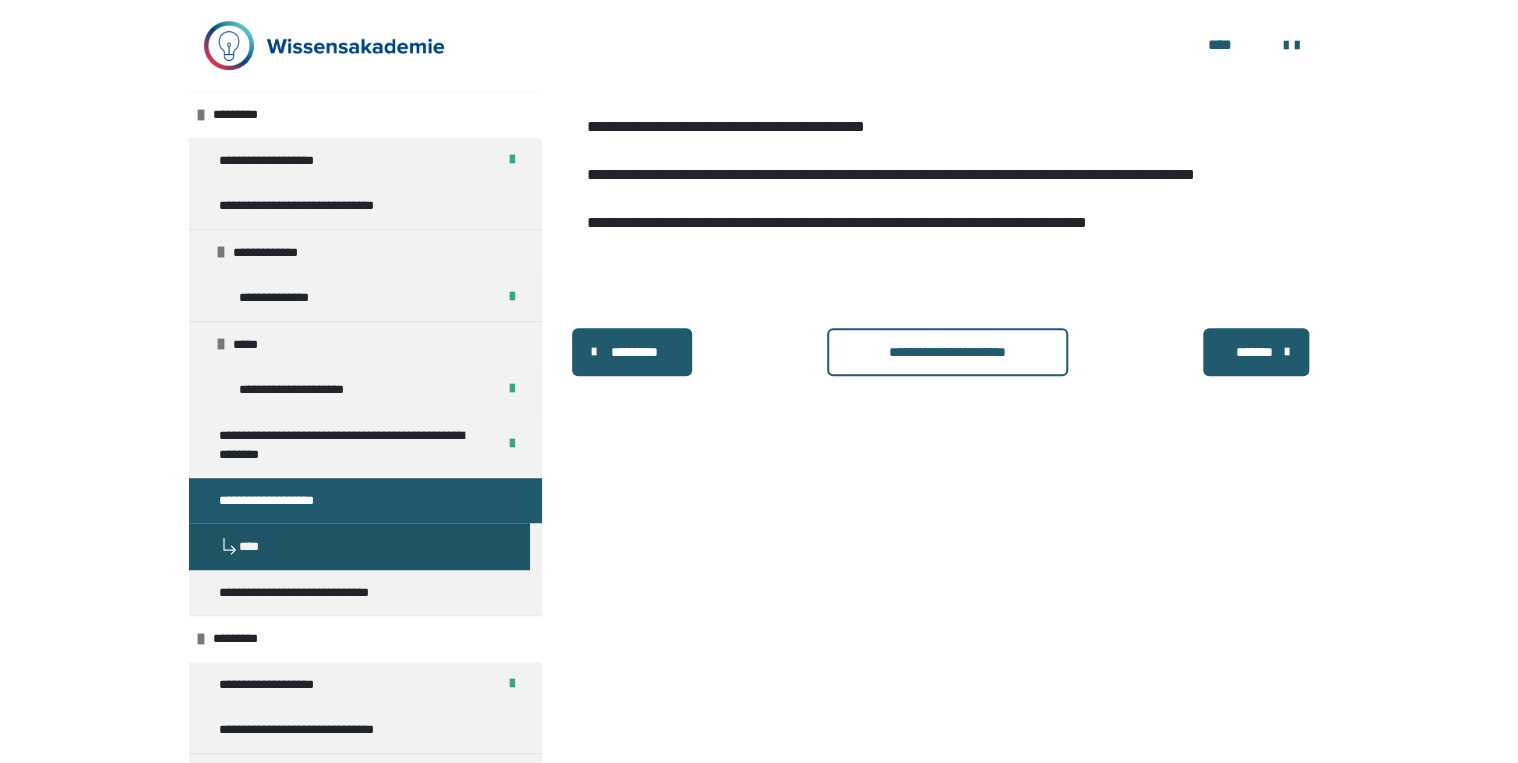 click on "**********" at bounding box center (947, 352) 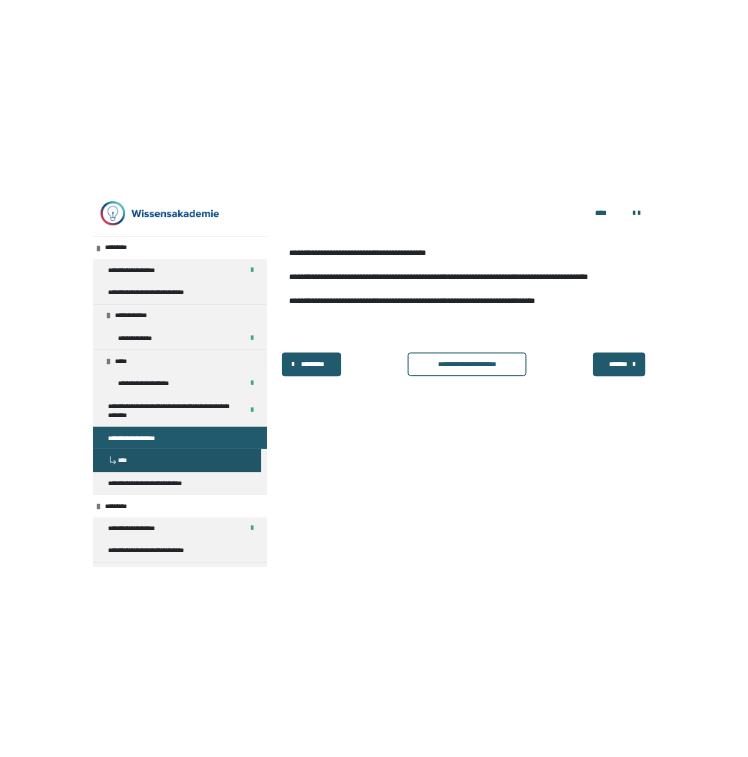 scroll, scrollTop: 0, scrollLeft: 0, axis: both 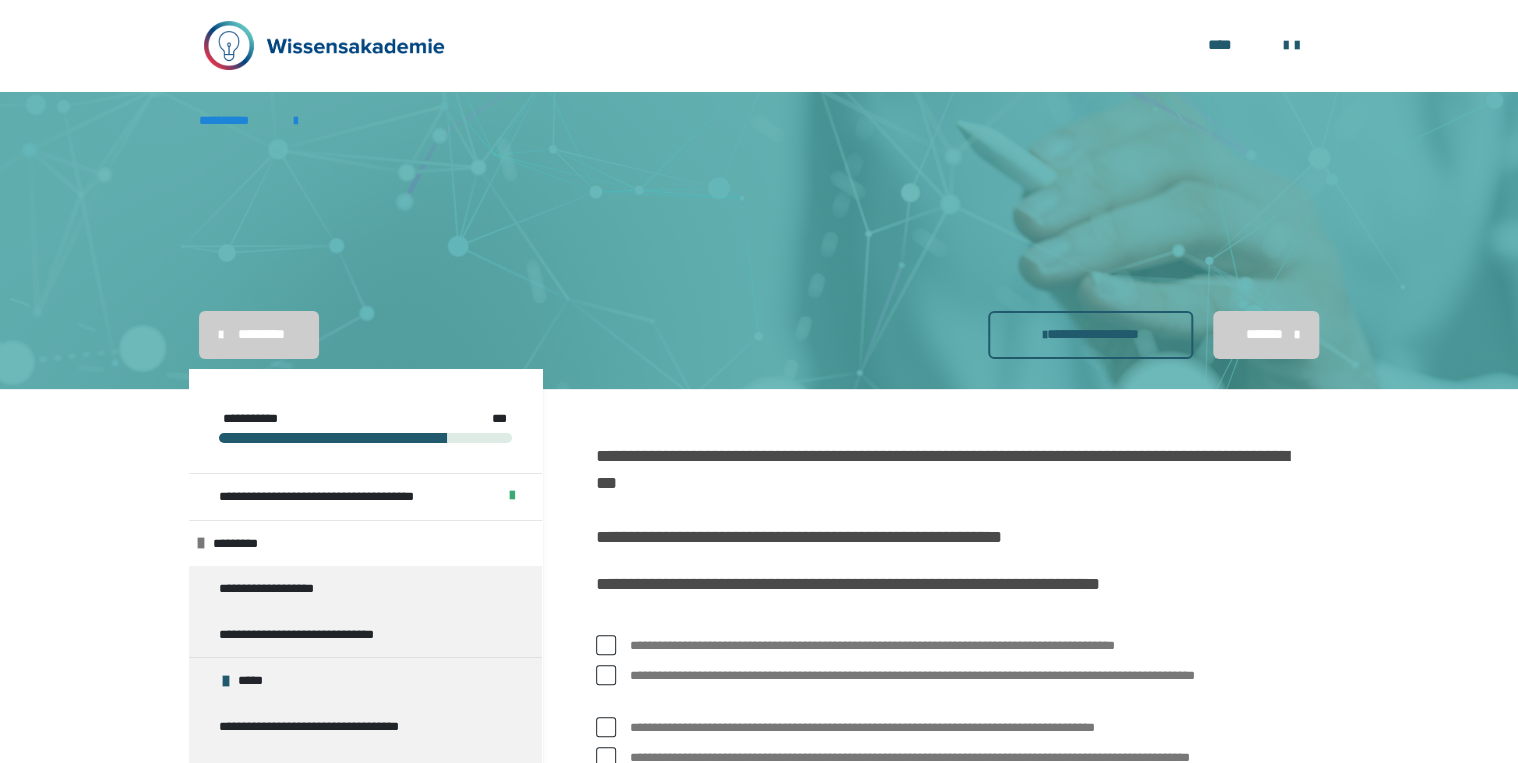 click on "**********" at bounding box center (967, 728) 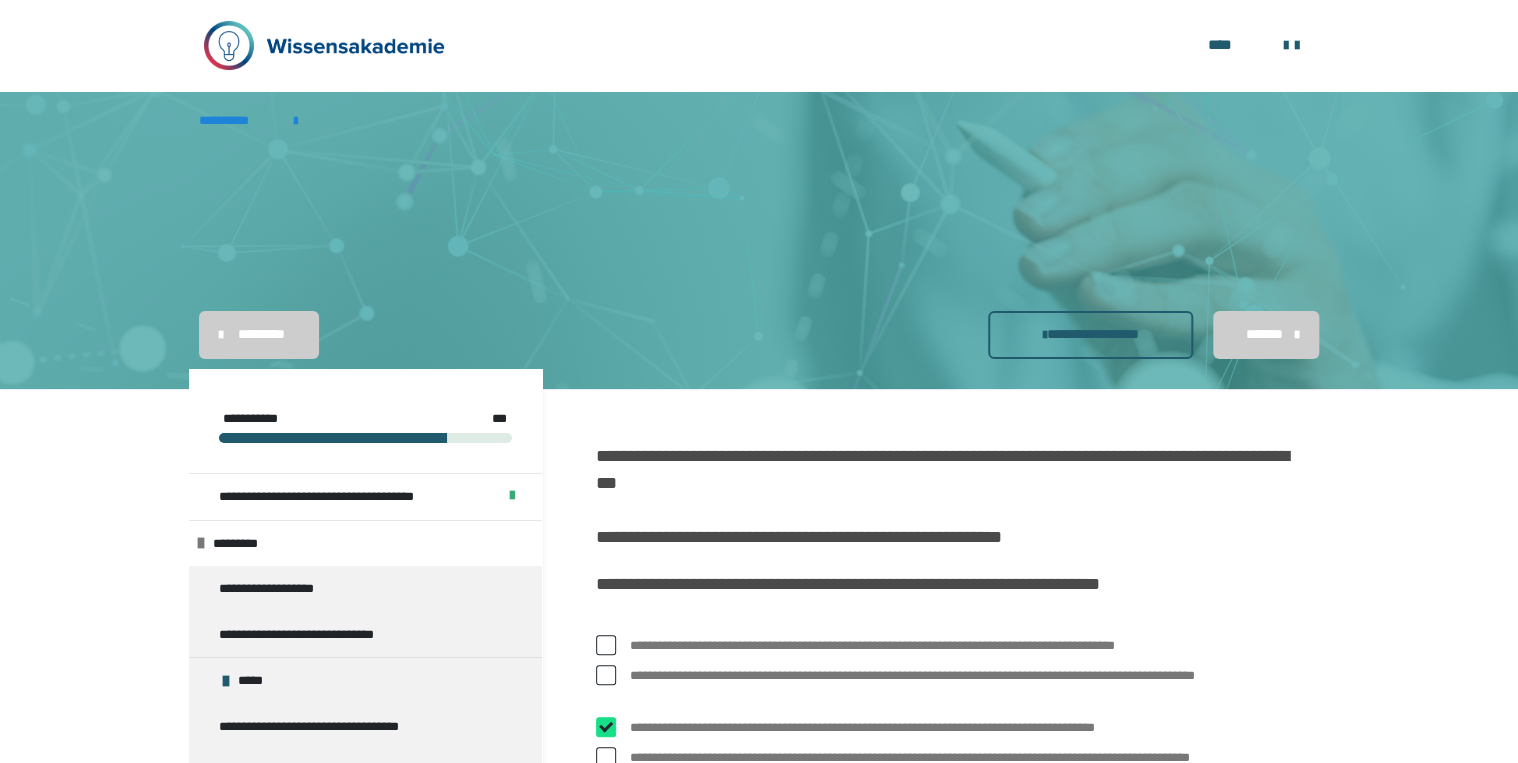 checkbox on "****" 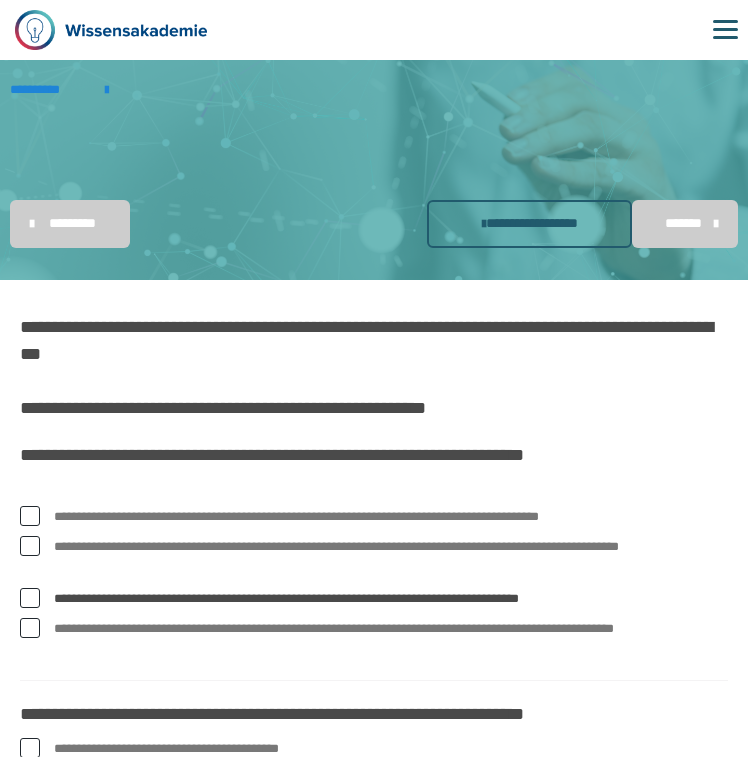 click at bounding box center [30, 516] 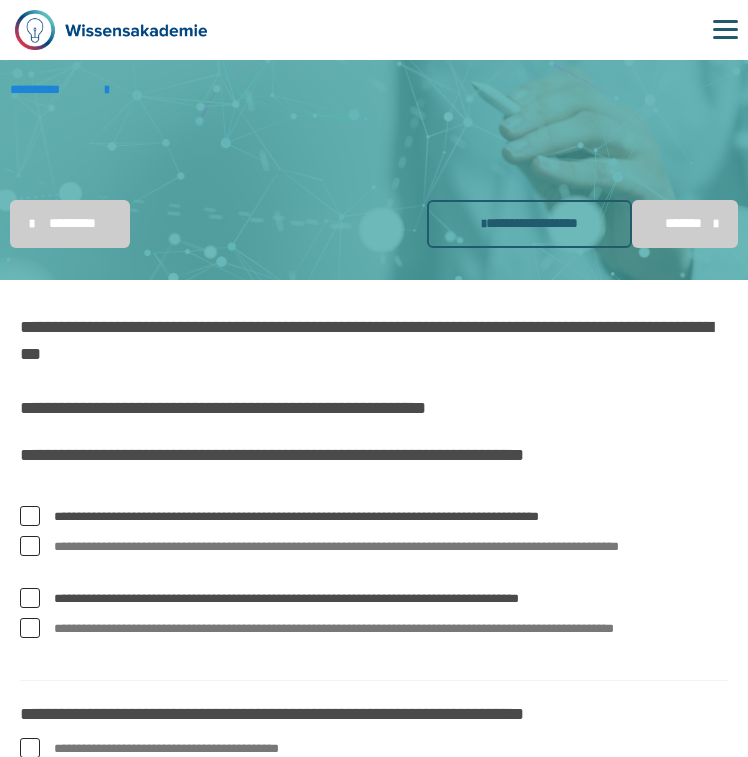 click at bounding box center (30, 598) 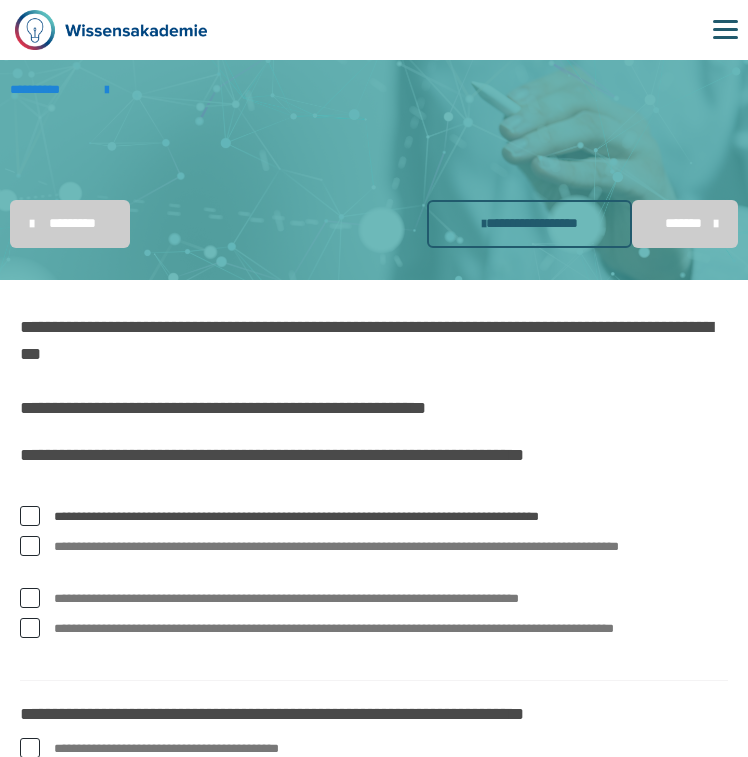 click at bounding box center (30, 546) 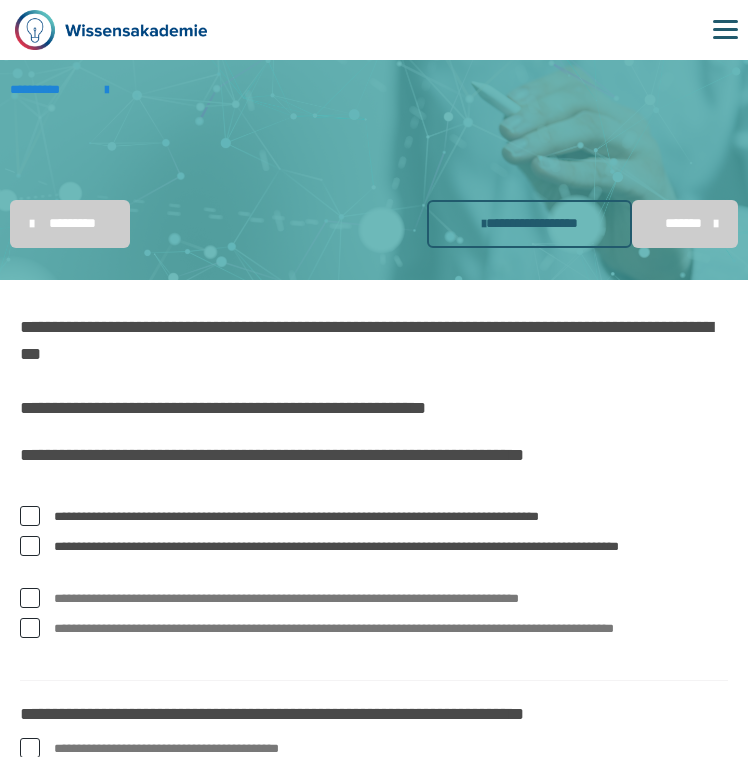click at bounding box center (30, 598) 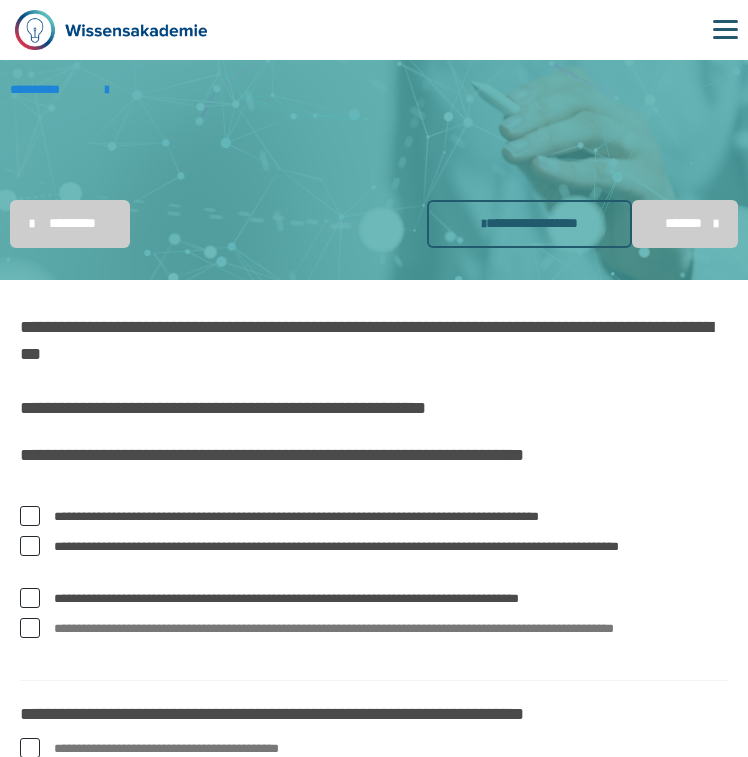 click at bounding box center [30, 628] 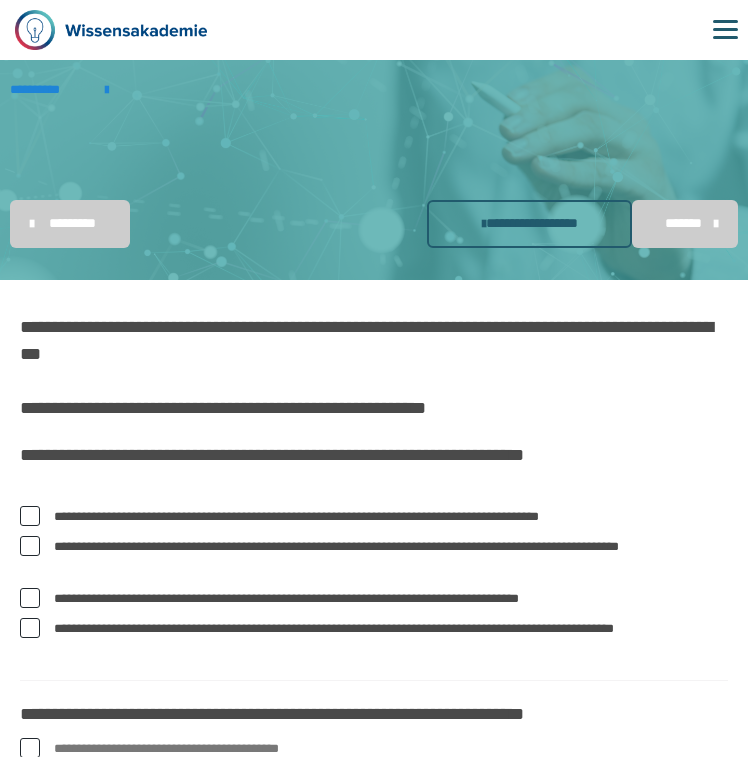click at bounding box center [30, 546] 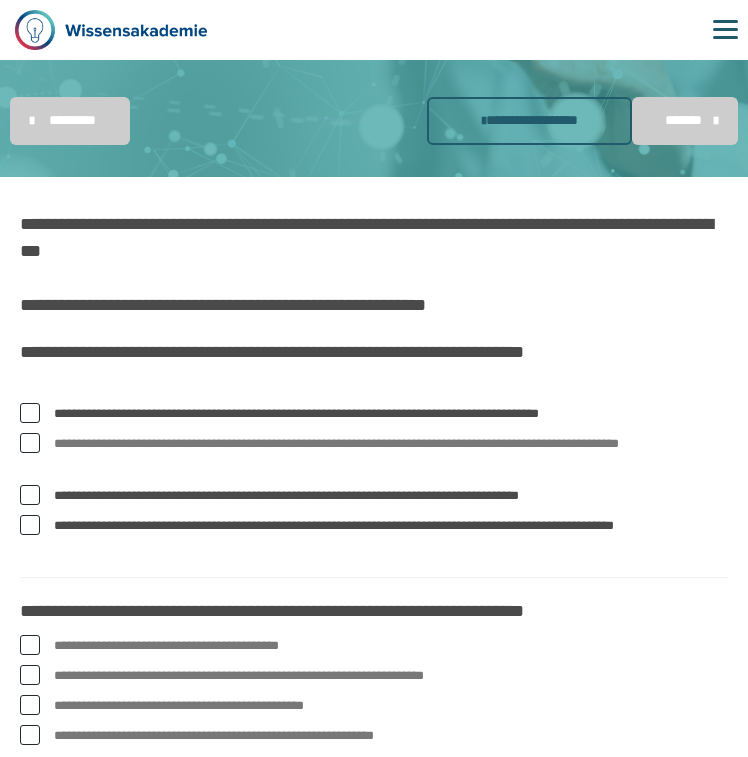 scroll, scrollTop: 320, scrollLeft: 0, axis: vertical 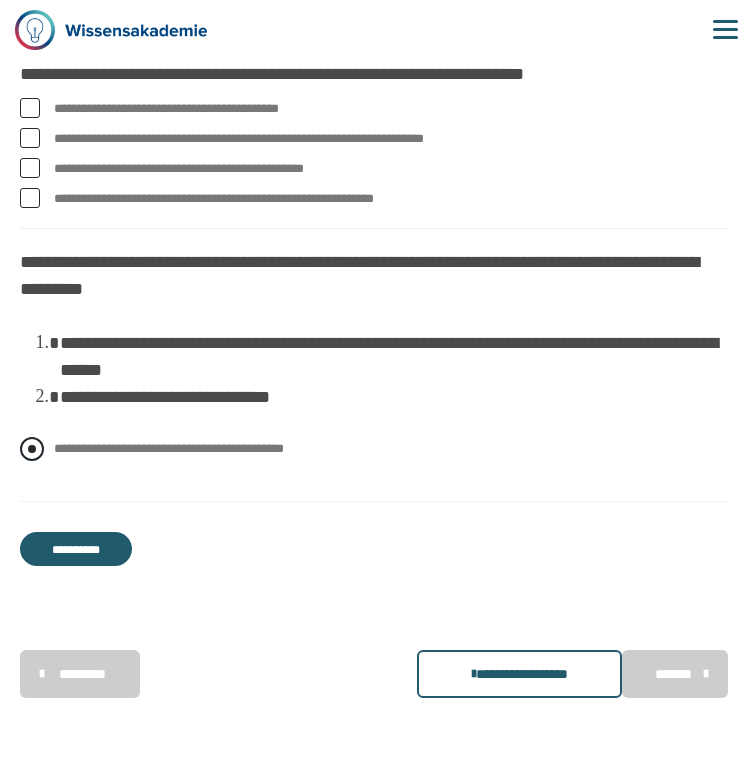 click at bounding box center (32, 449) 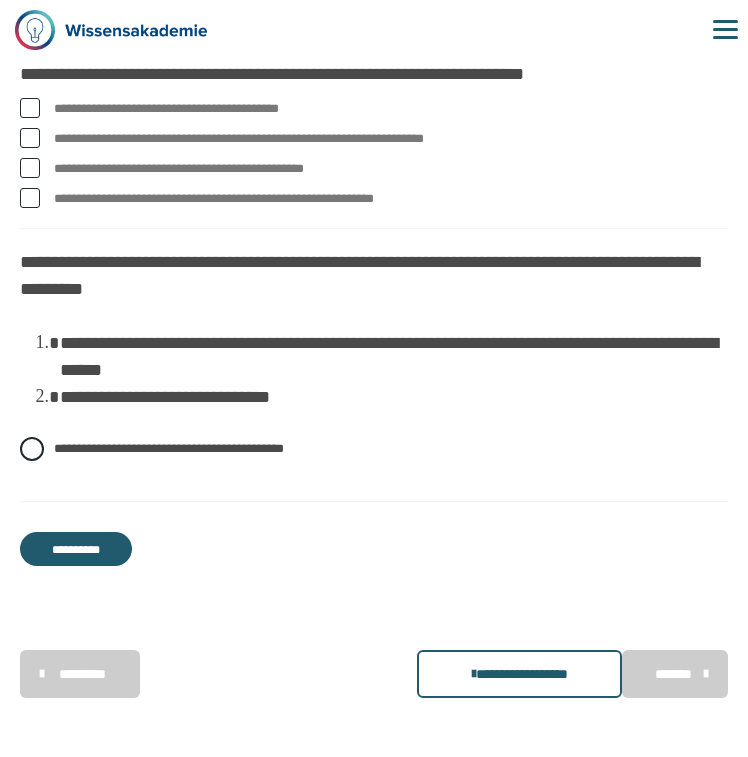 click on "**********" at bounding box center (374, 184) 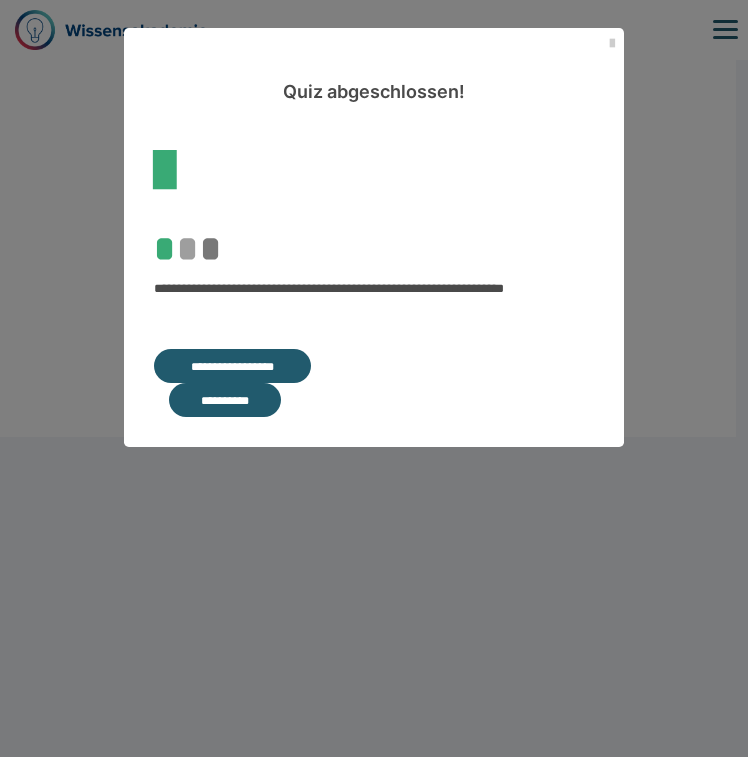 scroll, scrollTop: 0, scrollLeft: 0, axis: both 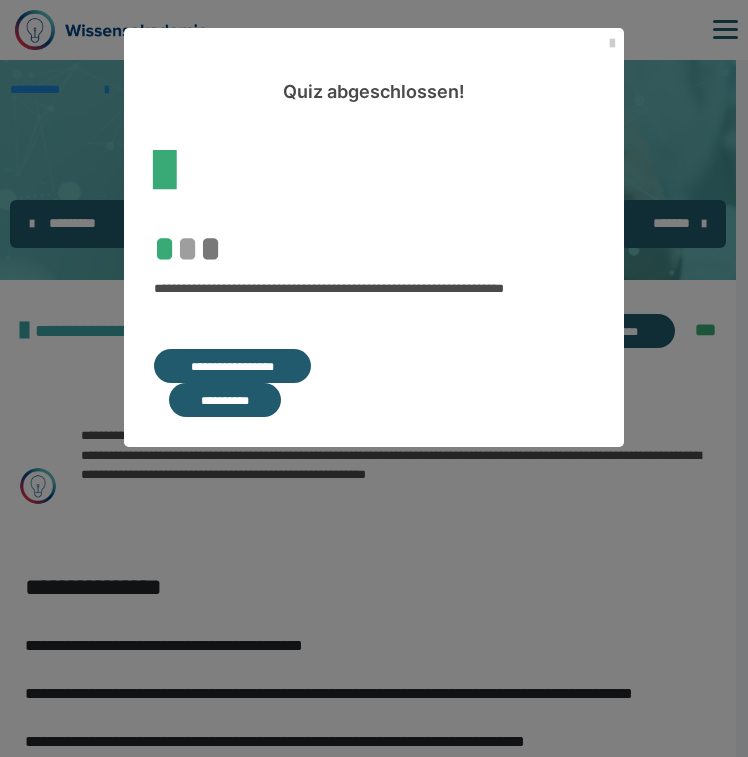 click on "**********" at bounding box center (374, 378) 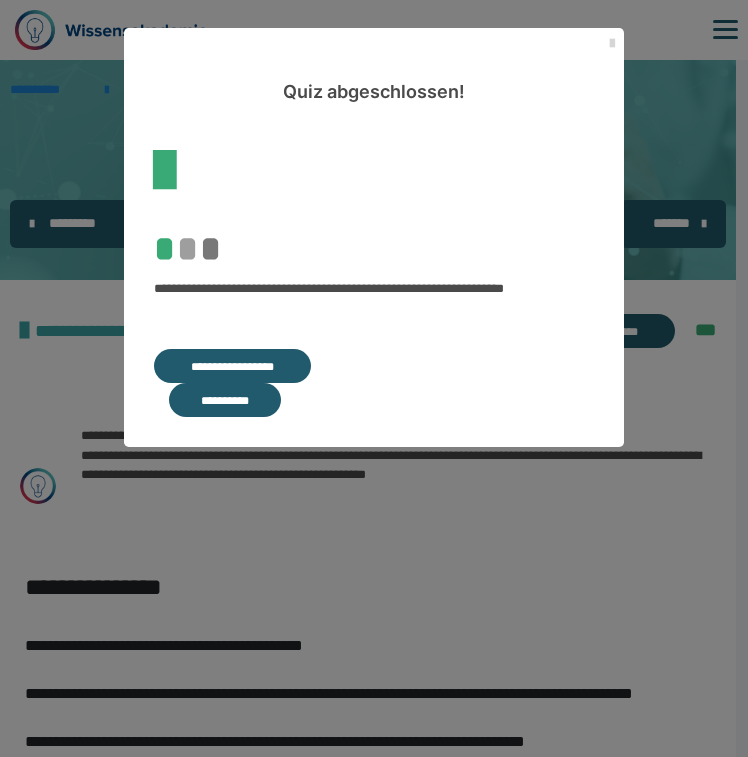 click at bounding box center (612, 44) 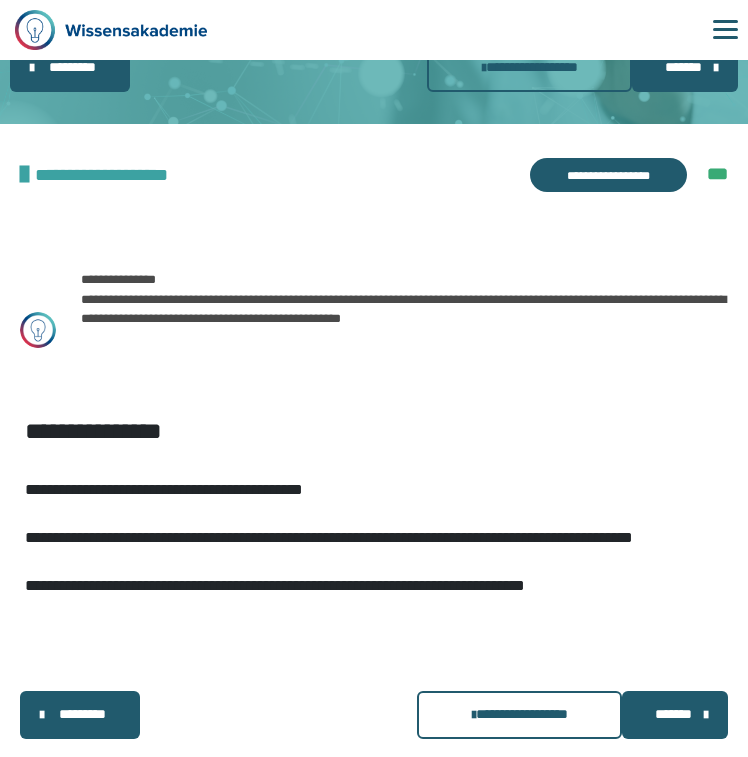 scroll, scrollTop: 320, scrollLeft: 0, axis: vertical 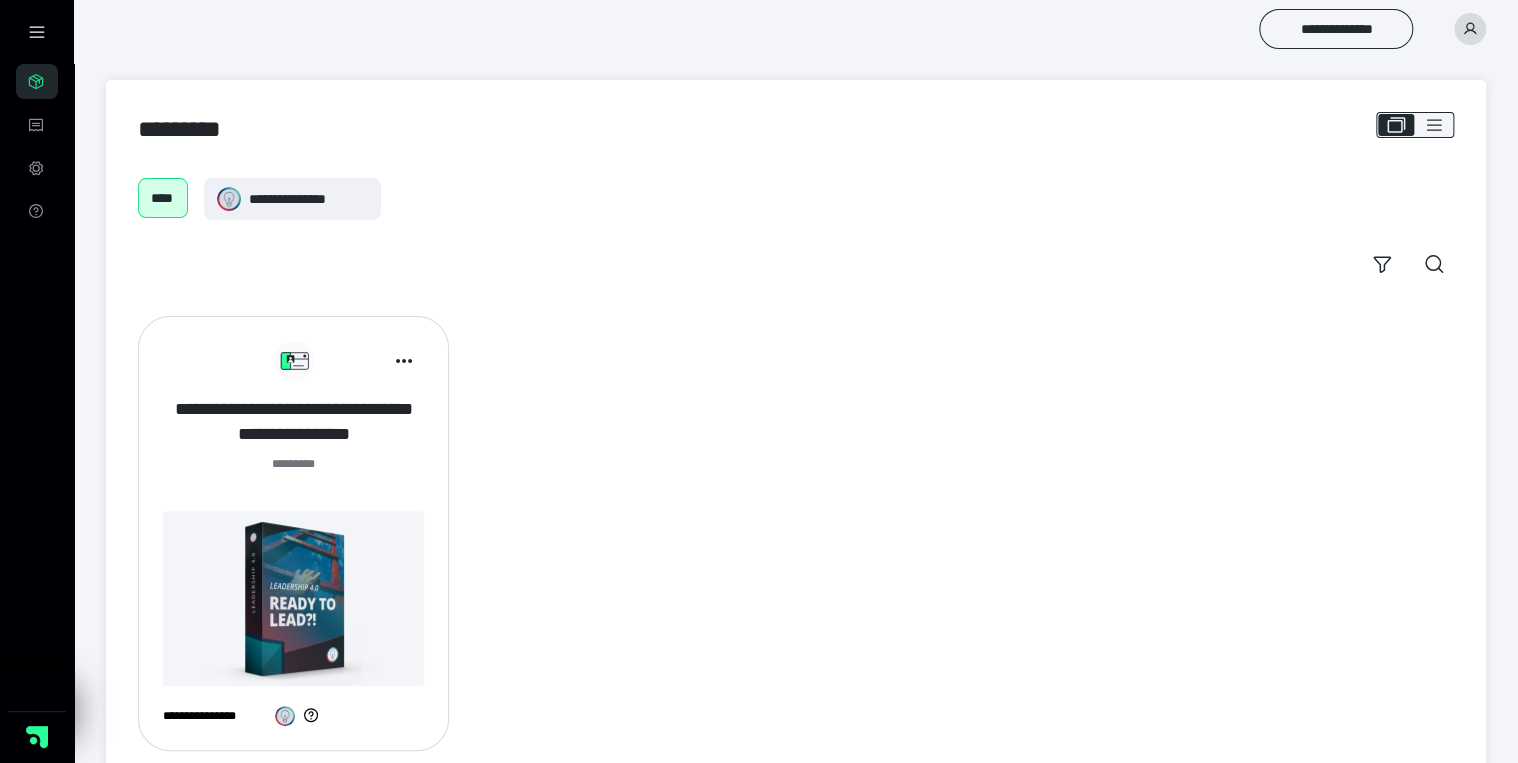 click on "**********" at bounding box center [293, 422] 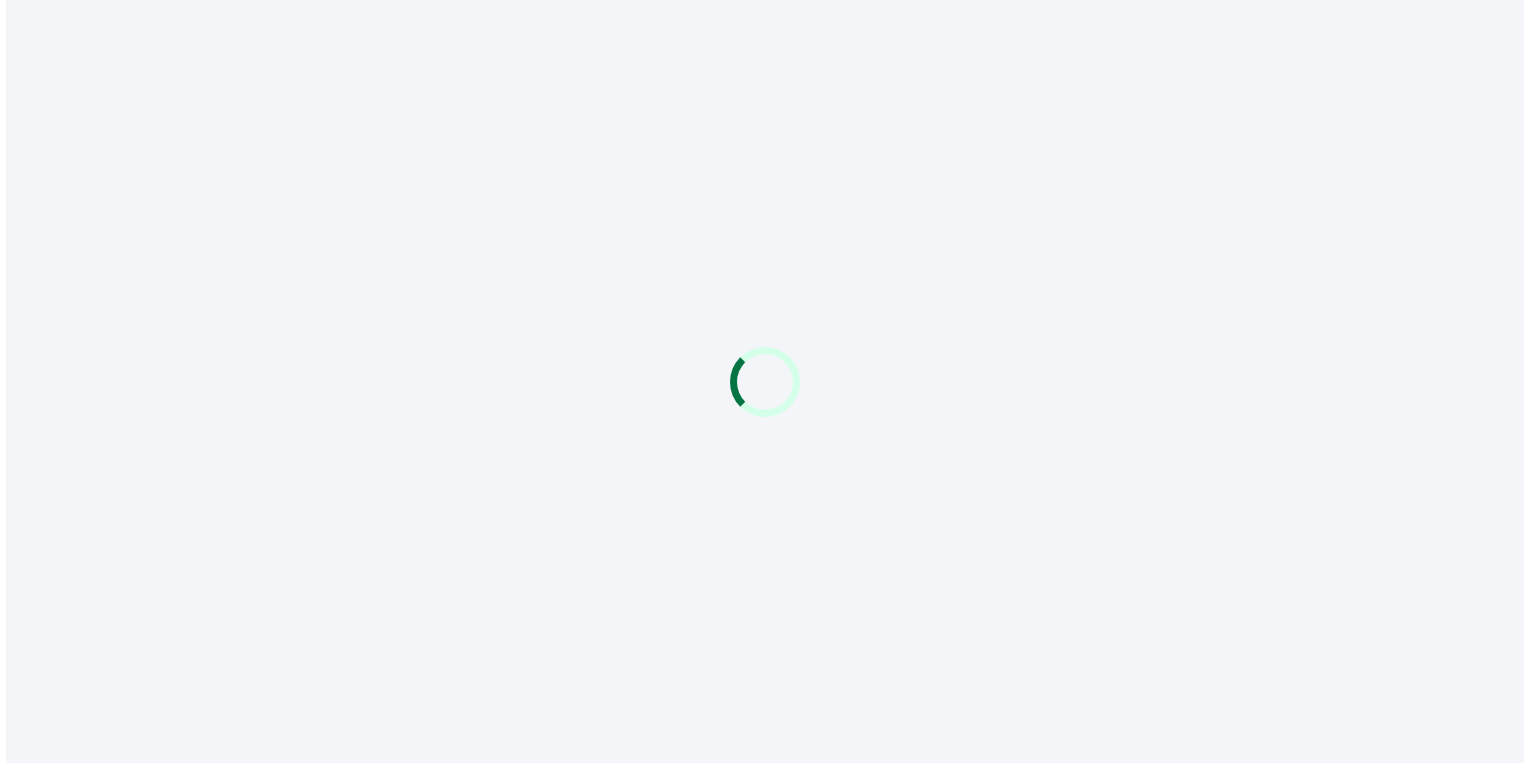 scroll, scrollTop: 0, scrollLeft: 0, axis: both 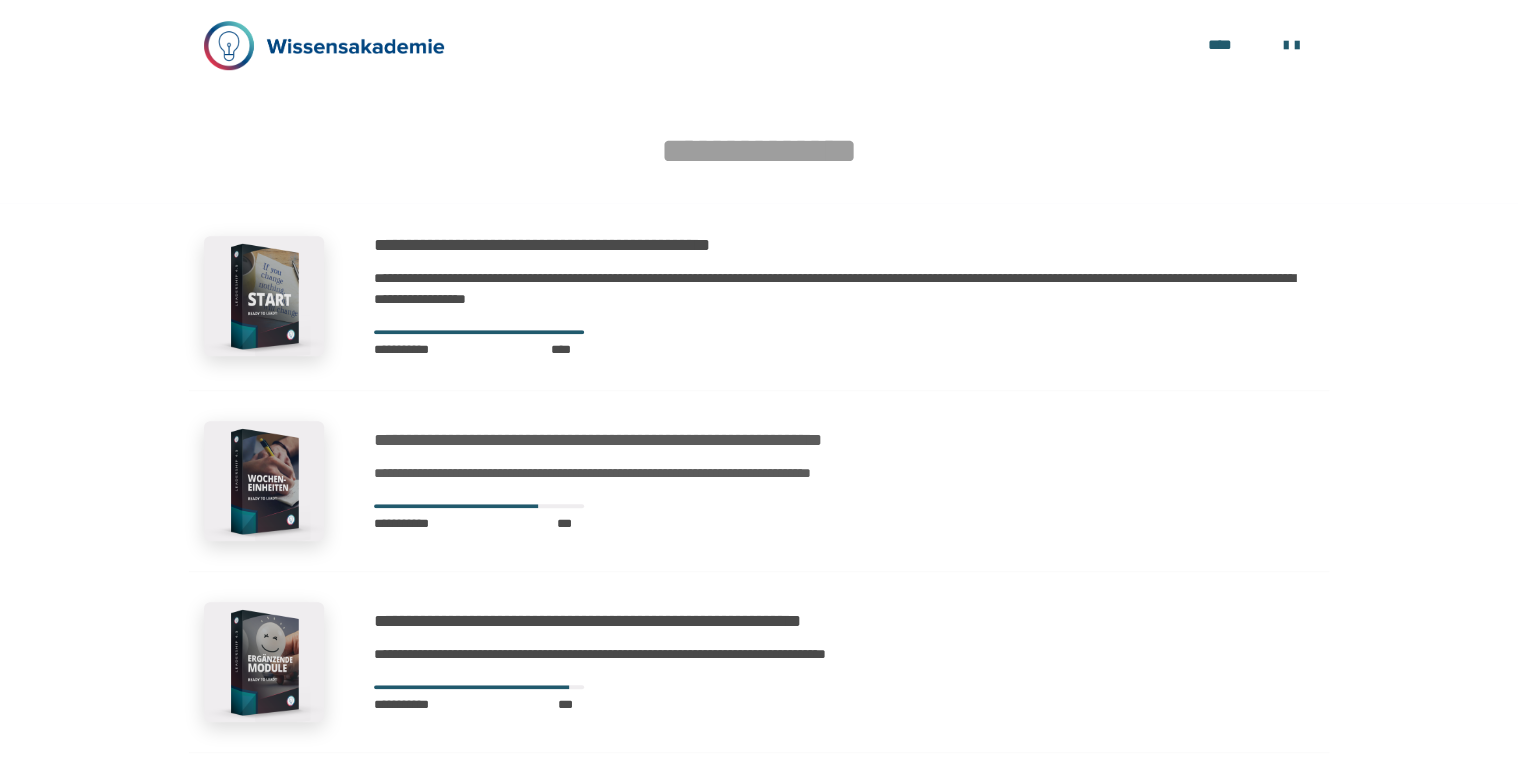 click on "**********" at bounding box center [693, 440] 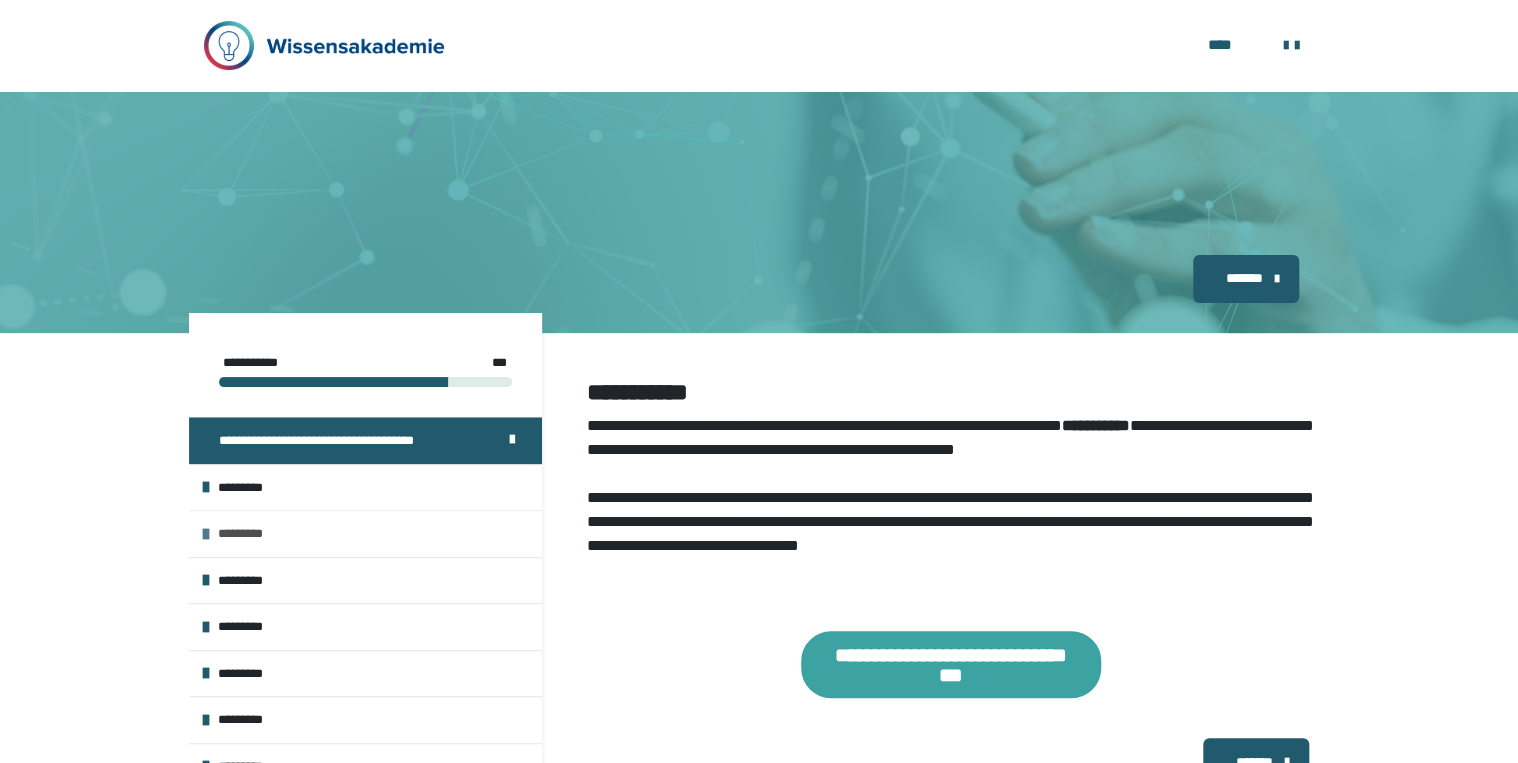 click on "*********" at bounding box center [365, 533] 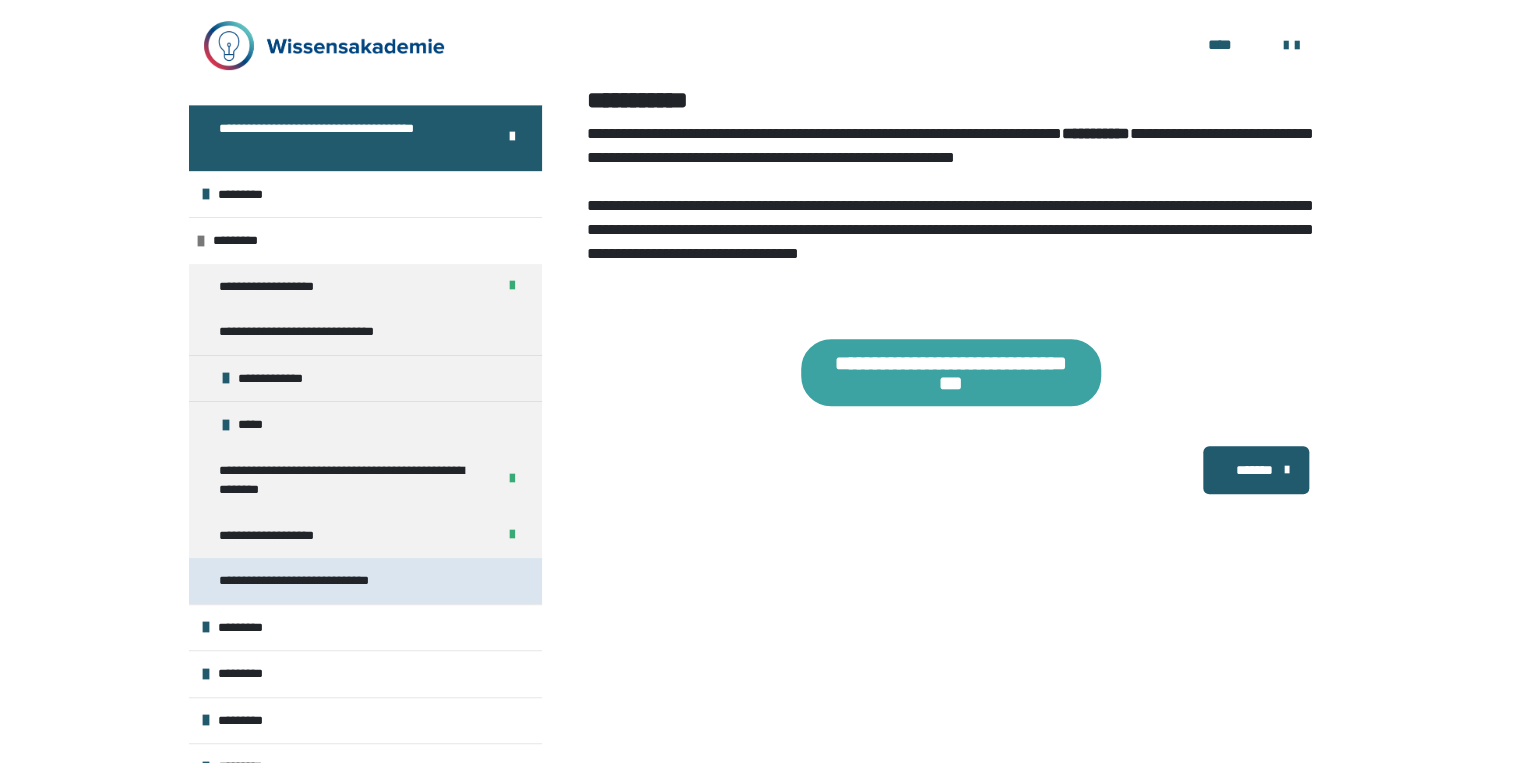scroll, scrollTop: 376, scrollLeft: 0, axis: vertical 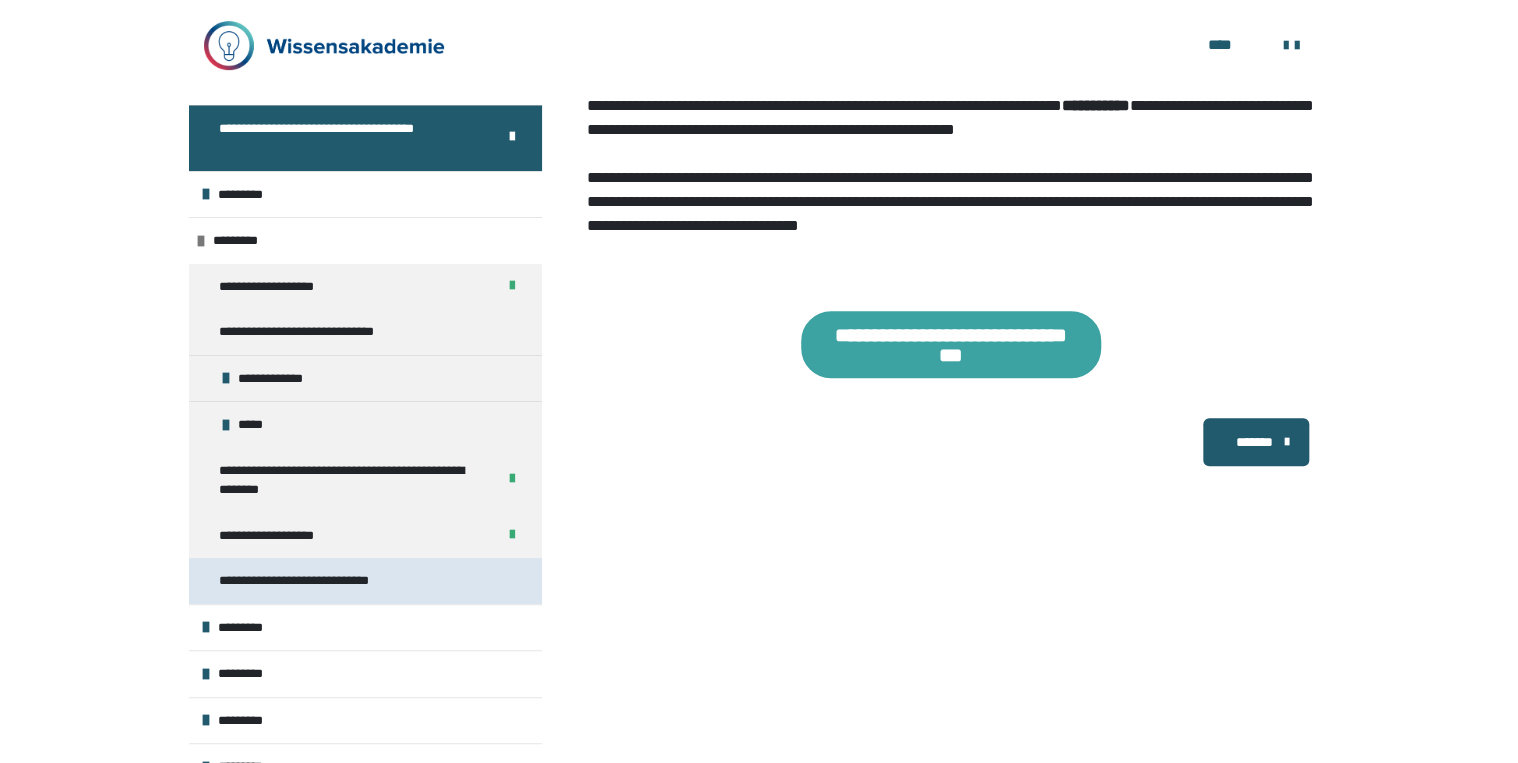 click on "**********" at bounding box center [323, 581] 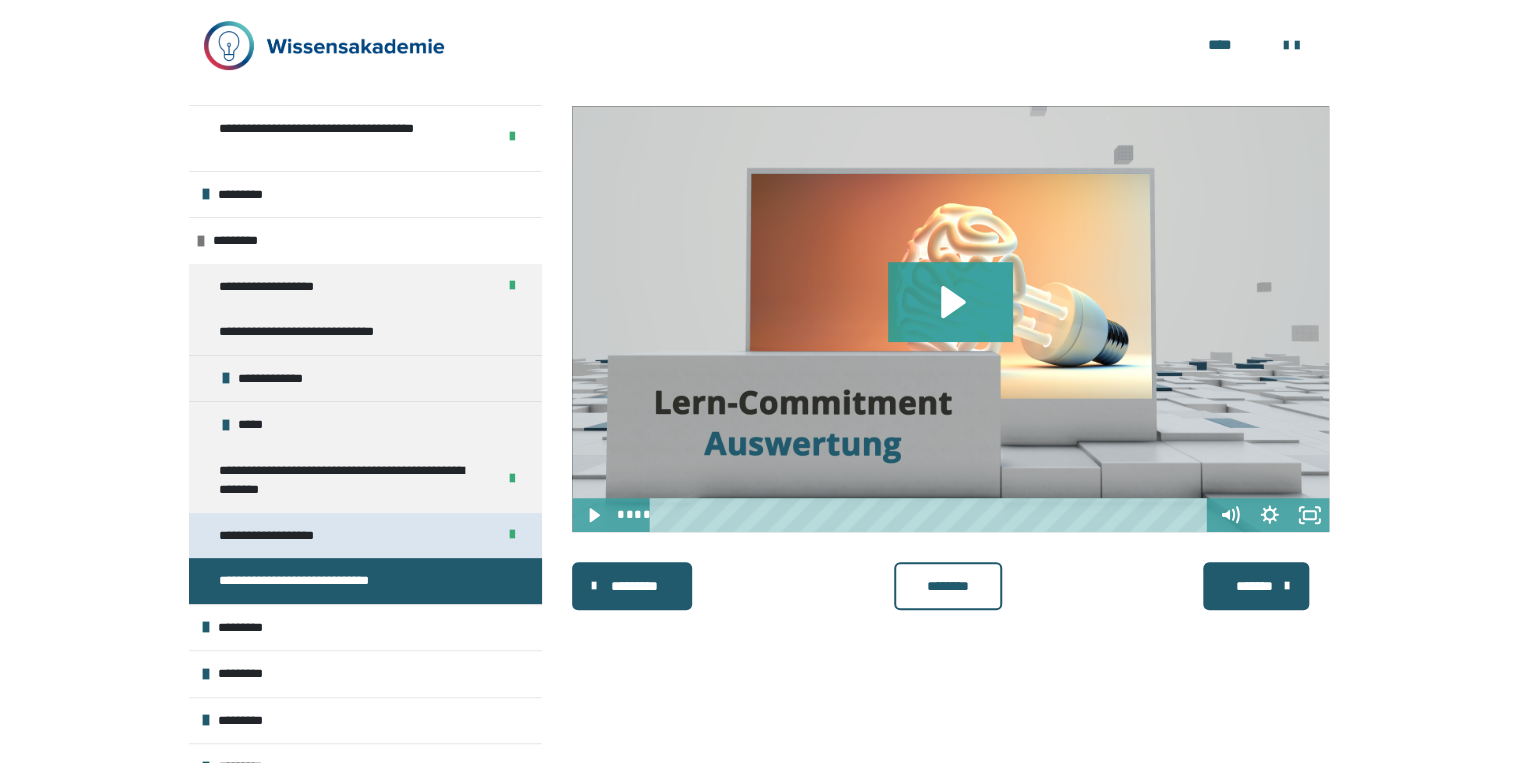 click on "**********" at bounding box center [285, 536] 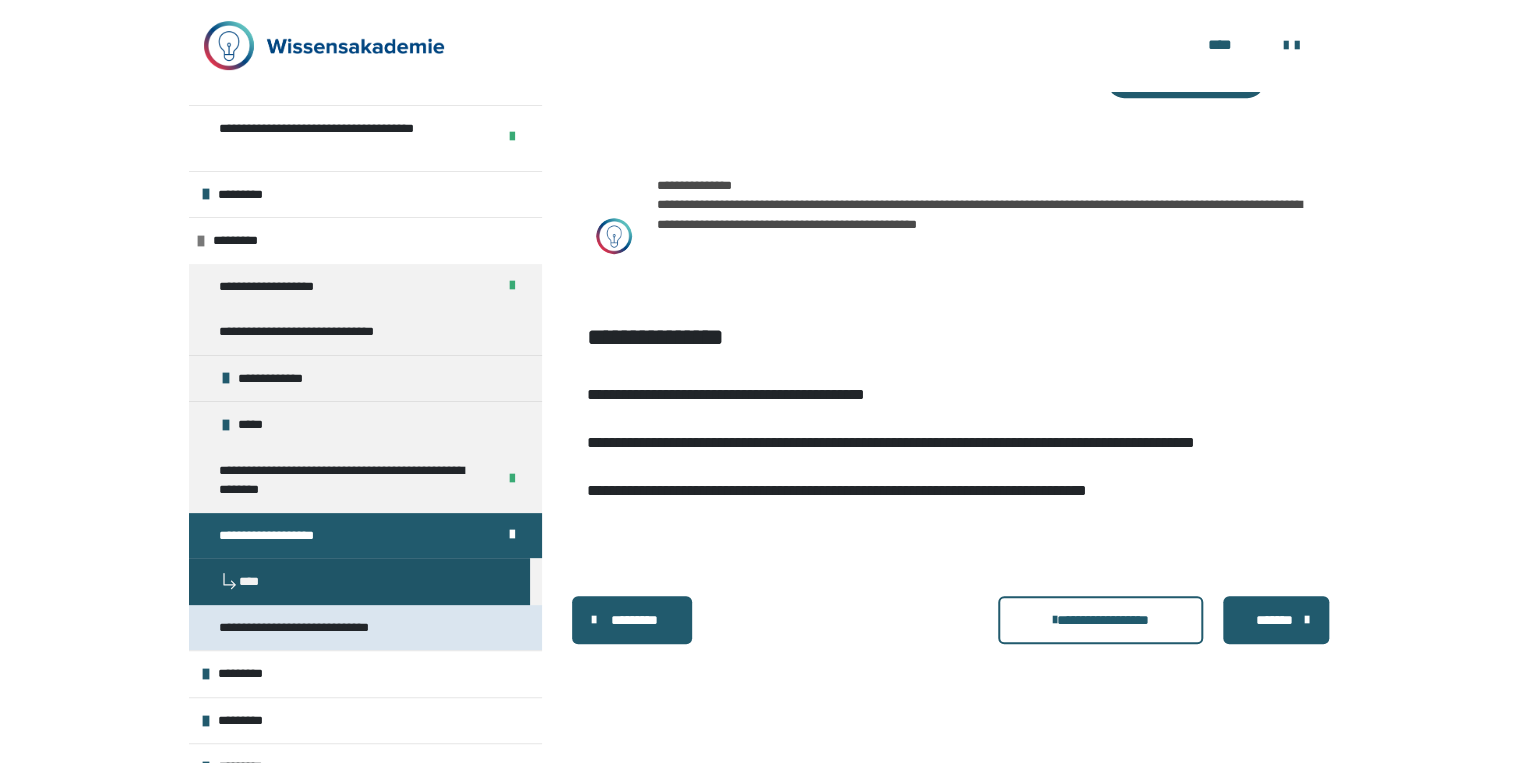 click on "**********" at bounding box center [323, 628] 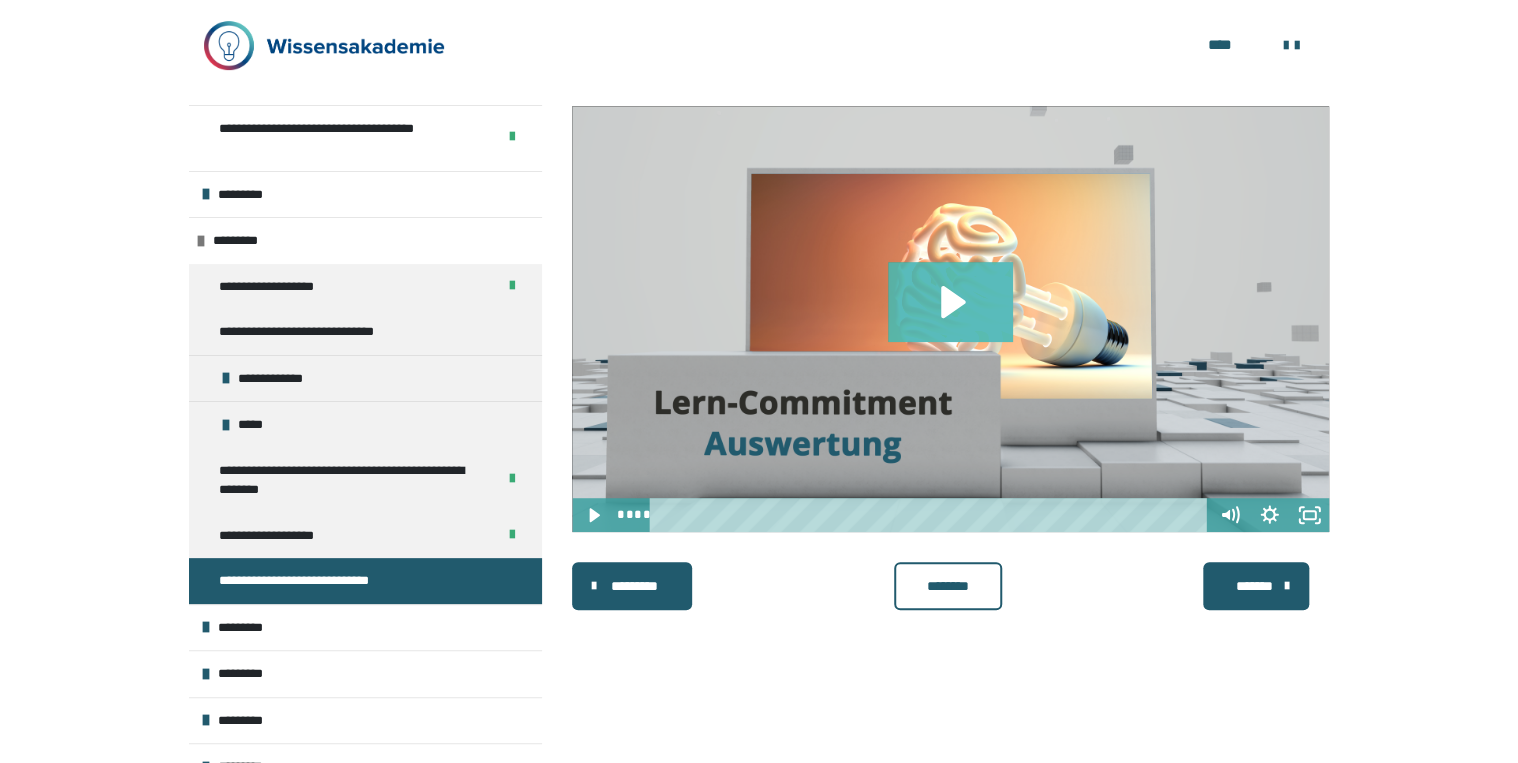 click 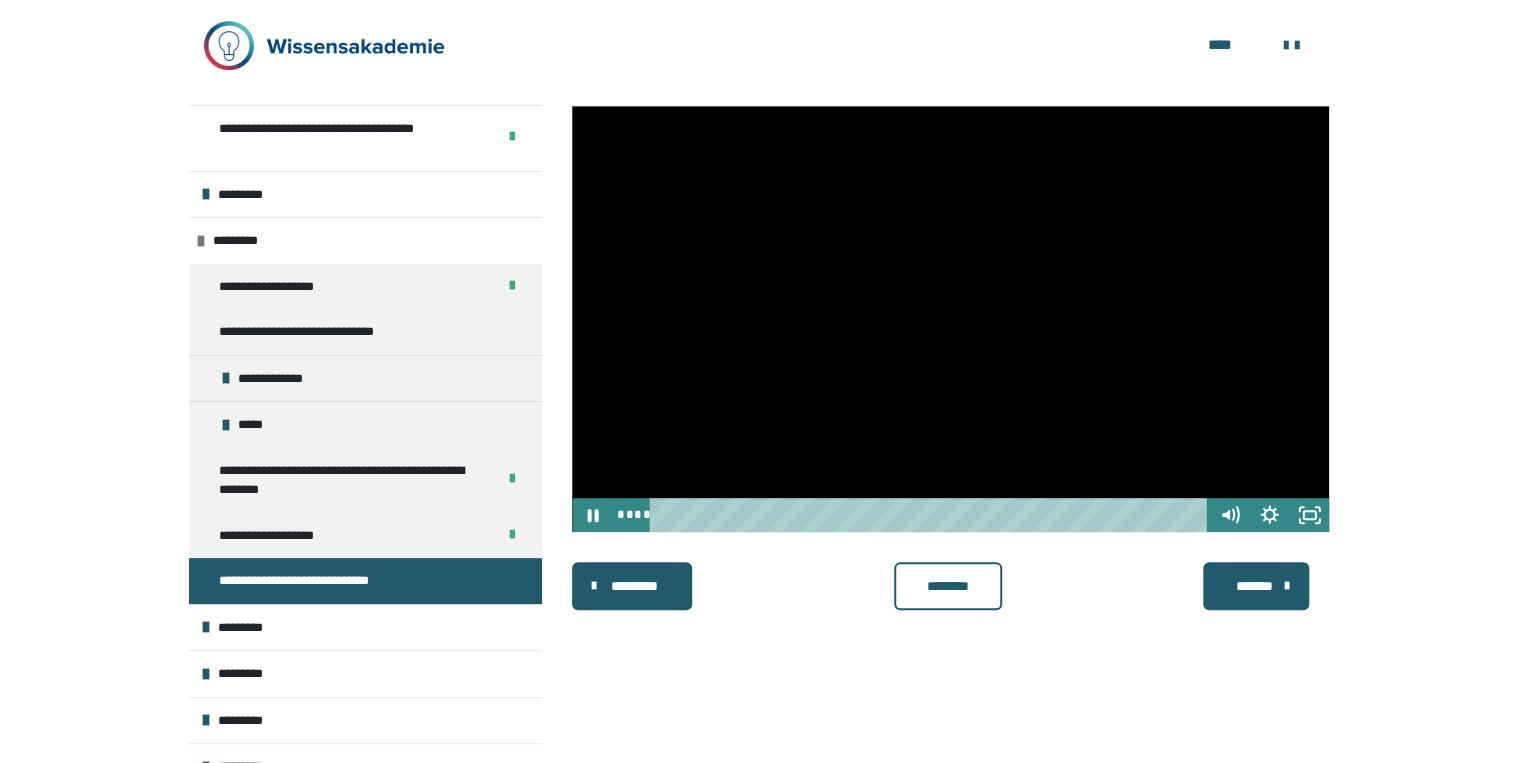 click at bounding box center (932, 515) 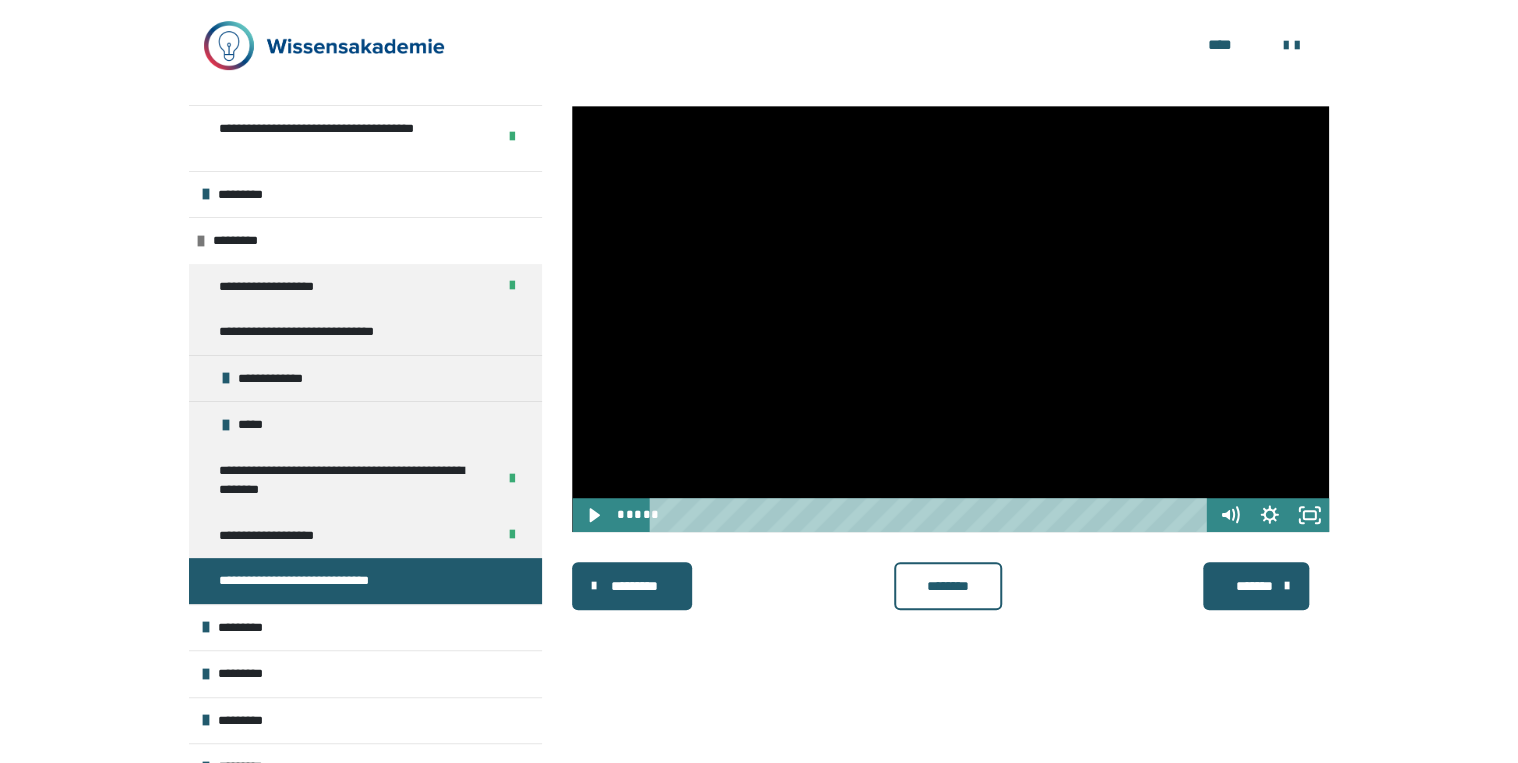click on "********" at bounding box center [947, 586] 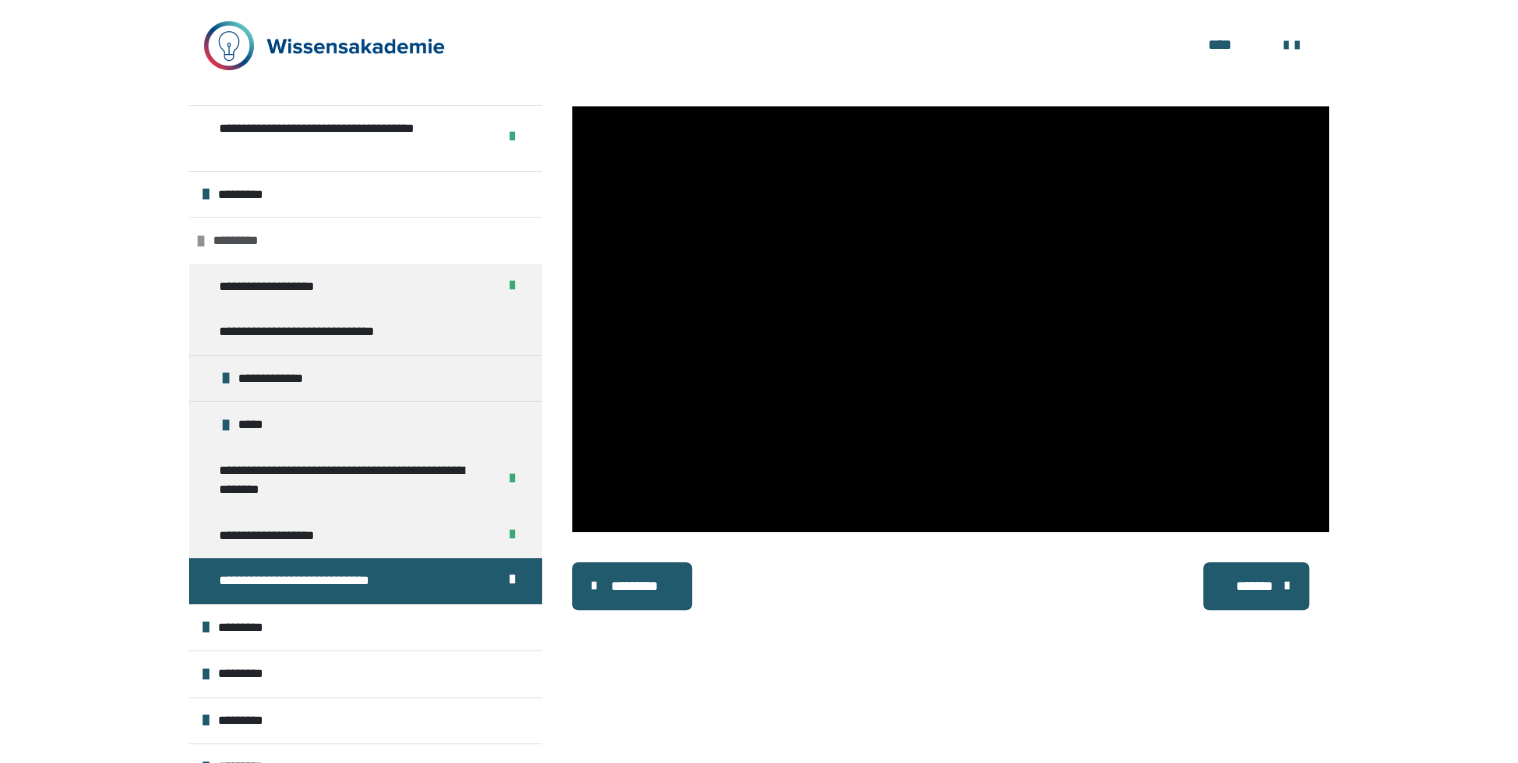 click at bounding box center (201, 241) 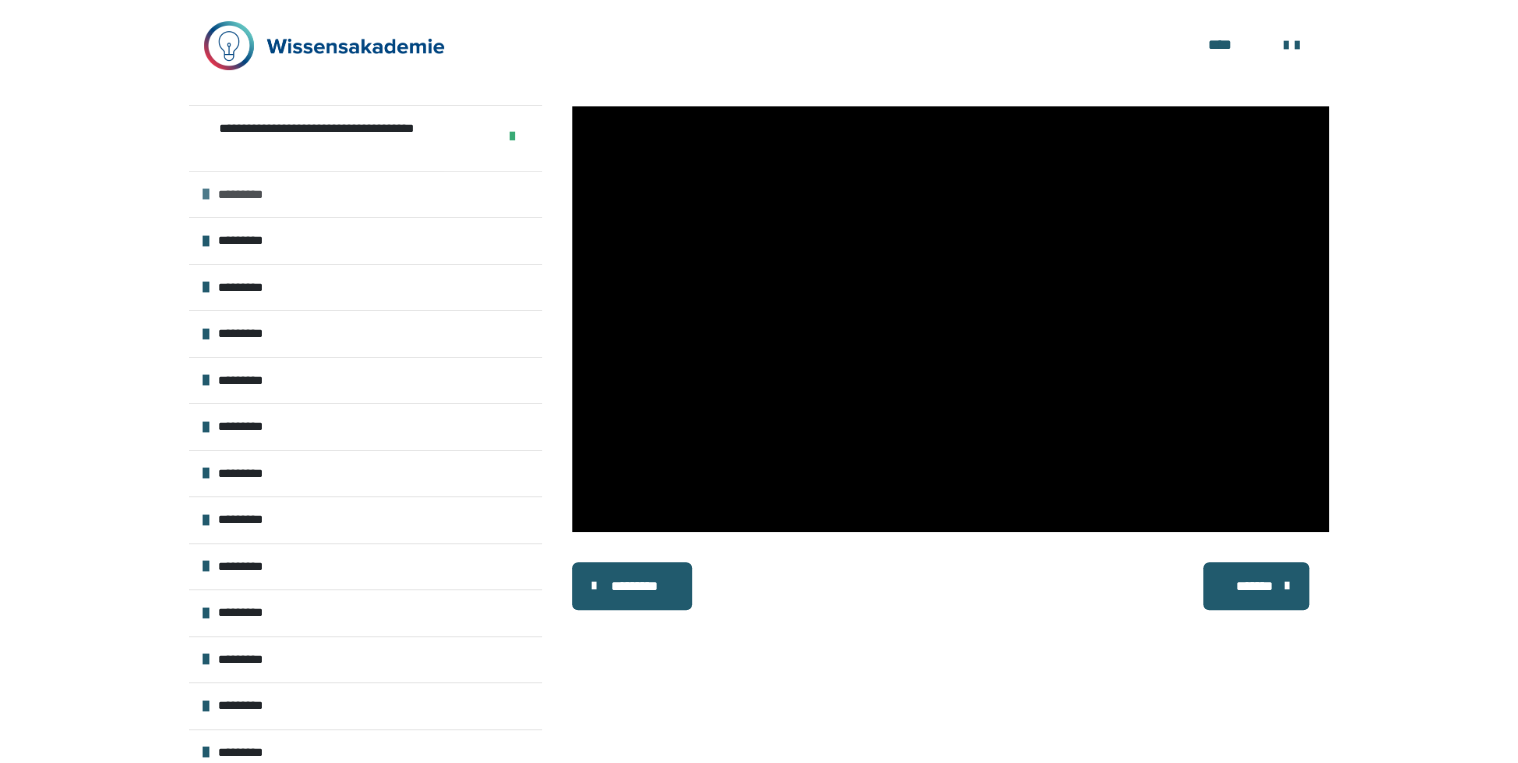 click on "*********" at bounding box center (249, 195) 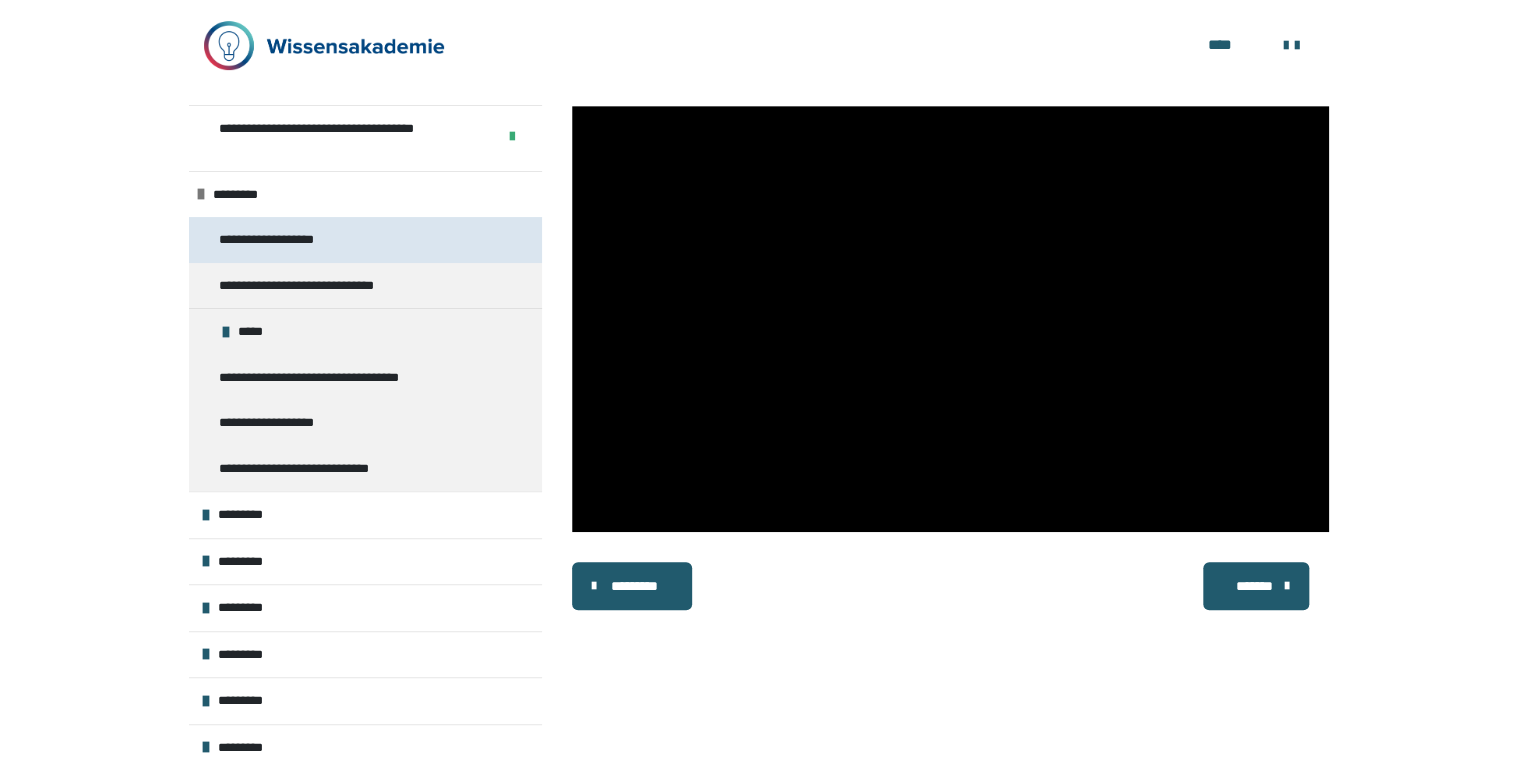 click on "**********" at bounding box center (282, 240) 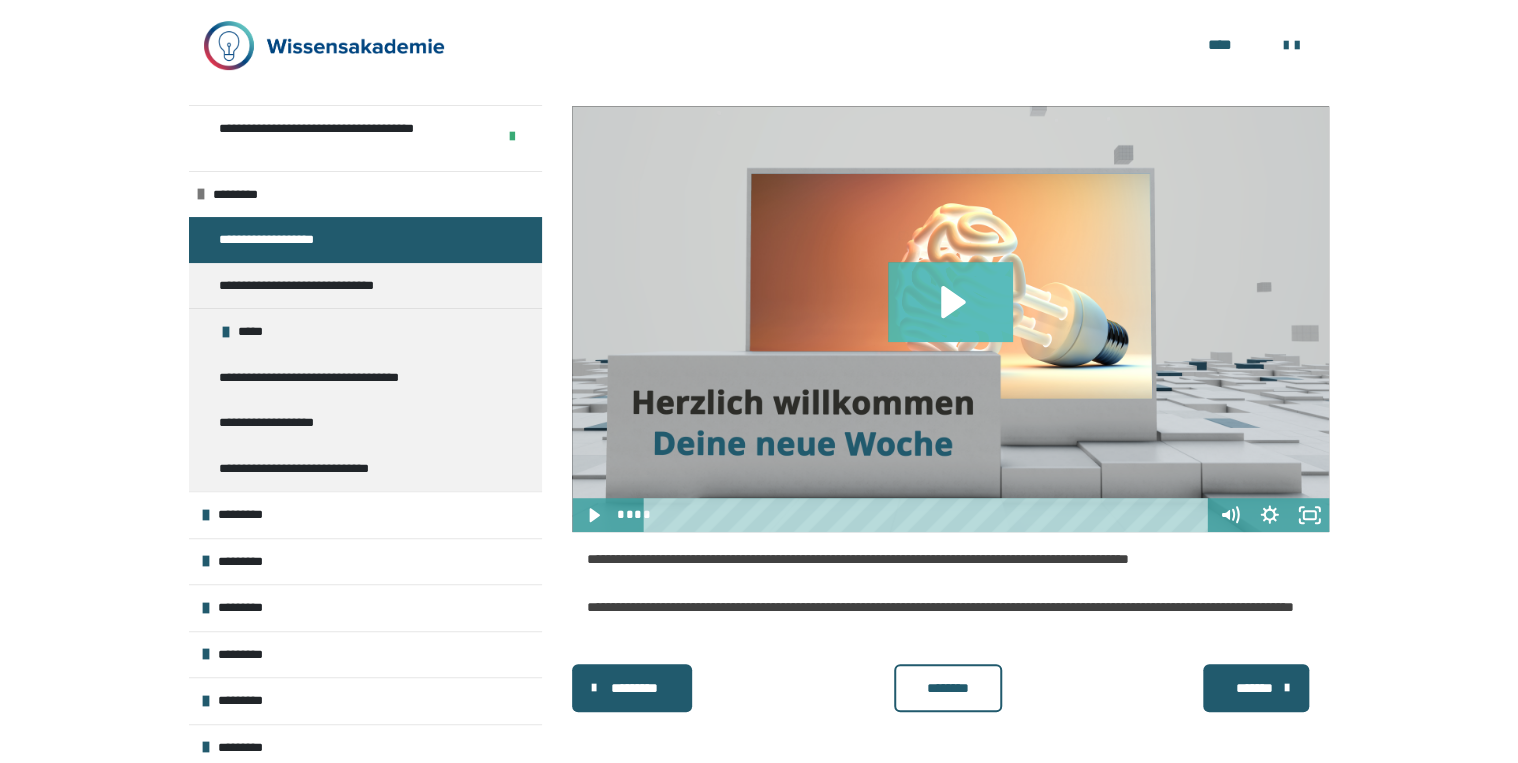 click 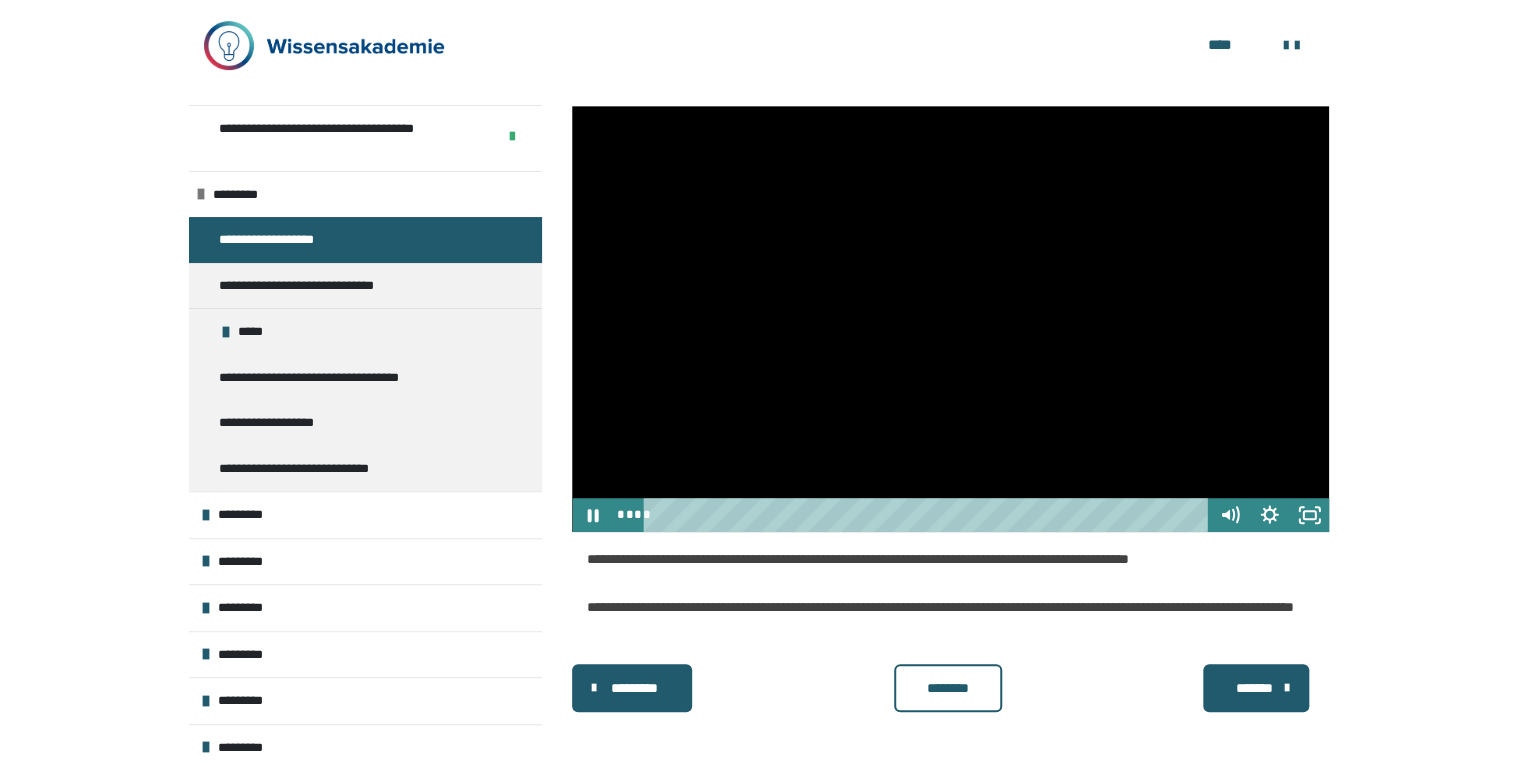 type 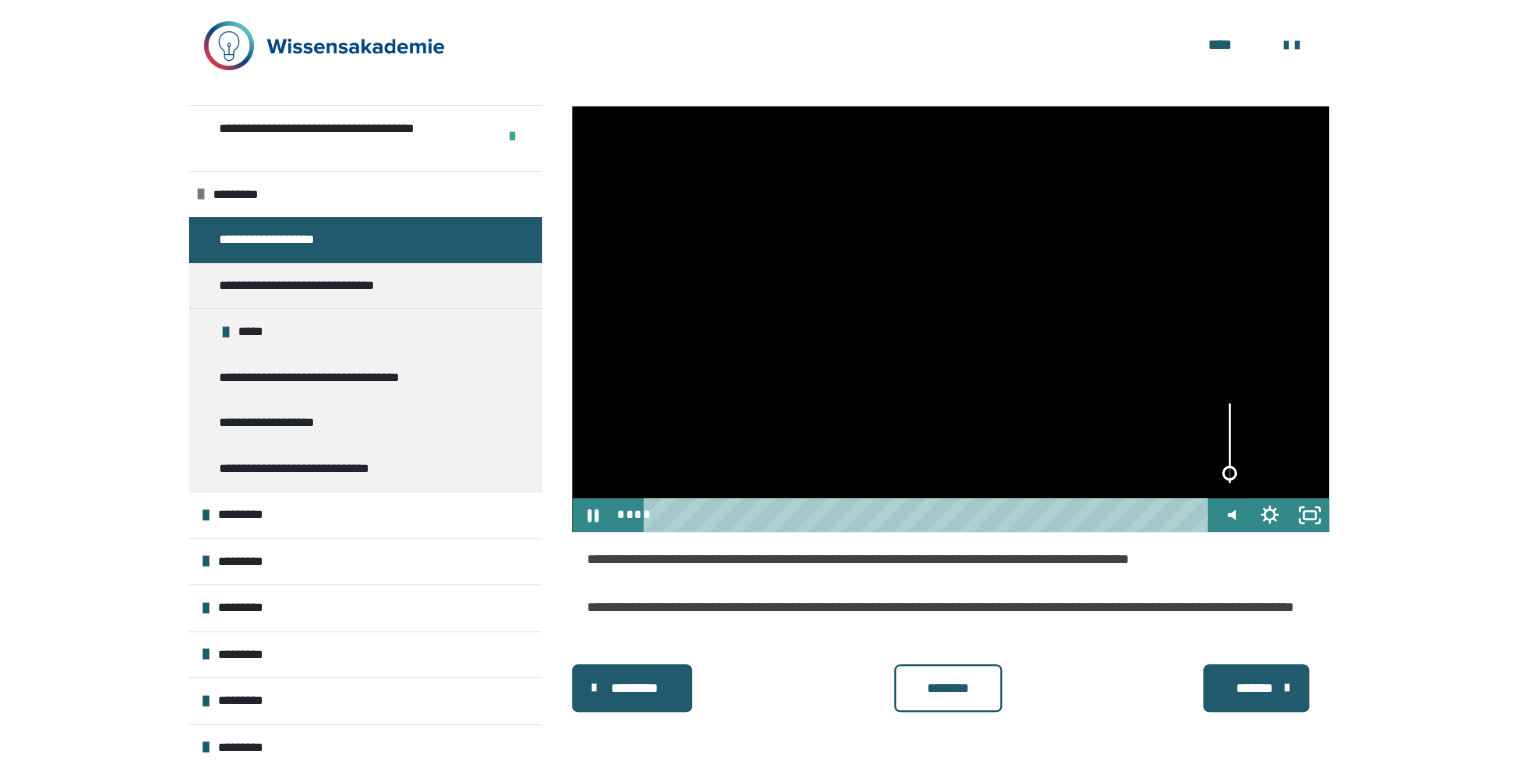drag, startPoint x: 1224, startPoint y: 420, endPoint x: 1226, endPoint y: 472, distance: 52.03845 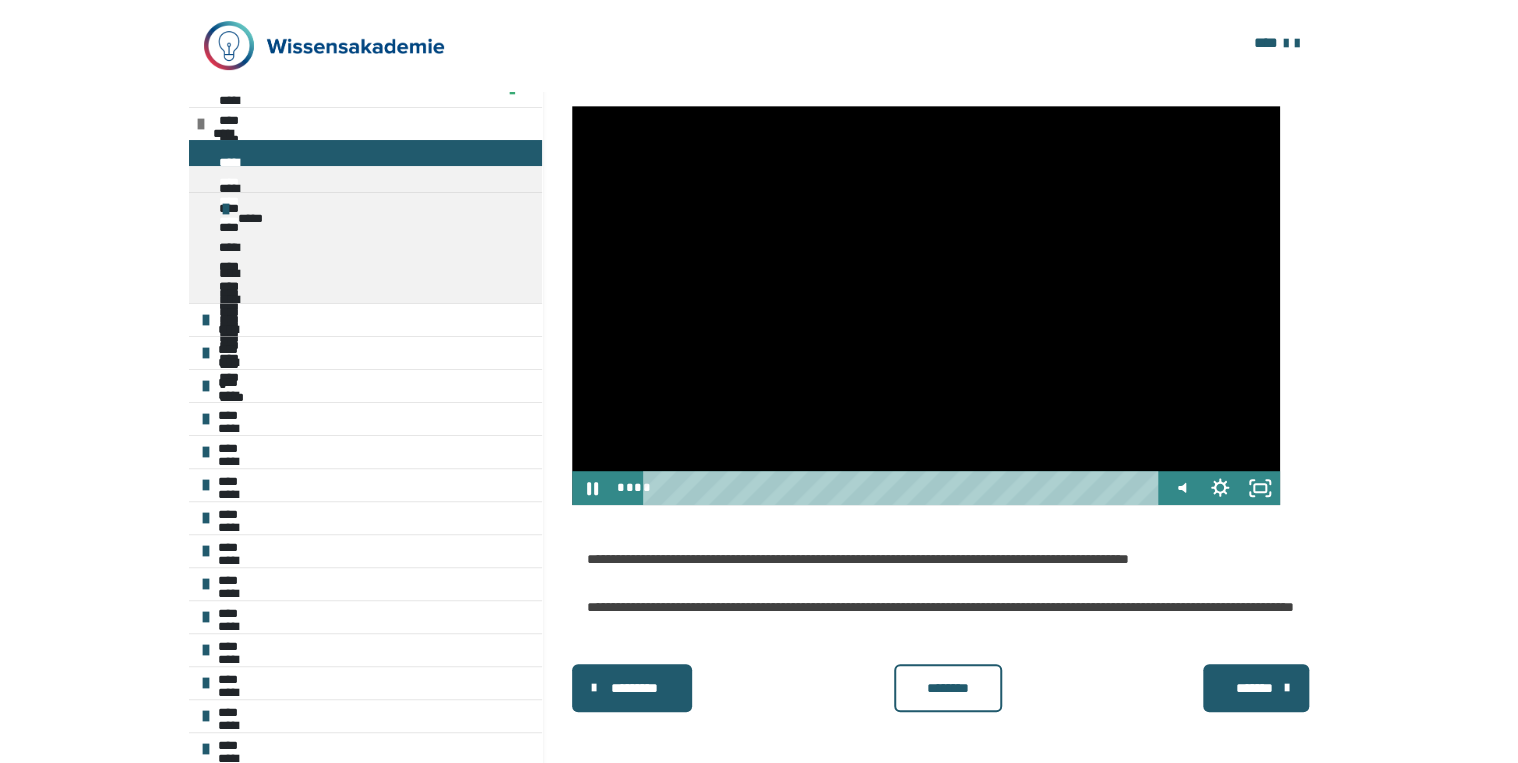 scroll, scrollTop: 320, scrollLeft: 0, axis: vertical 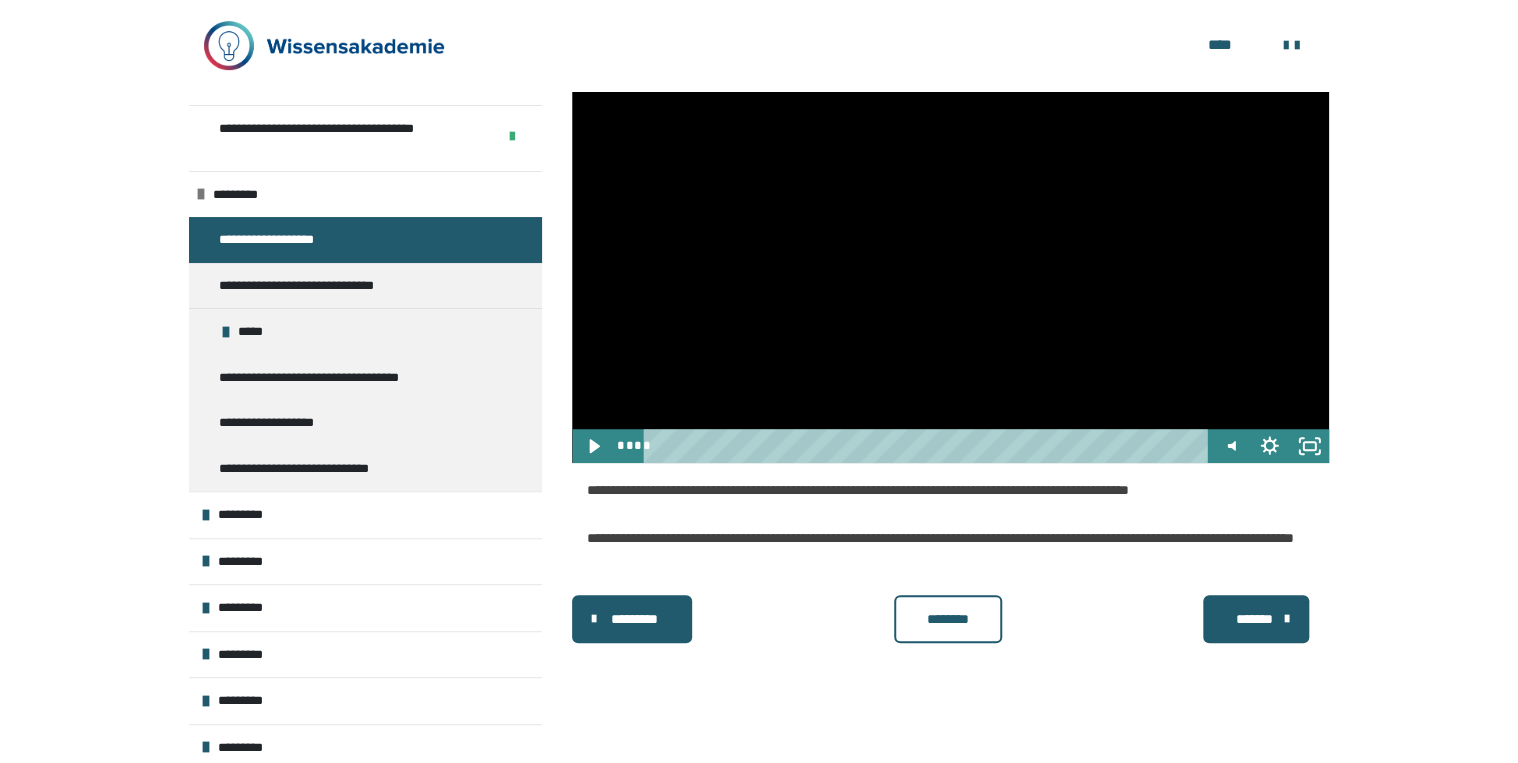 click on "********" at bounding box center (947, 619) 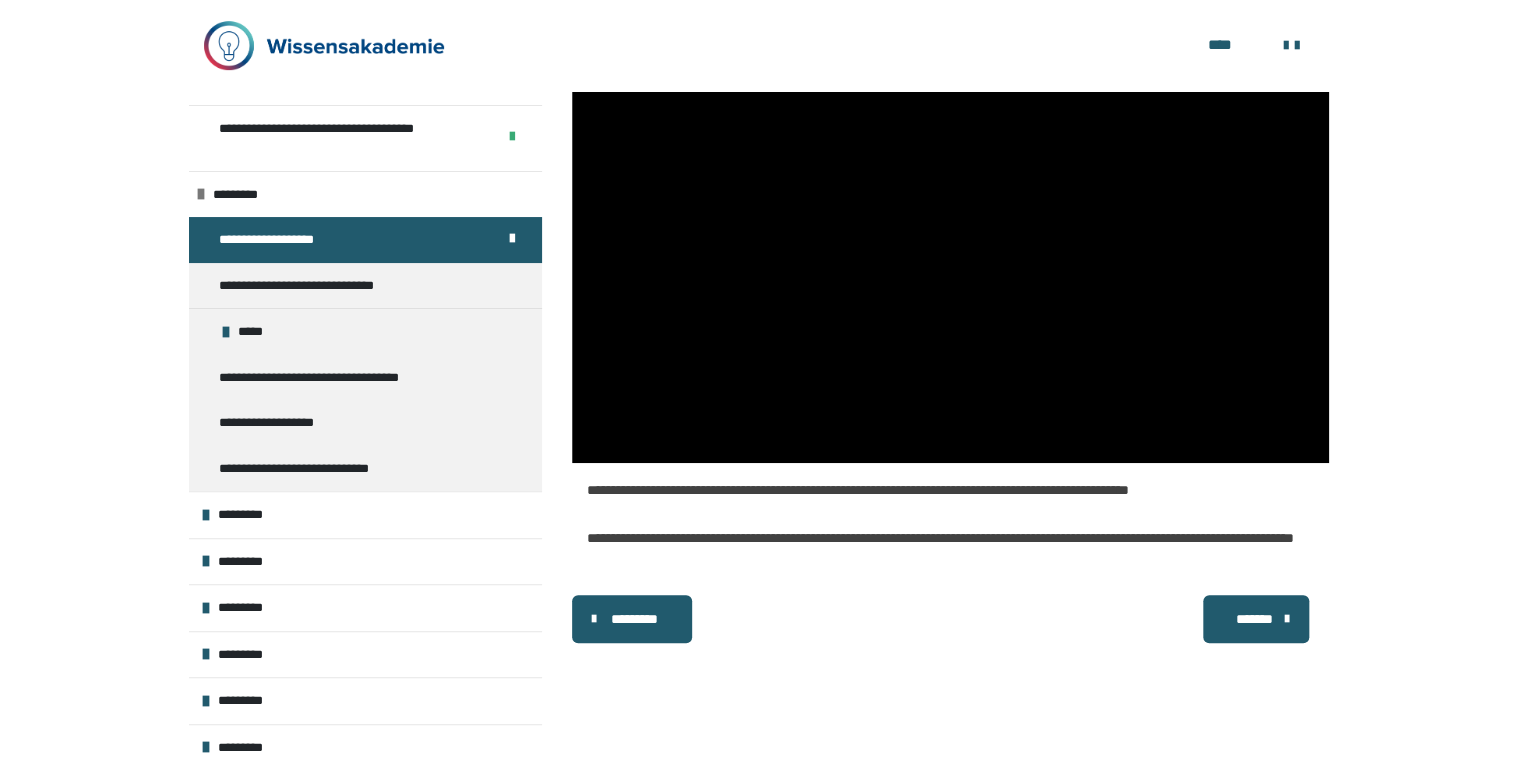 click on "*******" at bounding box center [1254, 619] 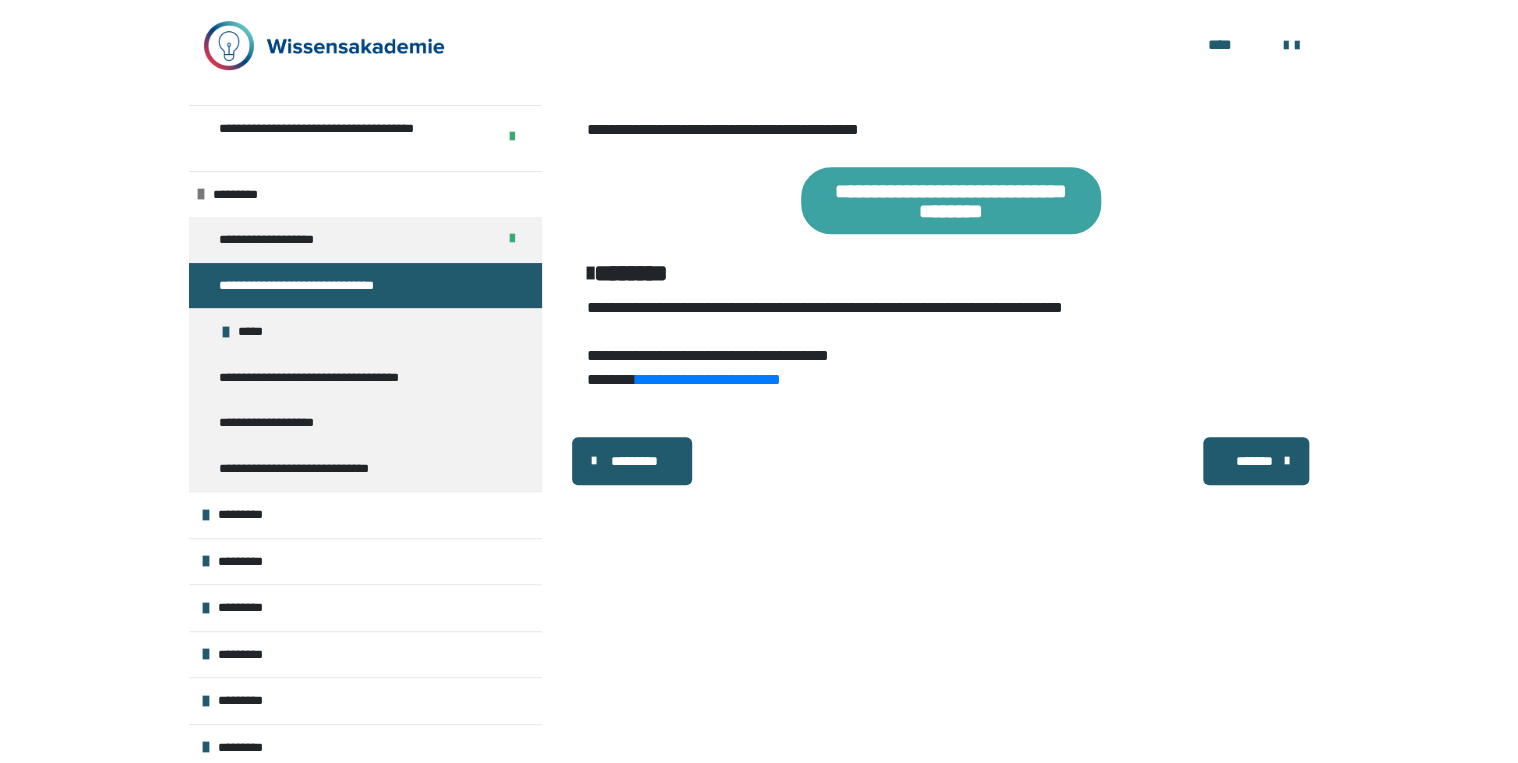 click on "*******" at bounding box center (1254, 461) 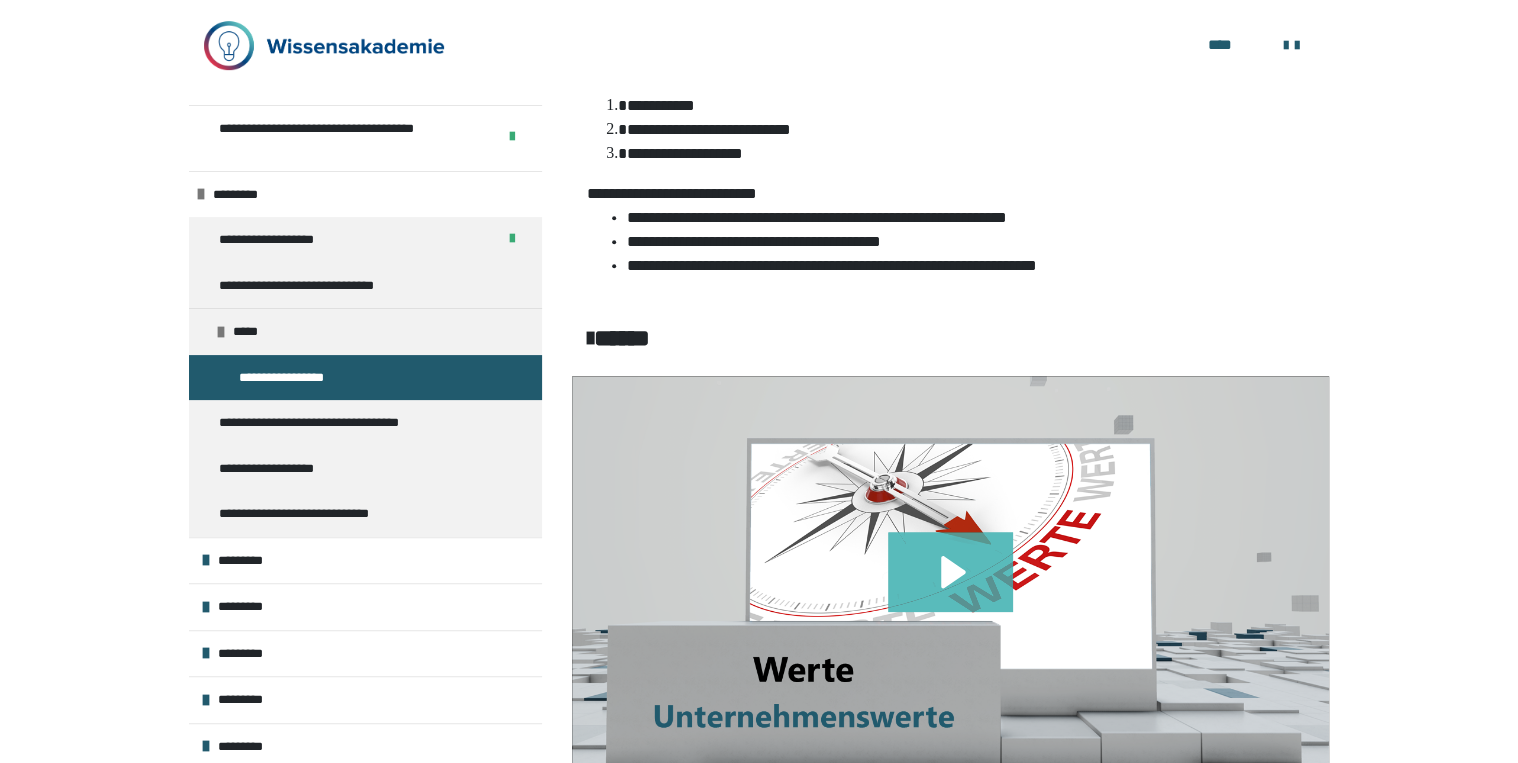 click 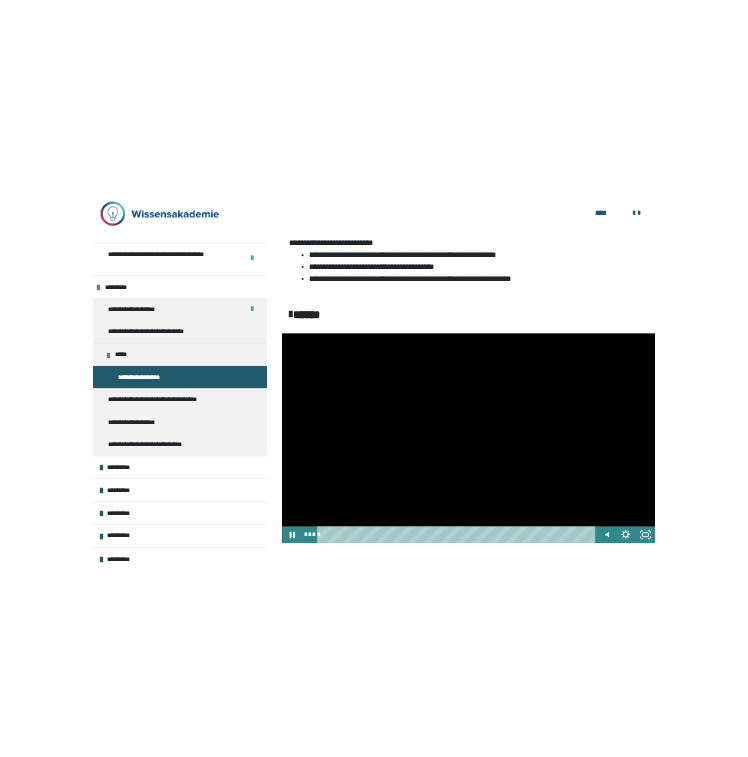 scroll, scrollTop: 688, scrollLeft: 0, axis: vertical 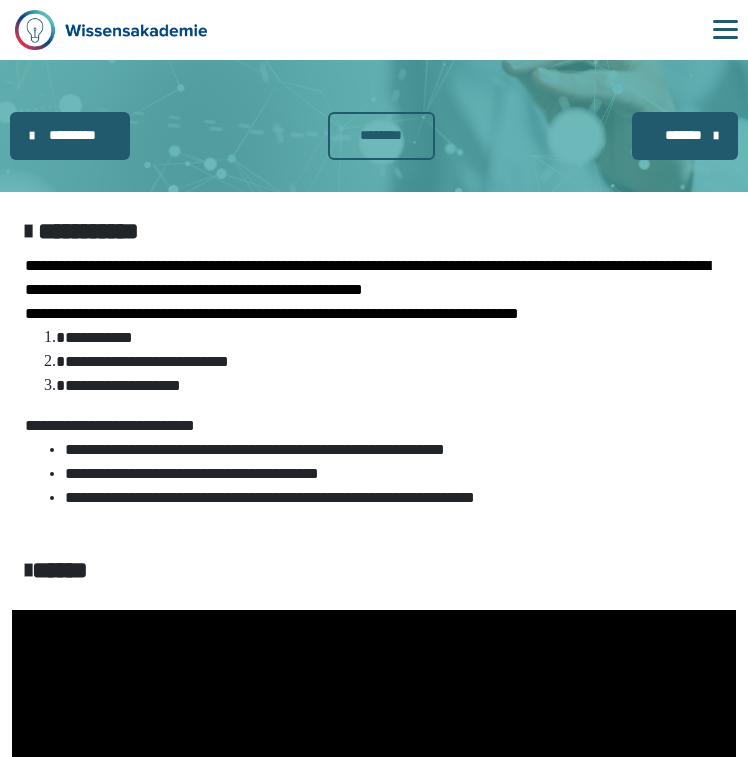 click on "********" at bounding box center [381, 135] 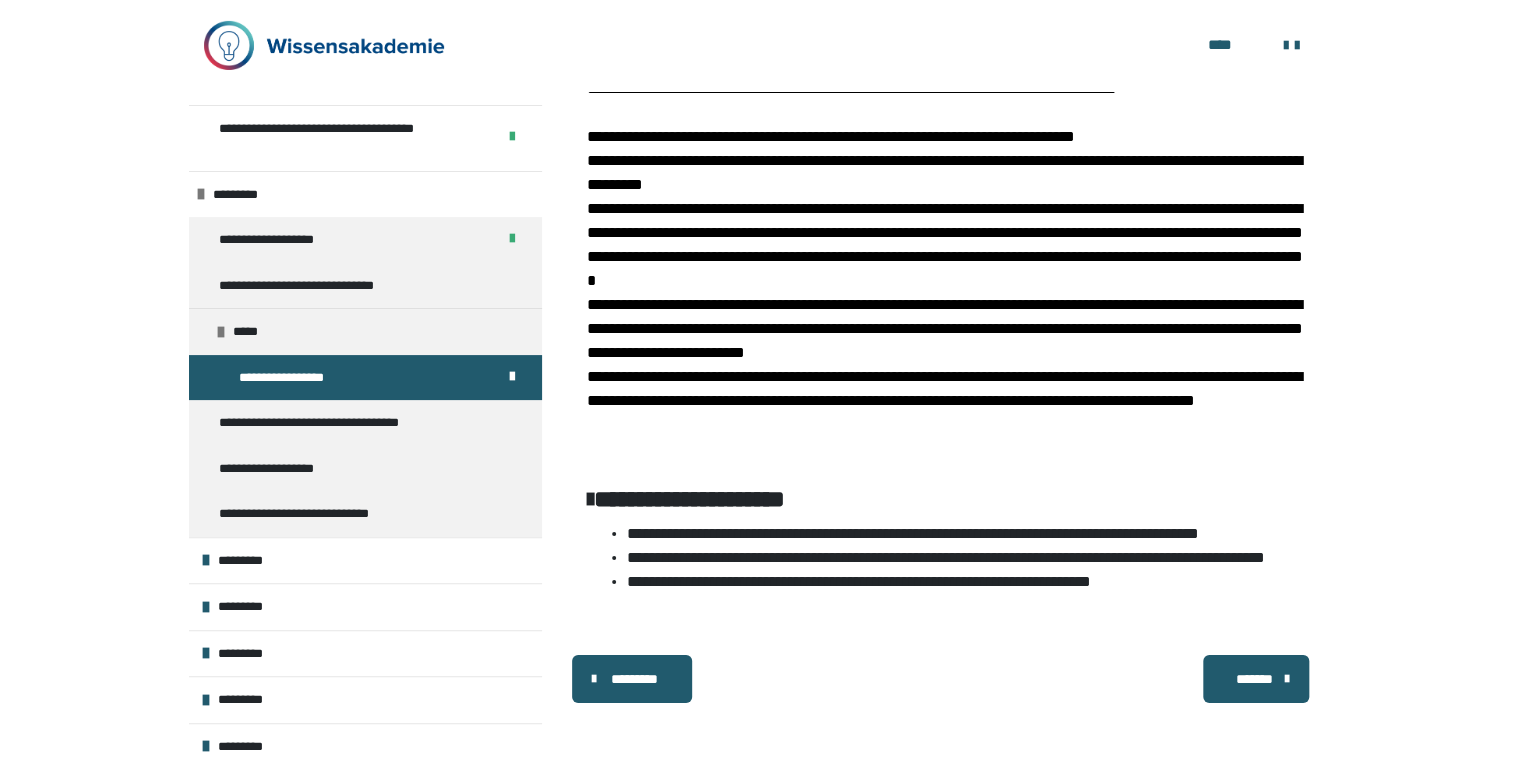 scroll, scrollTop: 3754, scrollLeft: 0, axis: vertical 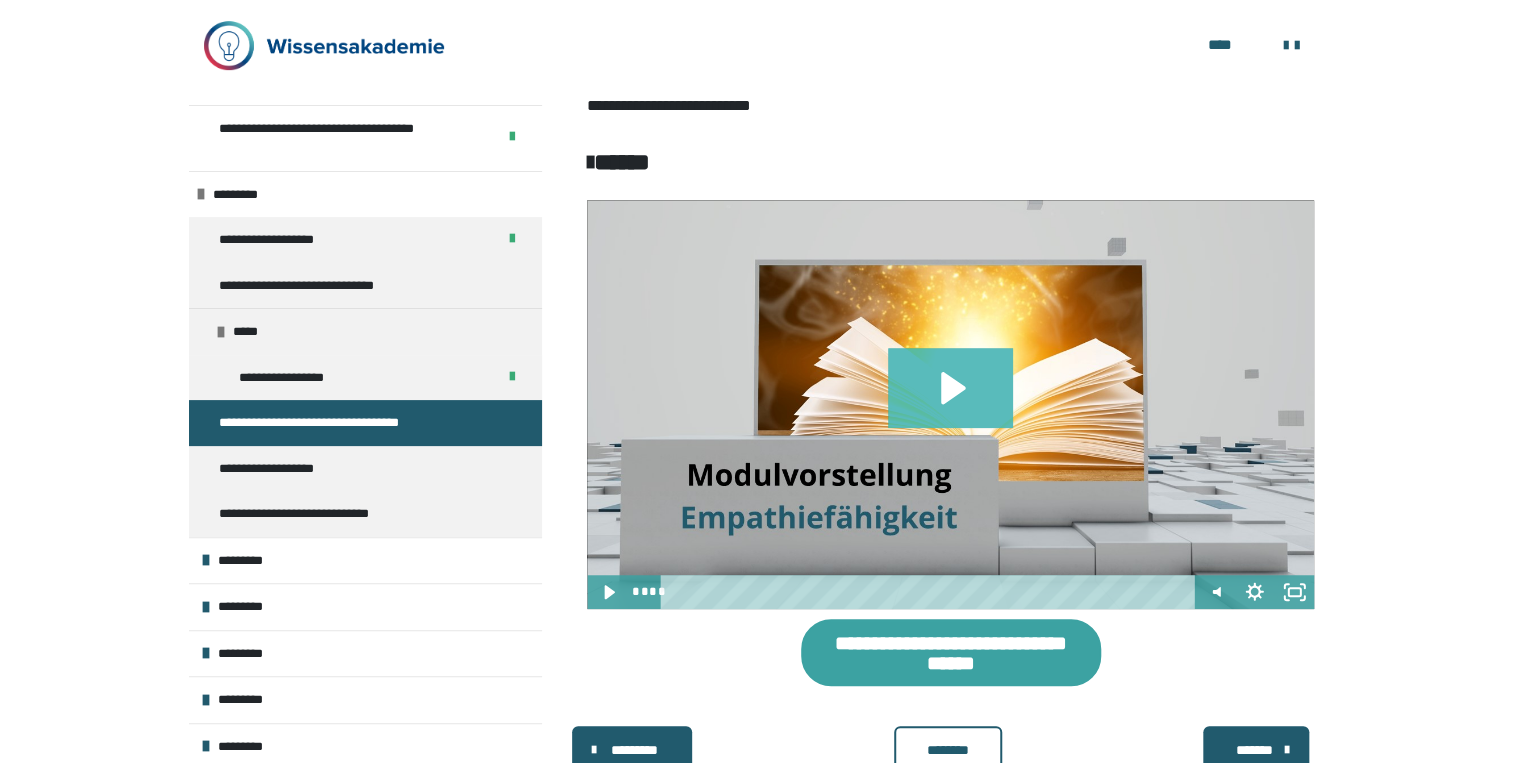 click 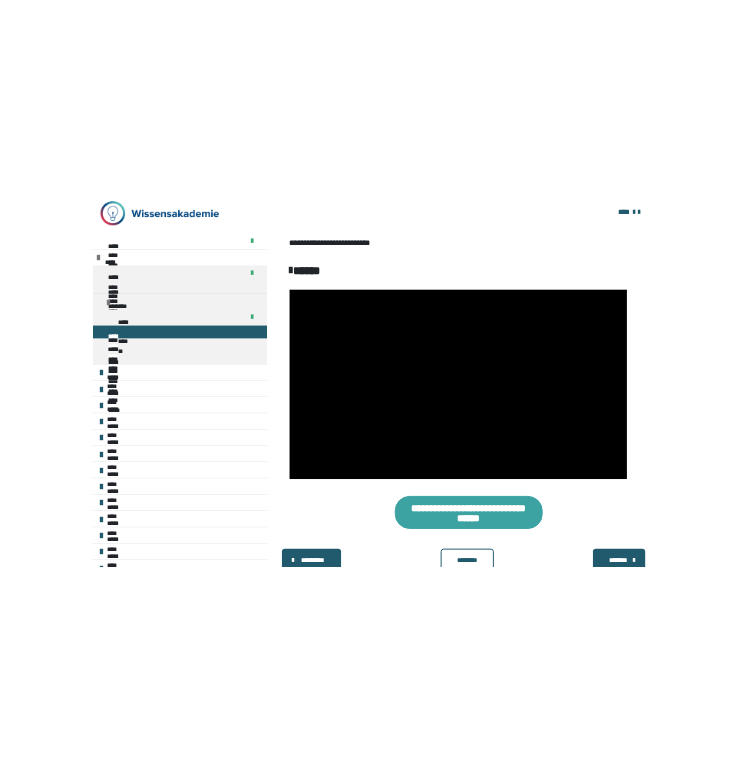 scroll, scrollTop: 369, scrollLeft: 0, axis: vertical 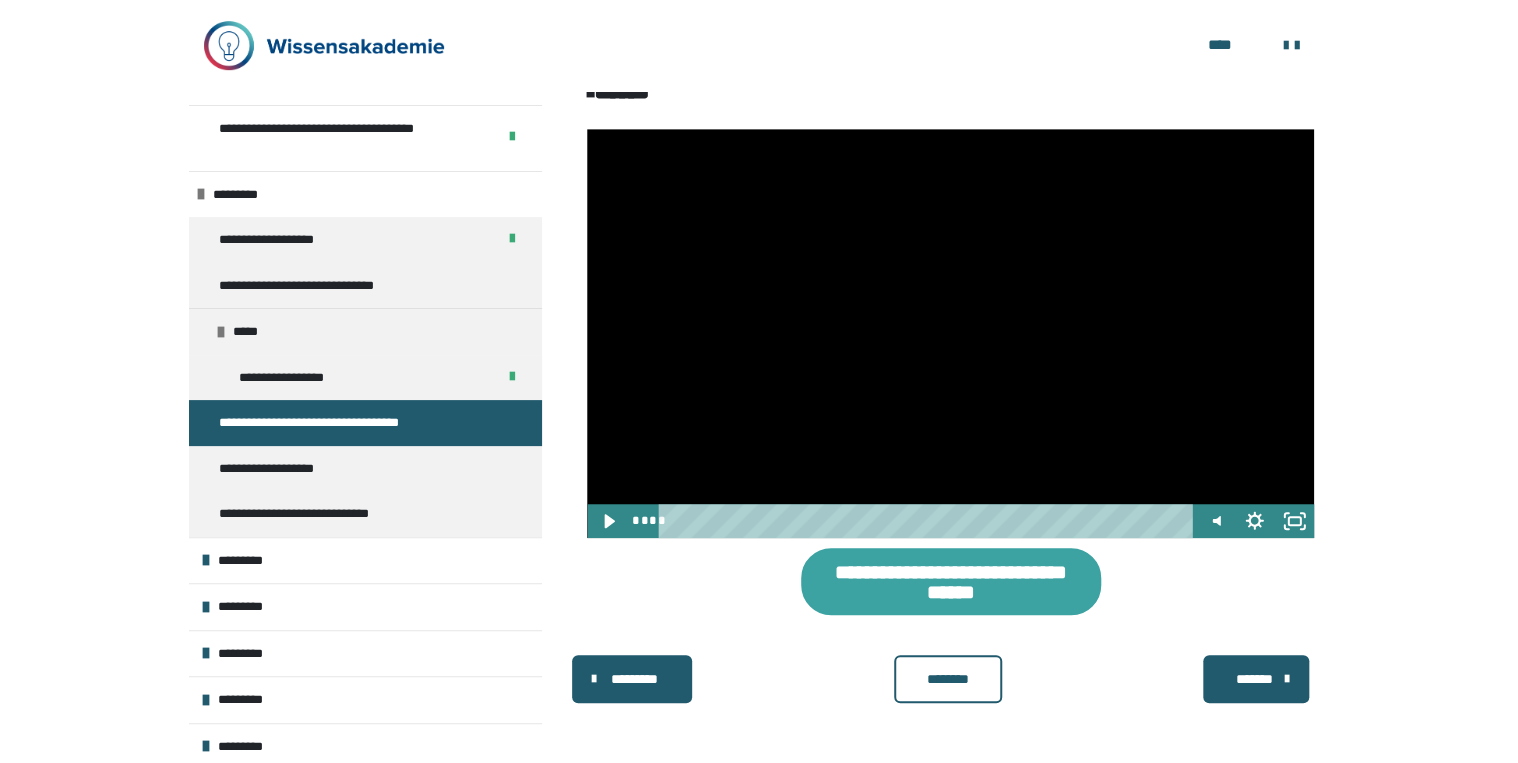 click on "********" at bounding box center (947, 679) 